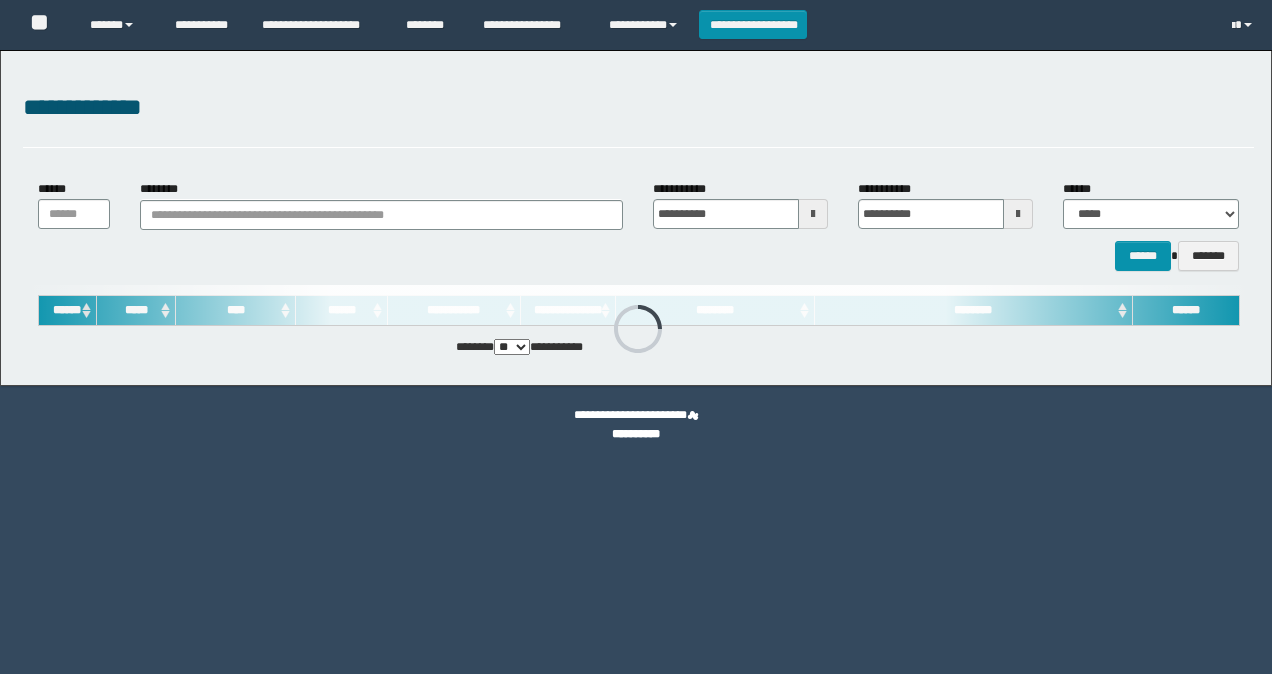scroll, scrollTop: 0, scrollLeft: 0, axis: both 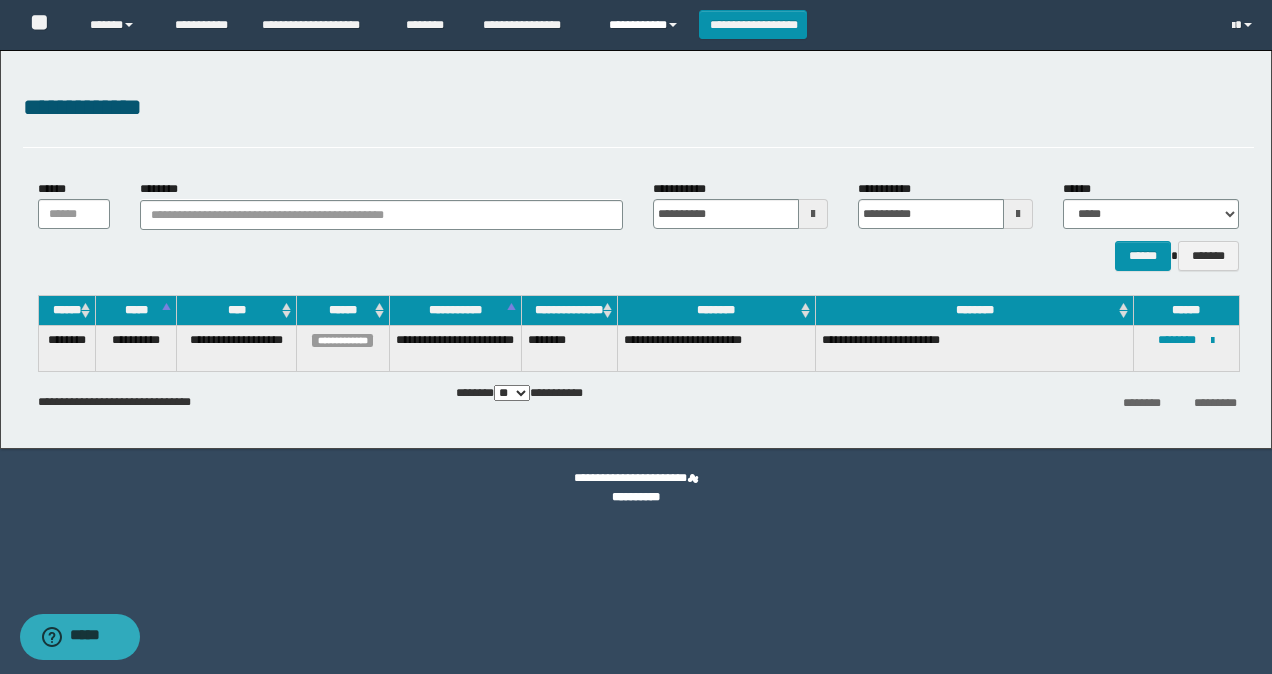 click on "**********" at bounding box center [646, 25] 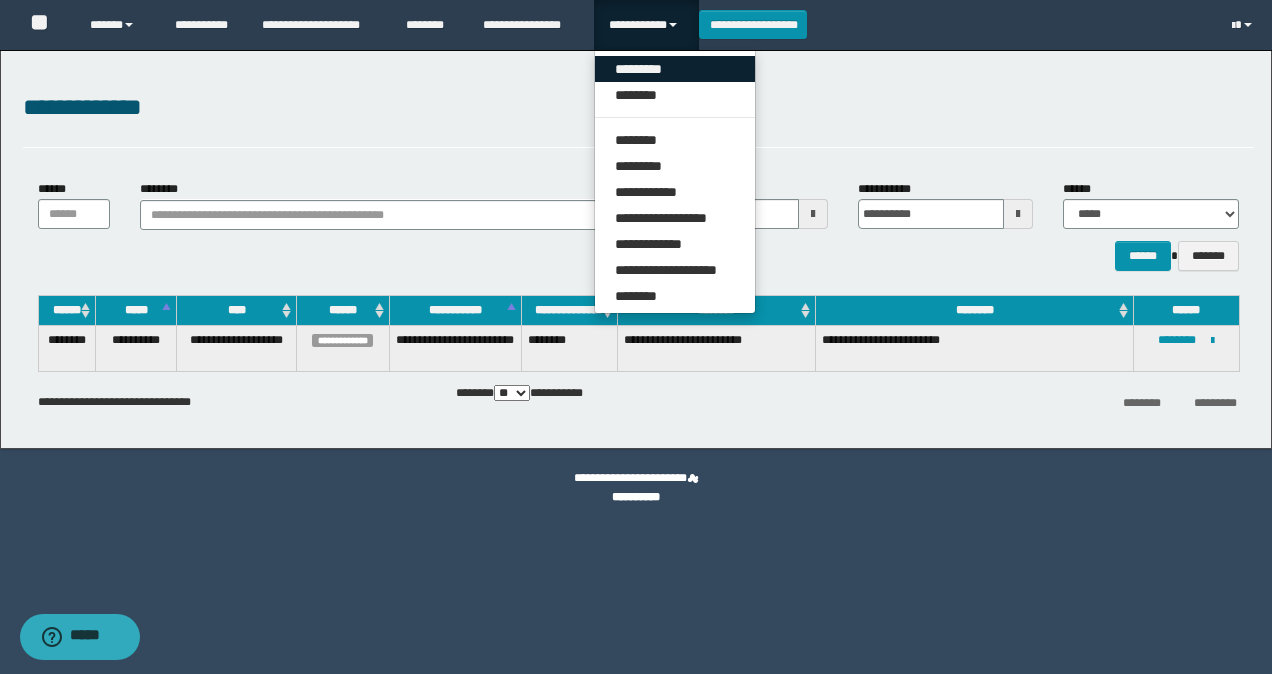 click on "*********" at bounding box center [675, 69] 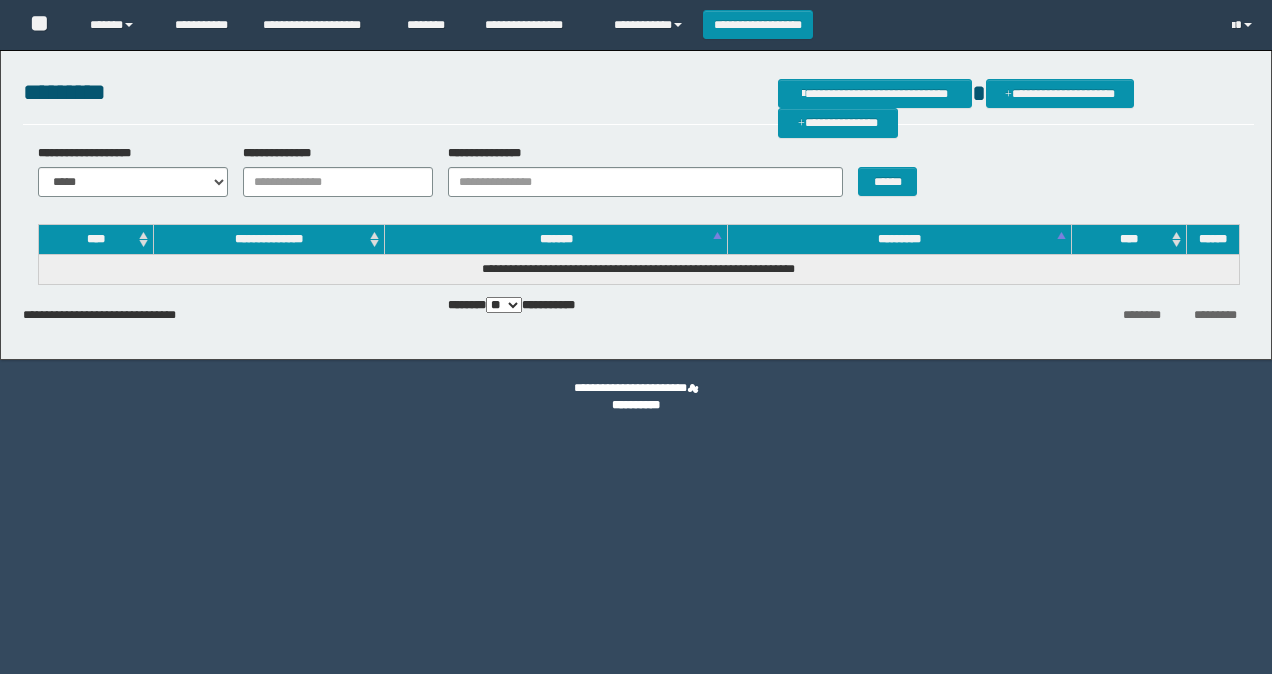 scroll, scrollTop: 0, scrollLeft: 0, axis: both 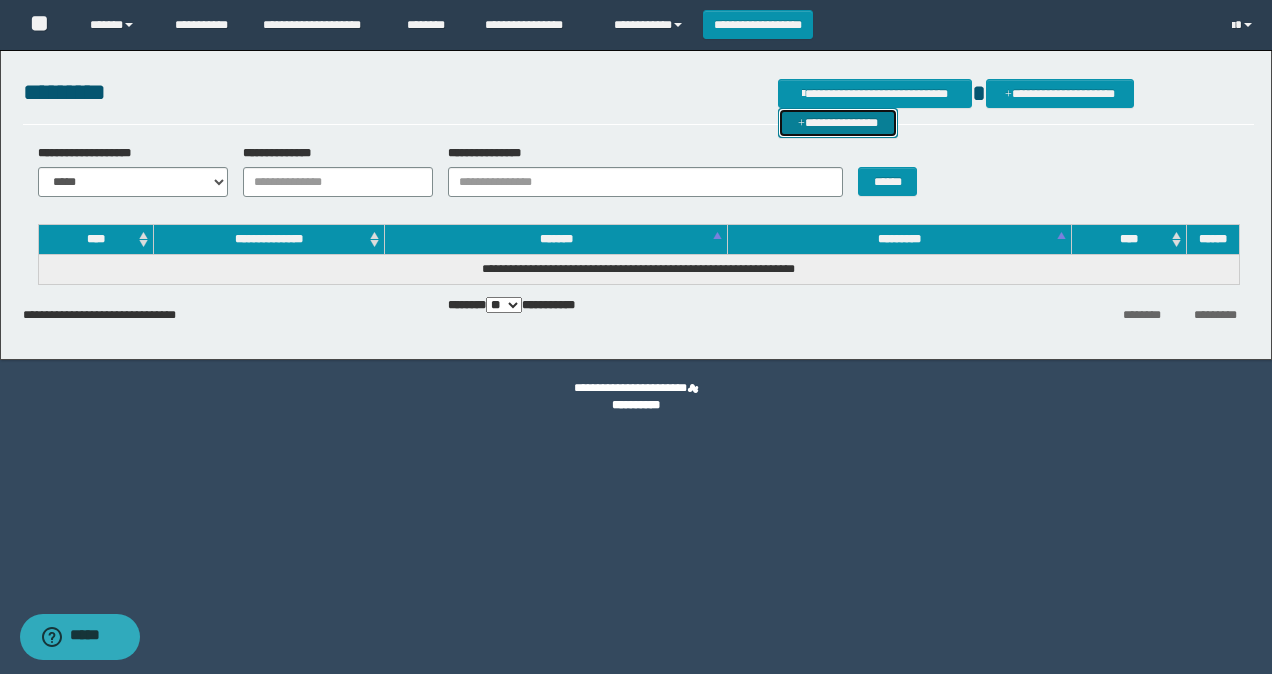 click on "**********" at bounding box center [838, 122] 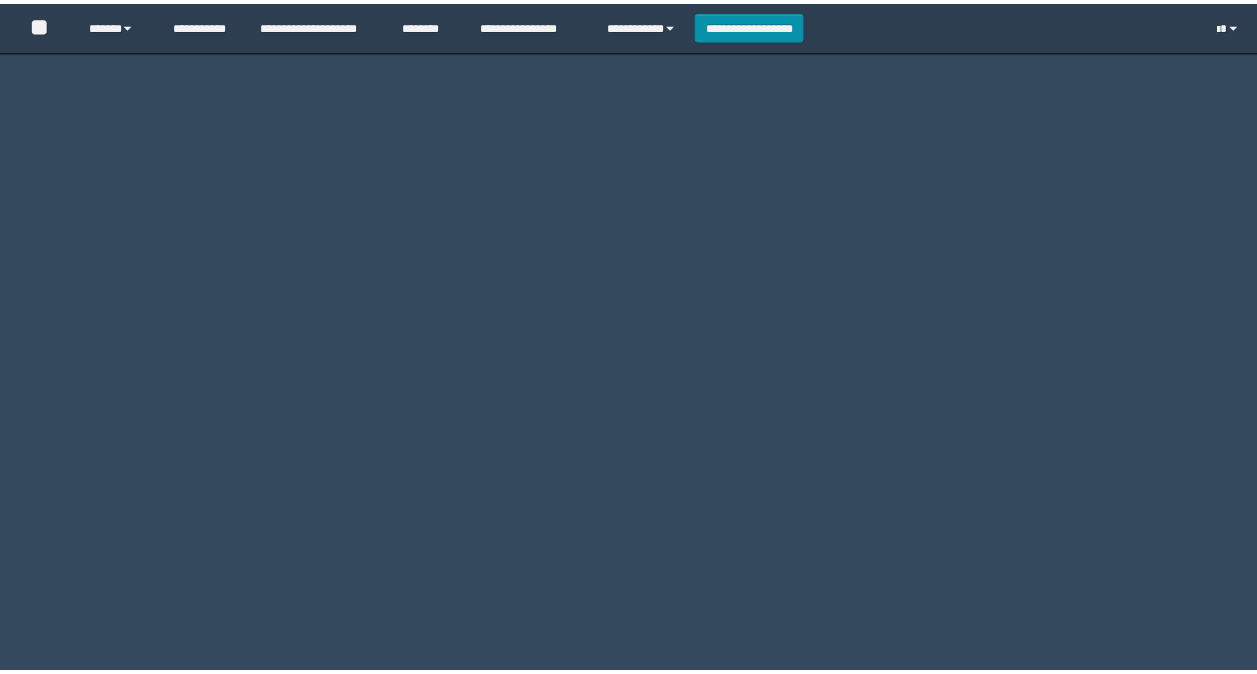 scroll, scrollTop: 0, scrollLeft: 0, axis: both 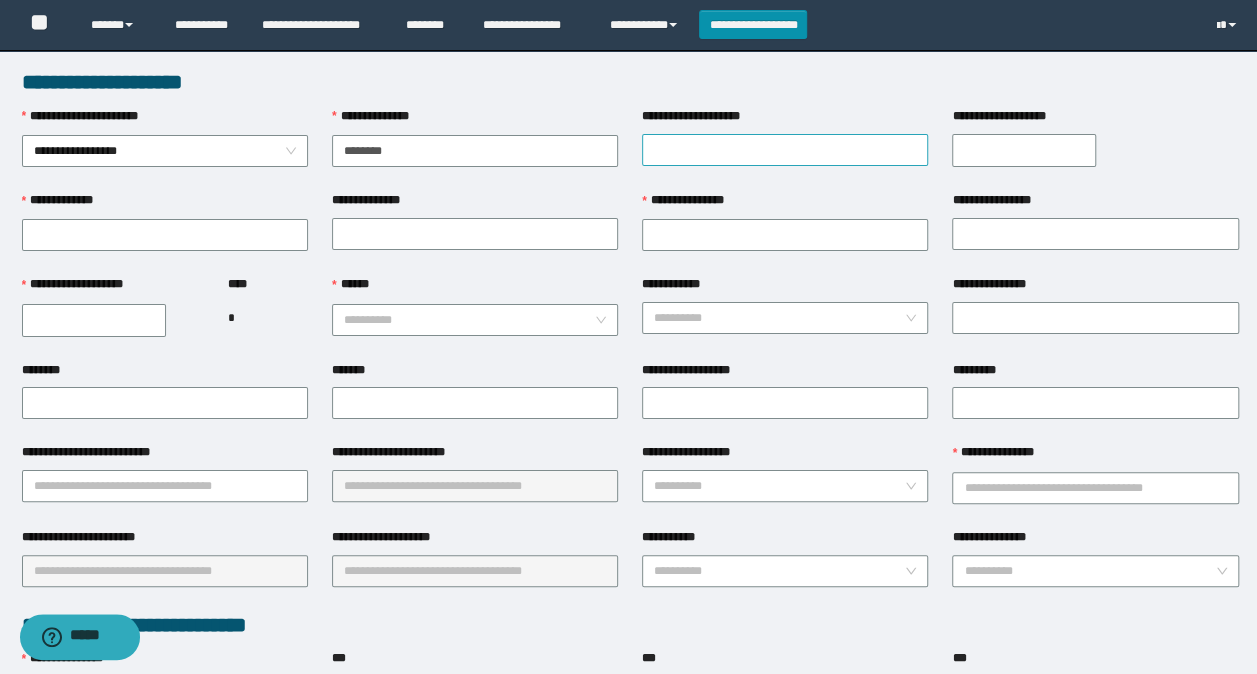 type on "********" 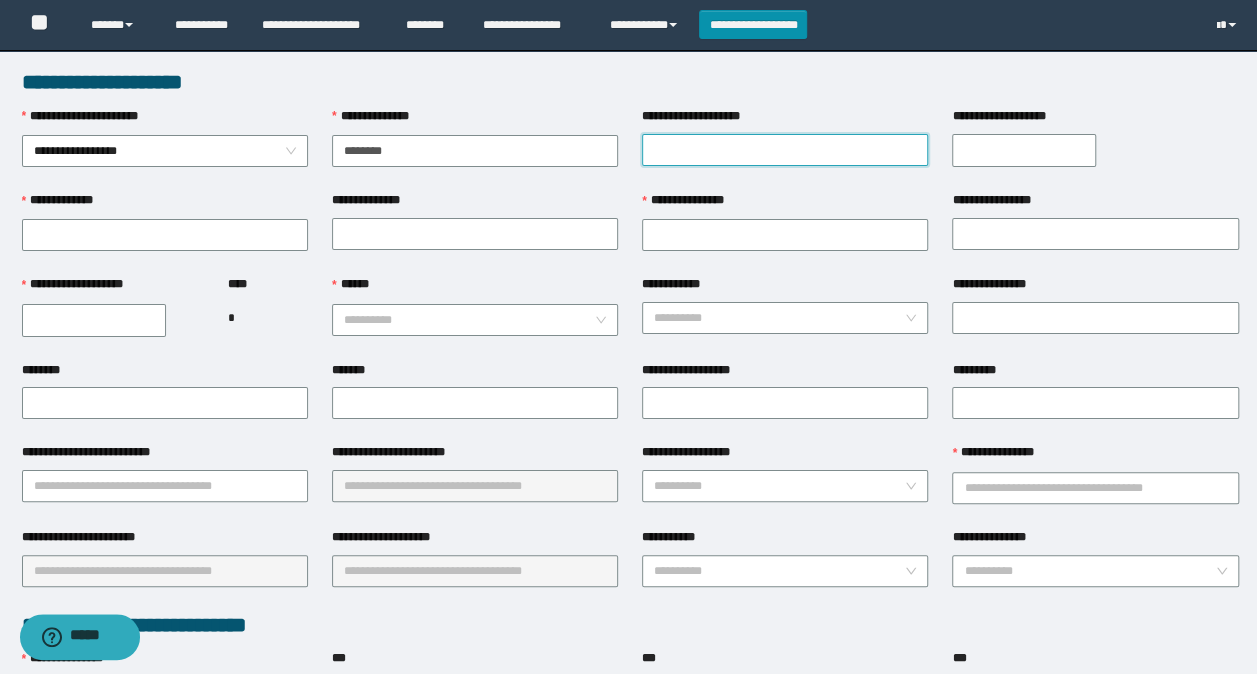 click on "**********" at bounding box center [785, 150] 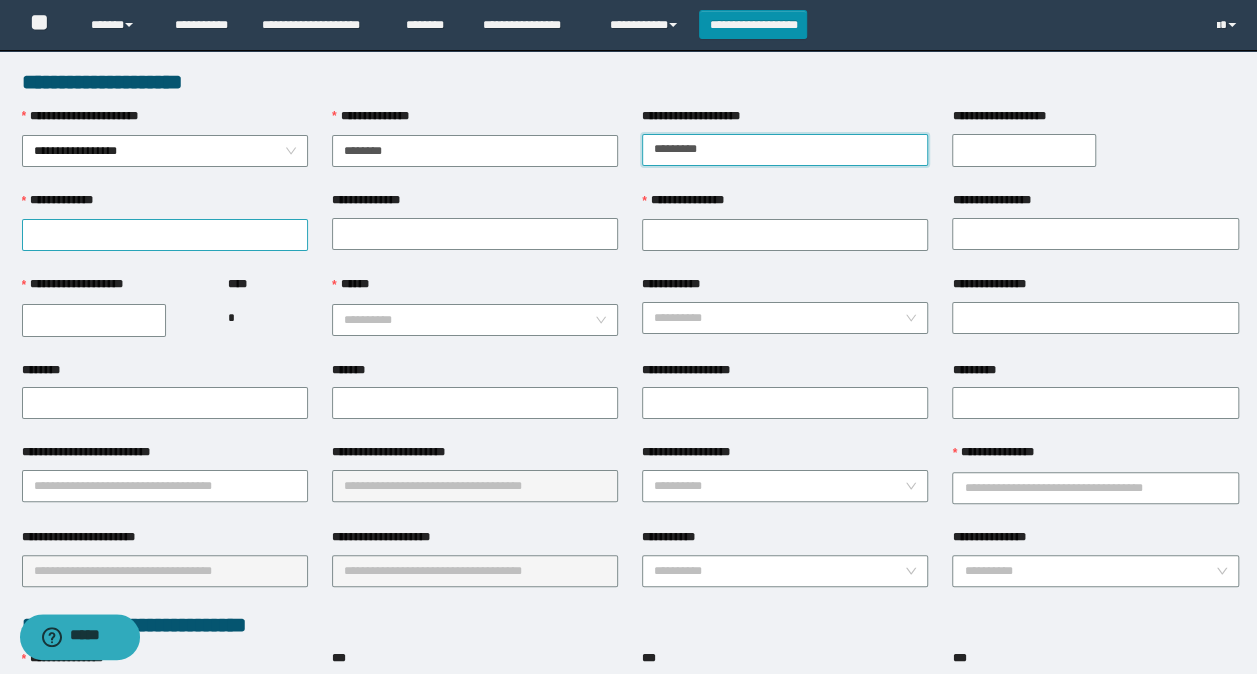 type on "*********" 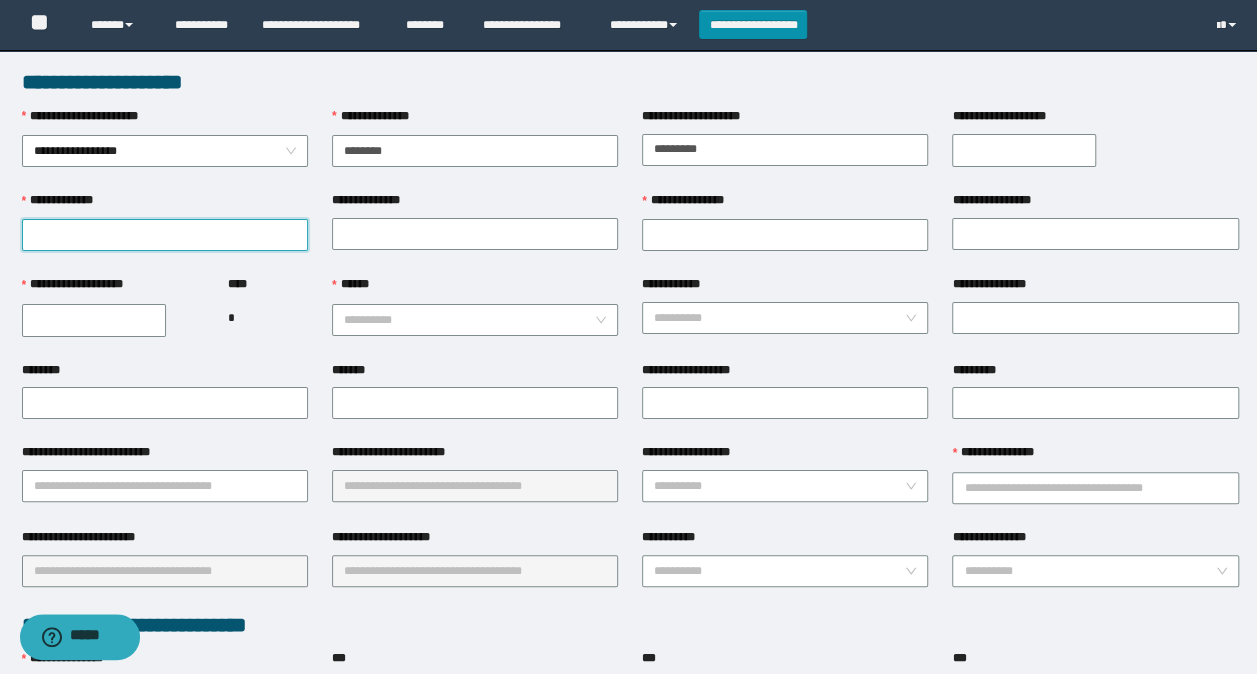 click on "**********" at bounding box center [165, 235] 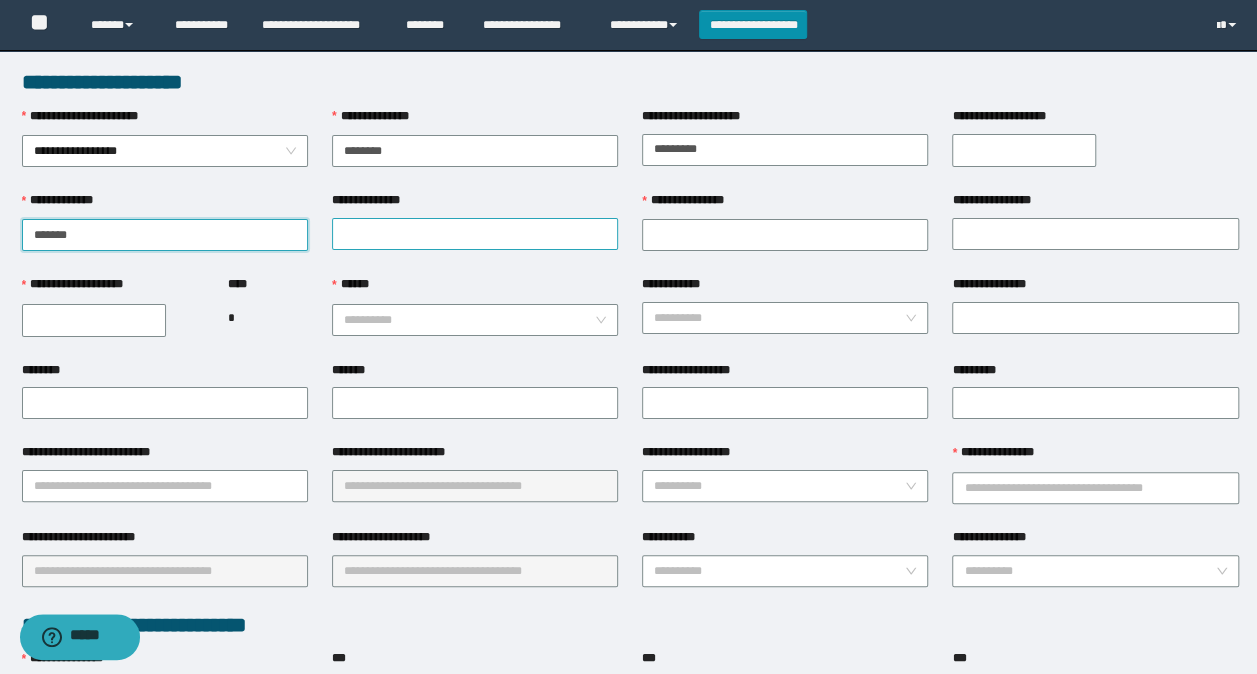 type on "******" 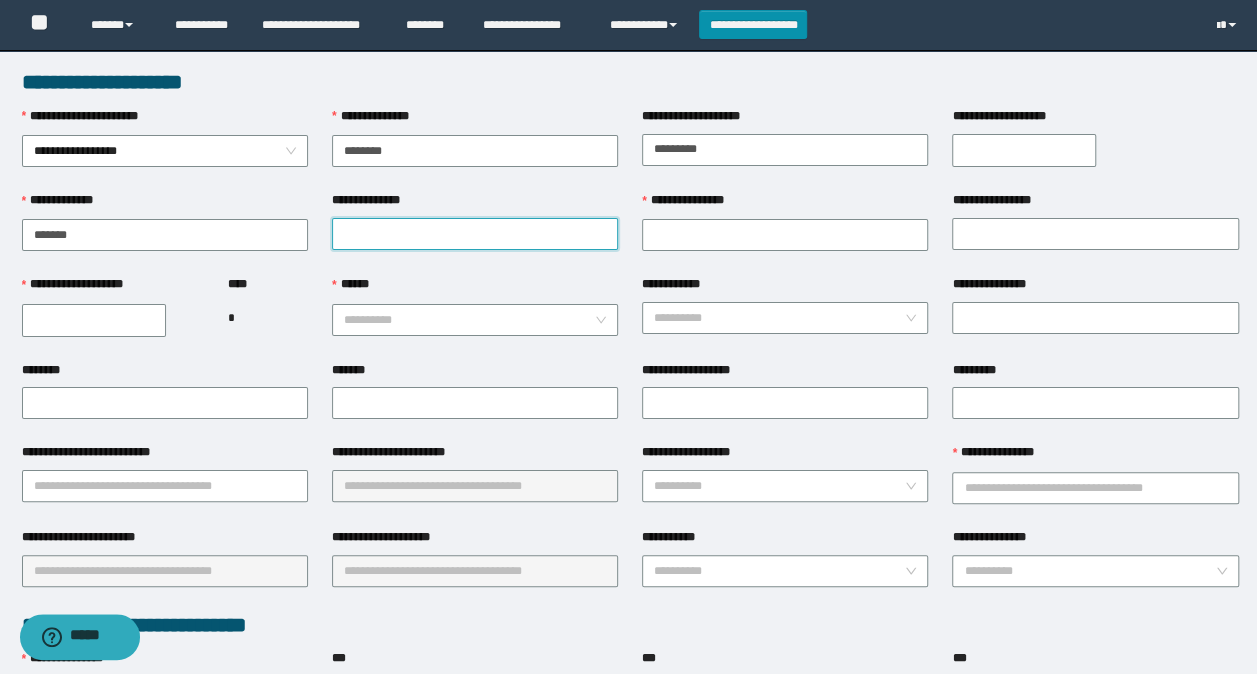 click on "**********" at bounding box center [475, 234] 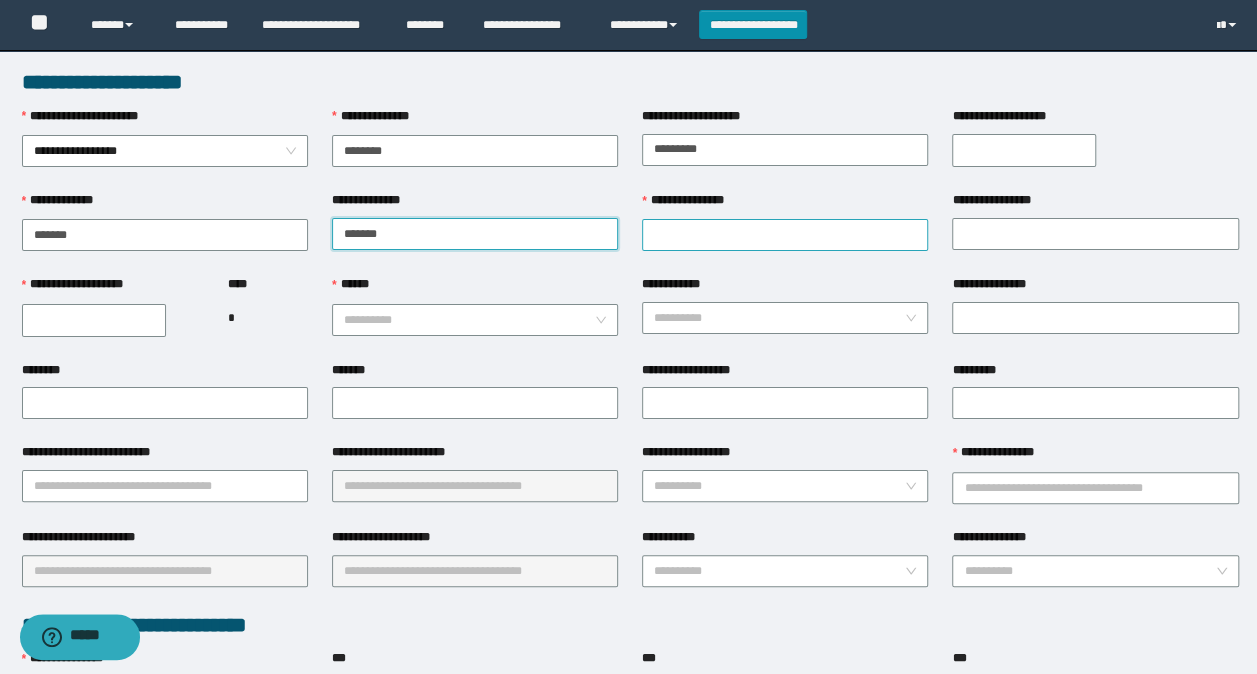 type on "*******" 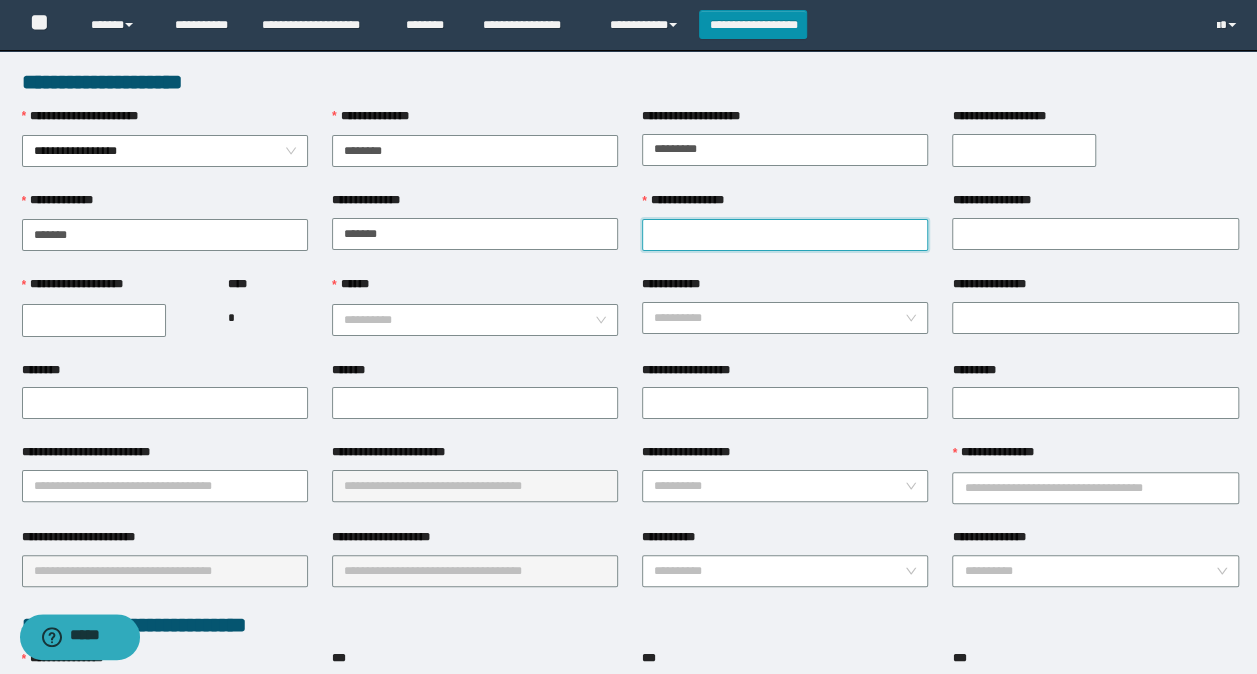 click on "**********" at bounding box center [785, 235] 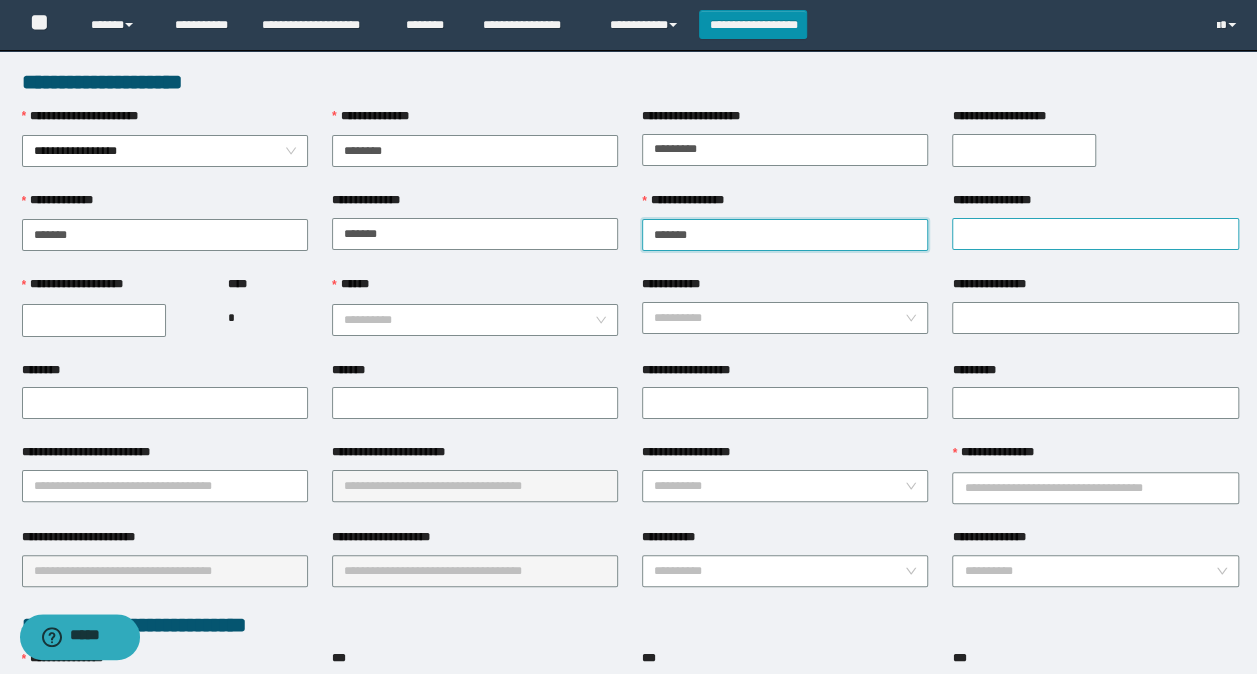 type on "*******" 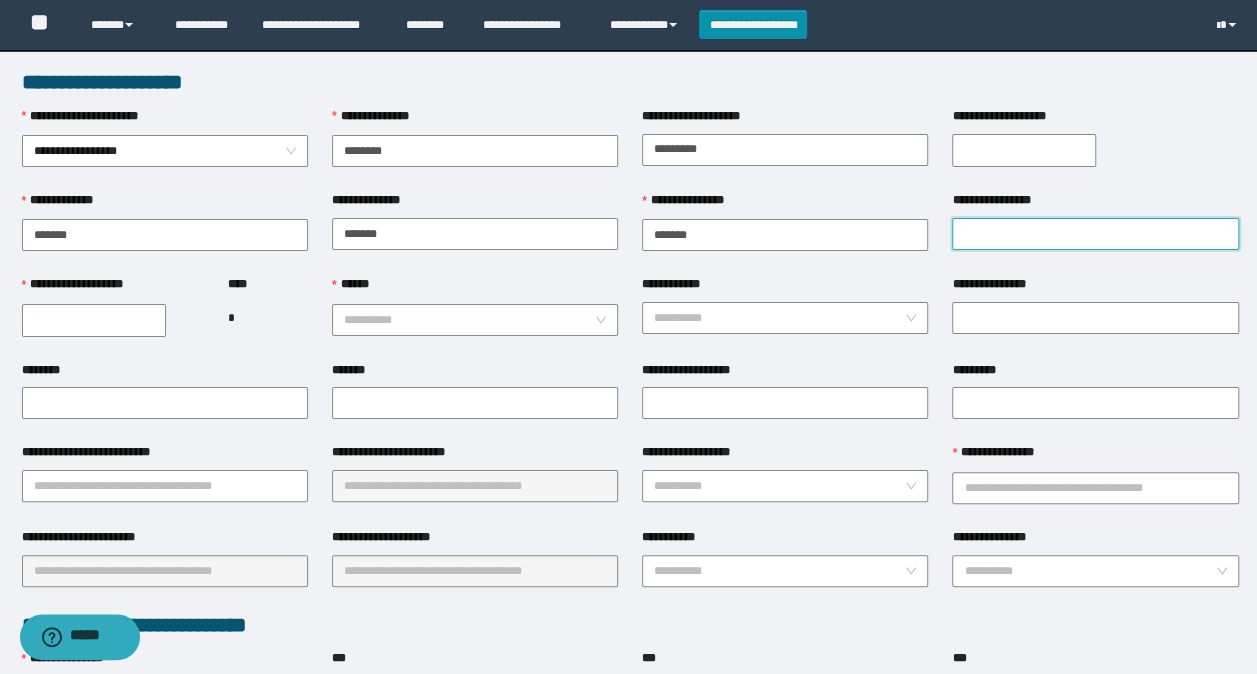 click on "**********" at bounding box center [1095, 234] 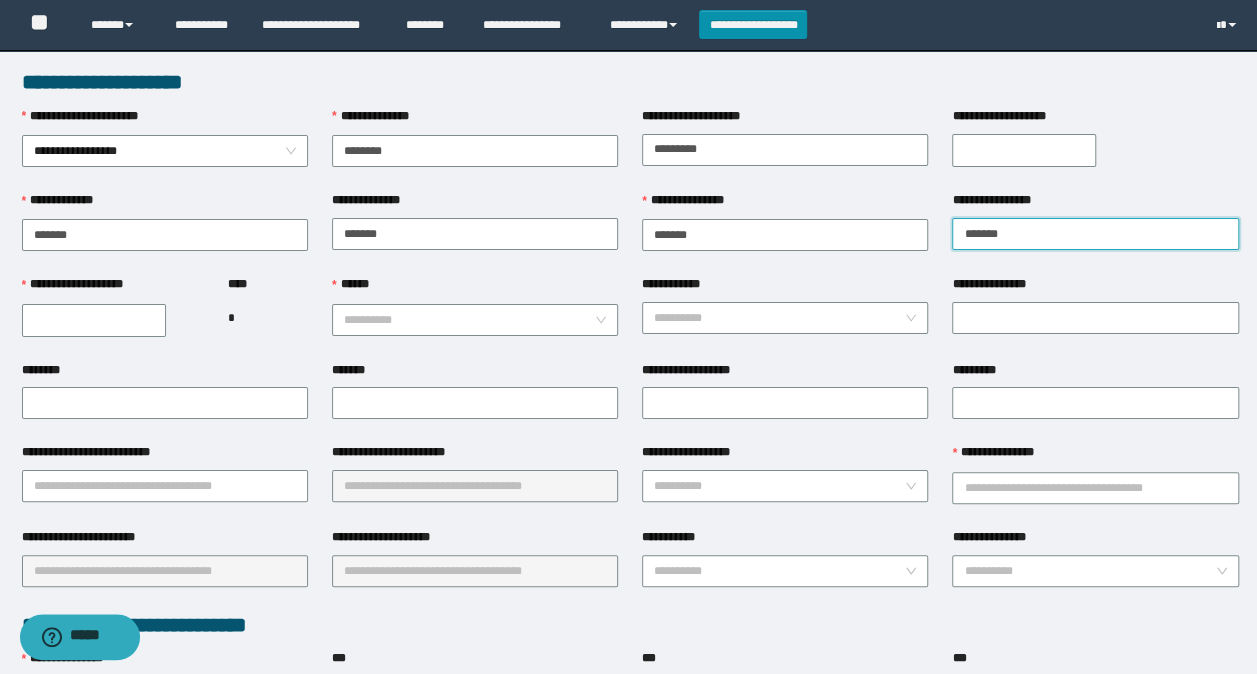 type on "*******" 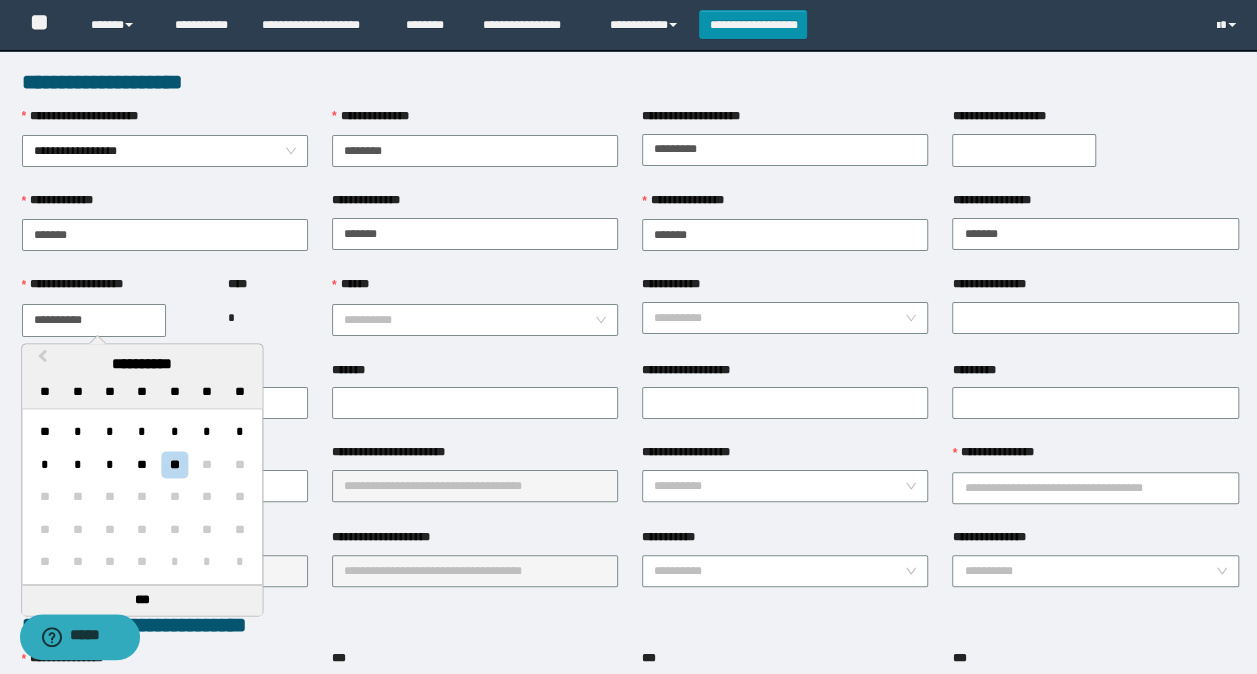 click on "**********" at bounding box center (94, 320) 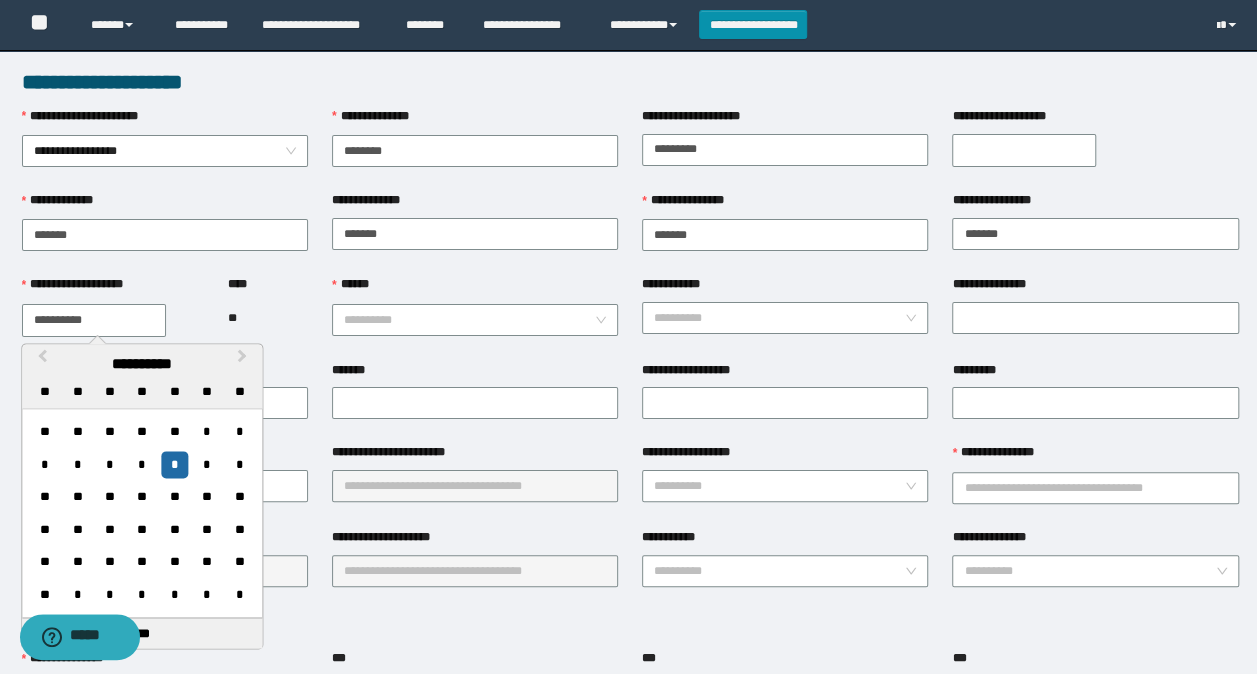 click on "**********" at bounding box center [94, 320] 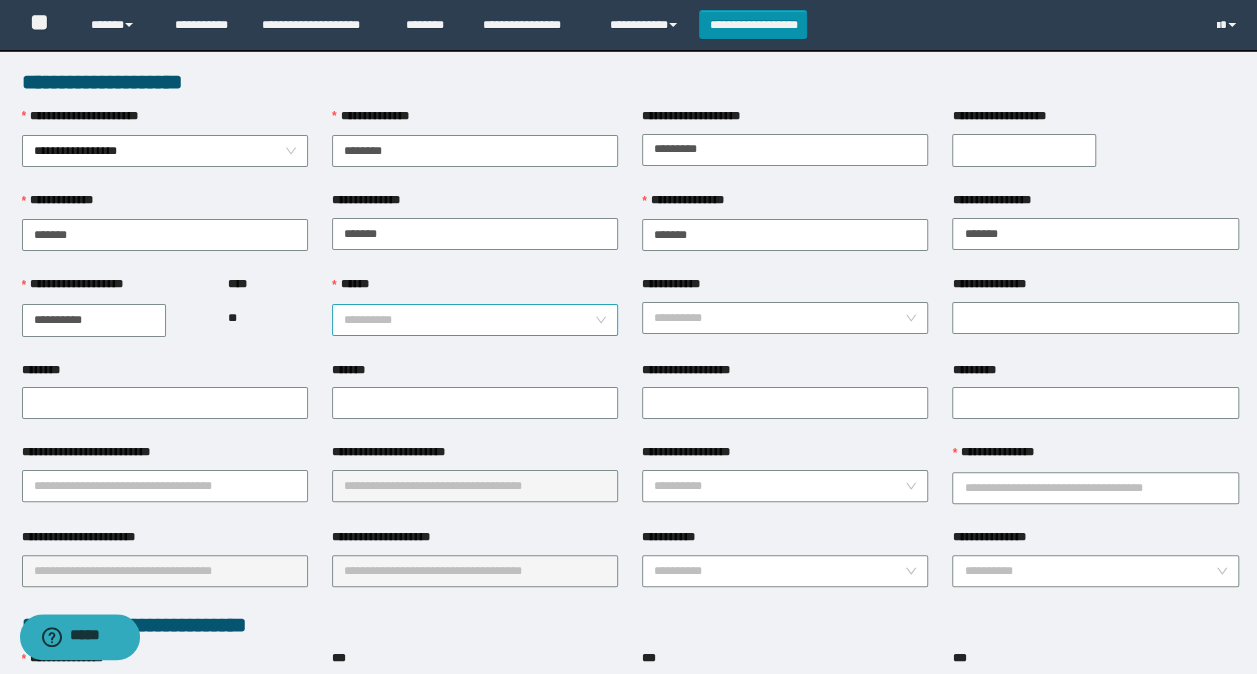 click on "******" at bounding box center [469, 320] 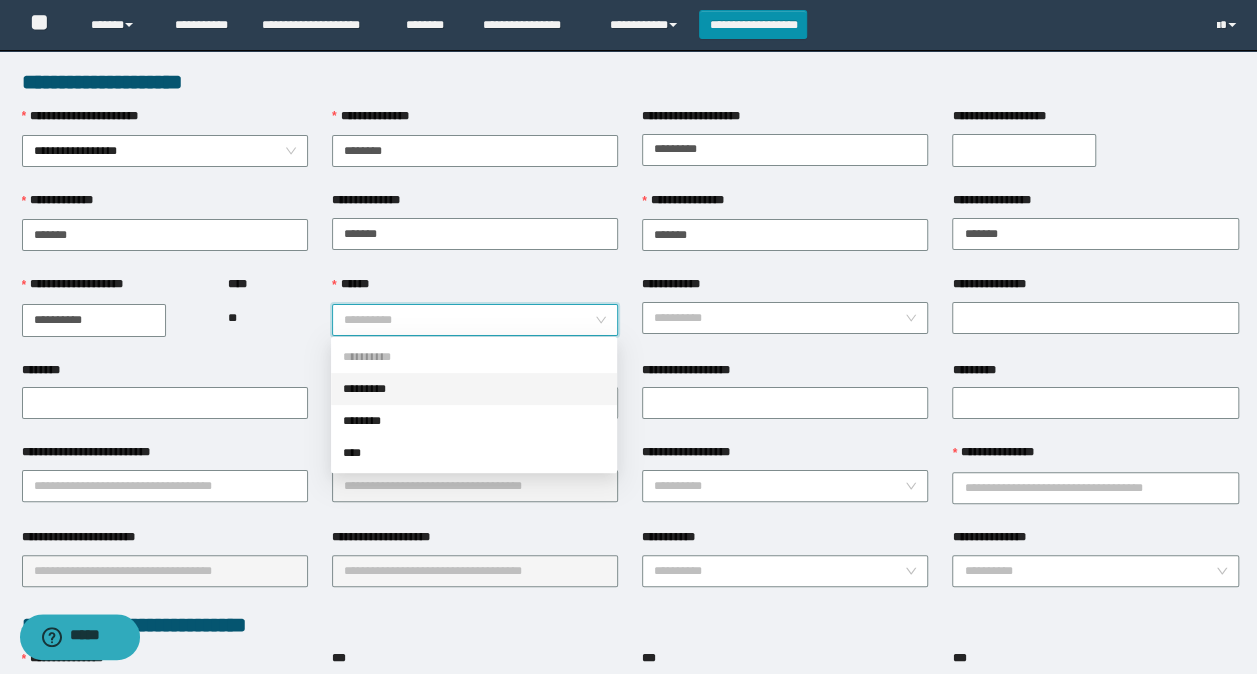 drag, startPoint x: 389, startPoint y: 391, endPoint x: 660, endPoint y: 362, distance: 272.54724 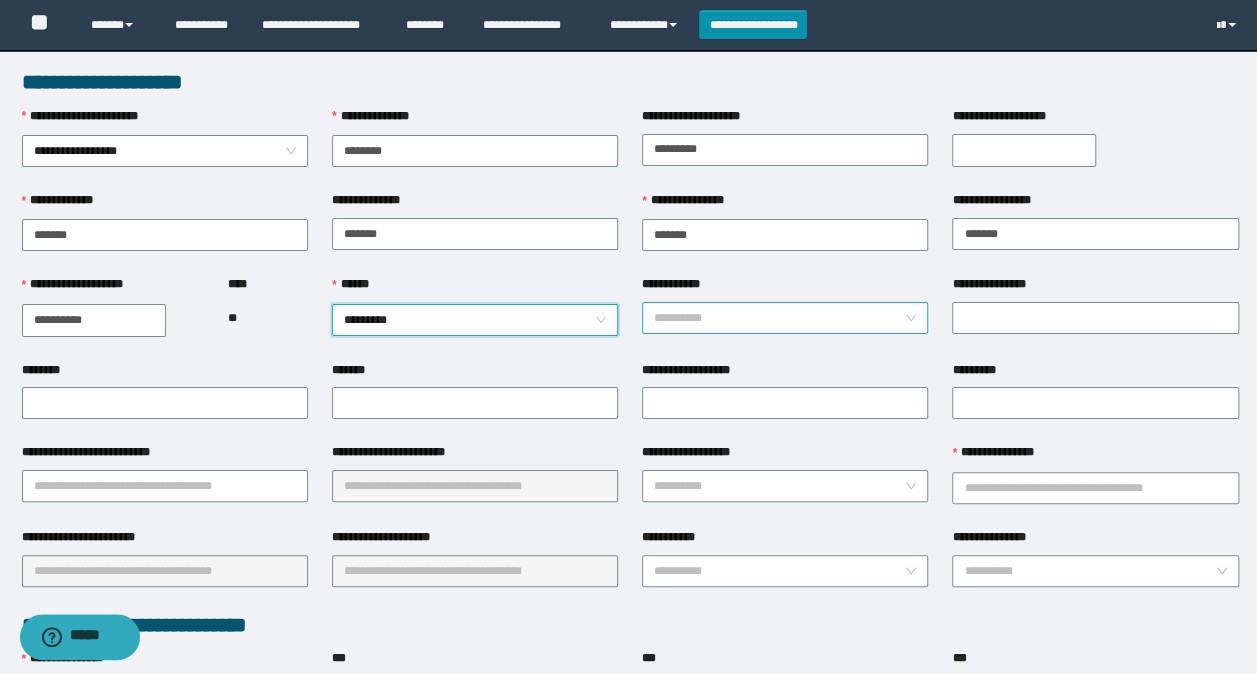 click on "**********" at bounding box center (779, 318) 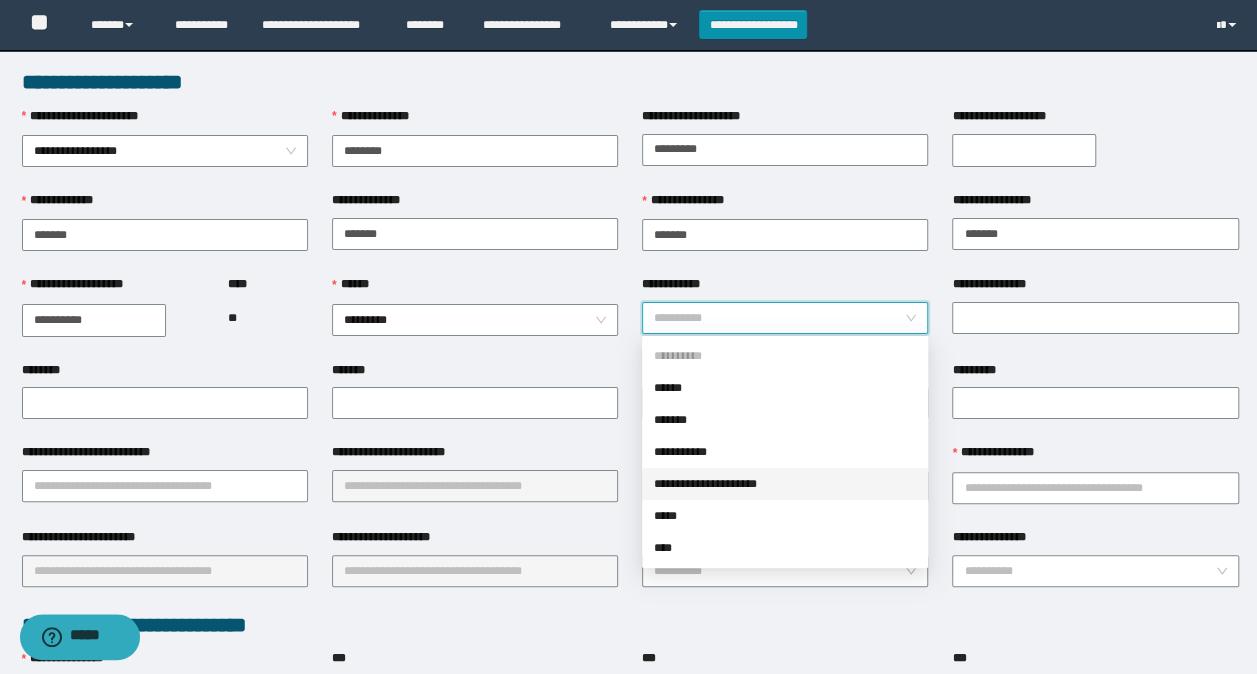 click on "**********" at bounding box center [785, 484] 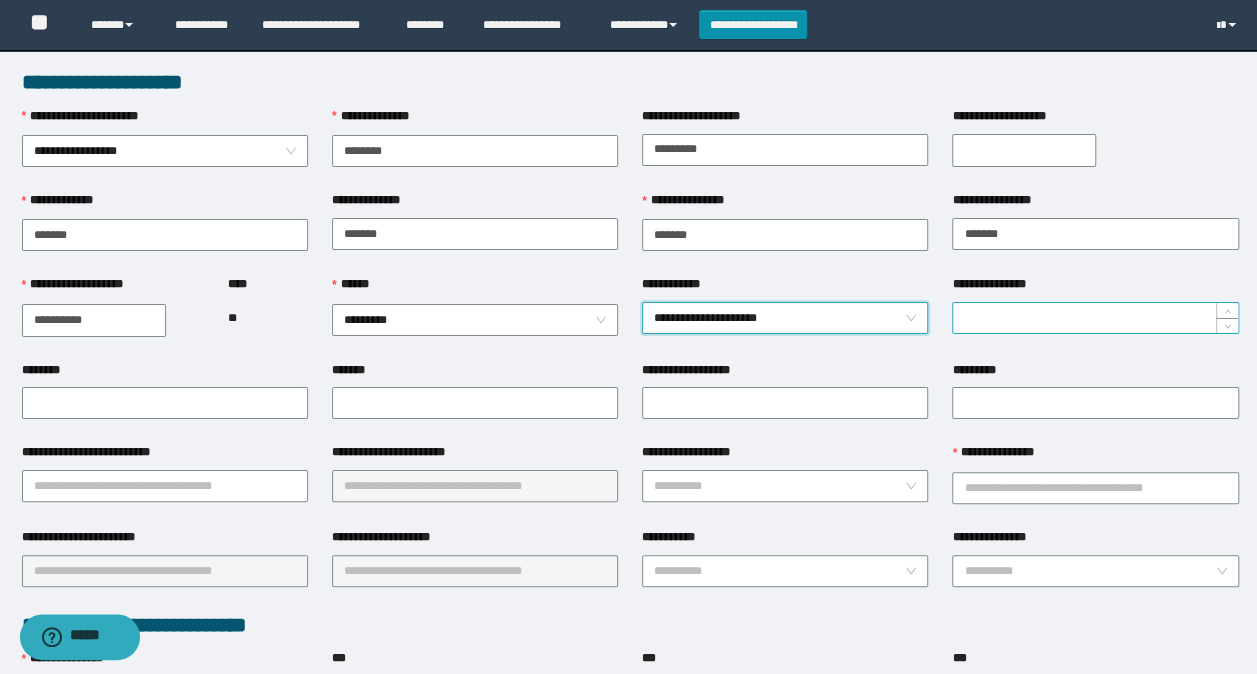 click on "**********" at bounding box center (1095, 318) 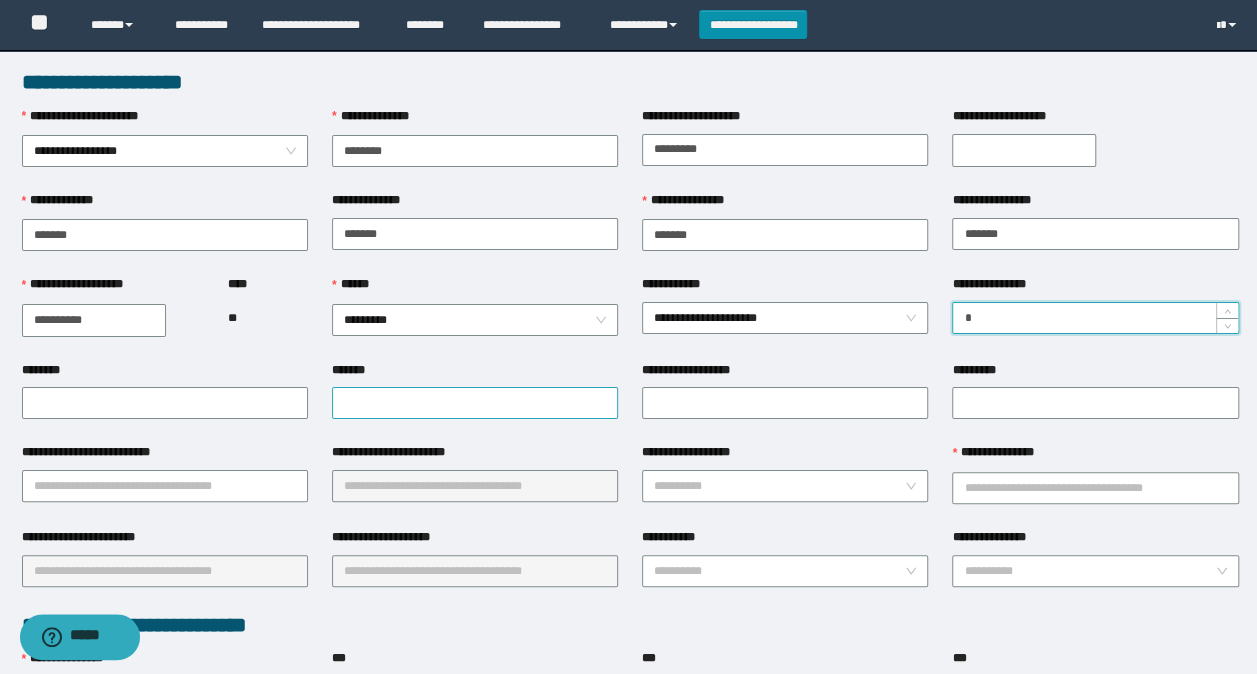 type on "*" 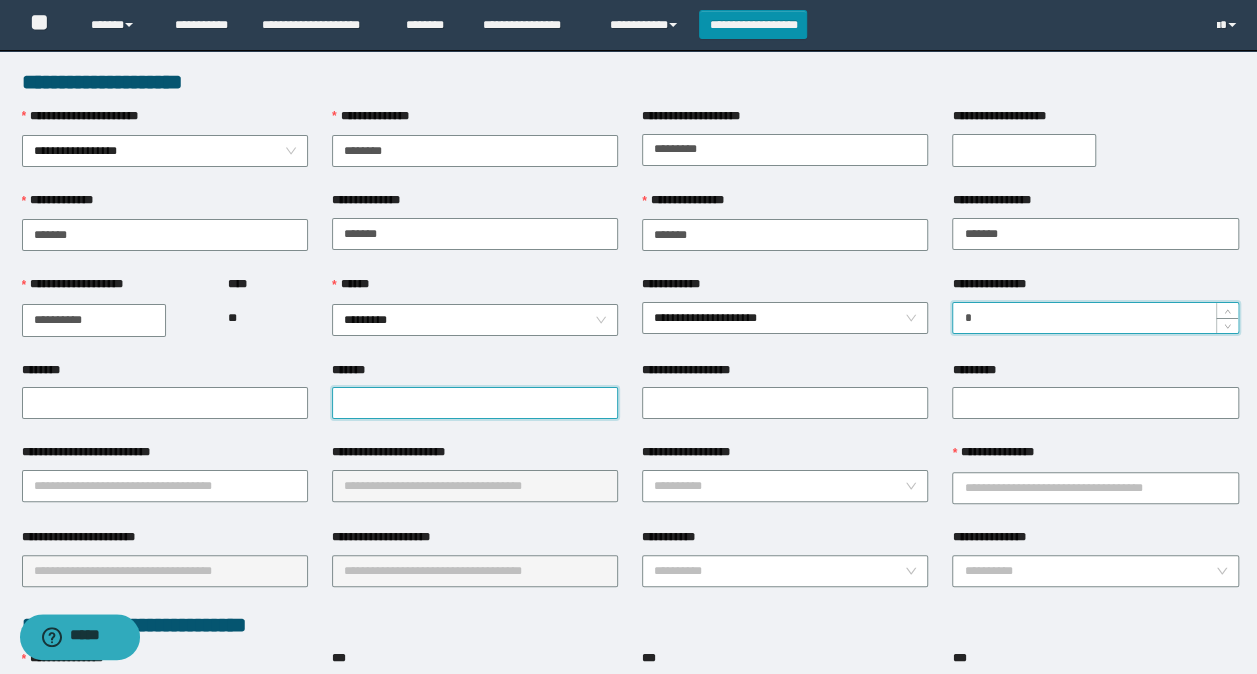 click on "*******" at bounding box center [475, 403] 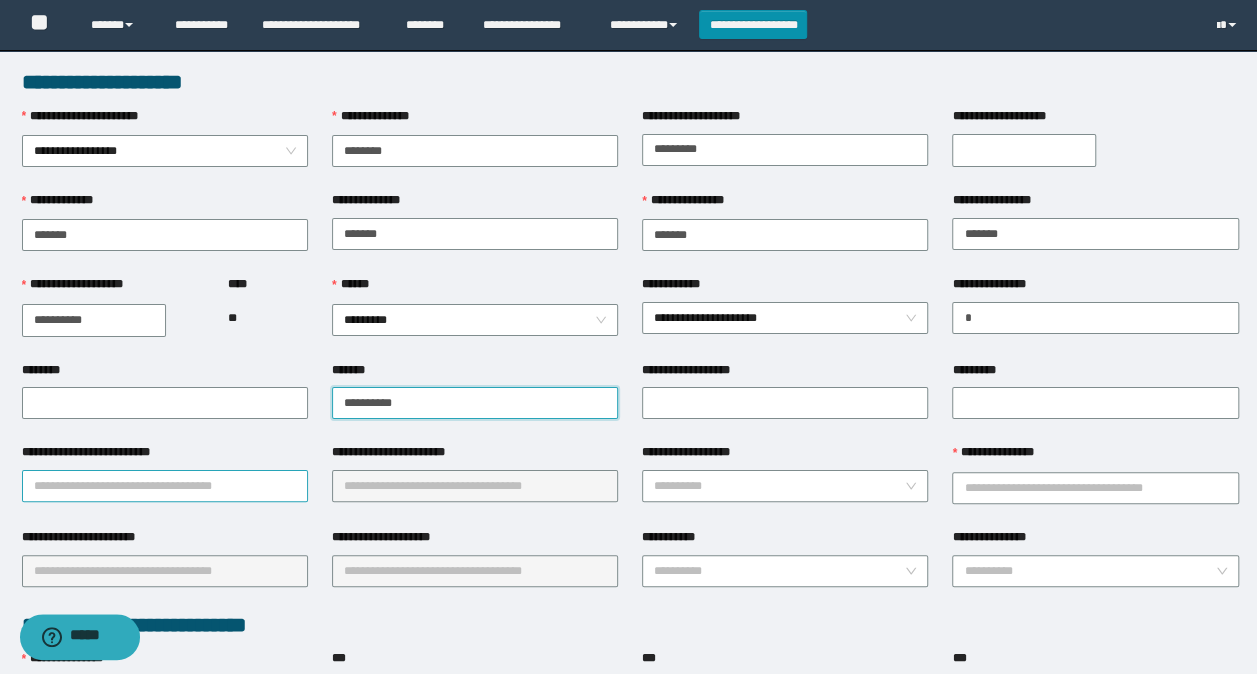 type on "**********" 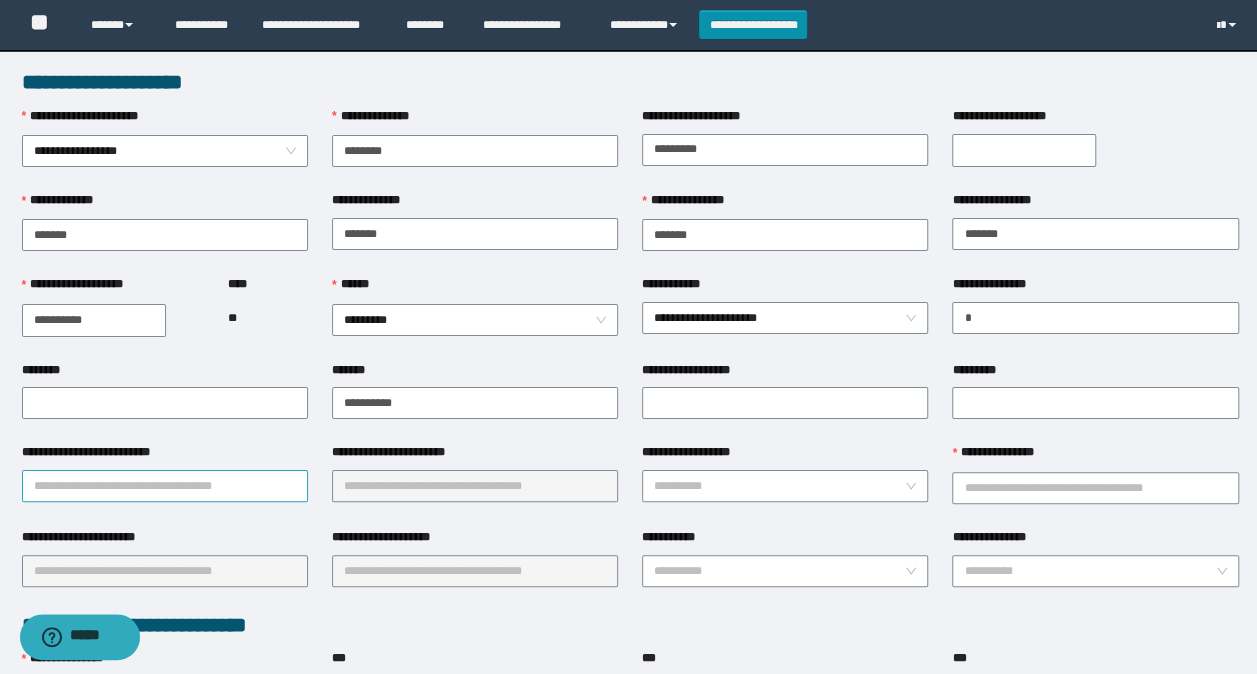 click on "**********" at bounding box center (165, 486) 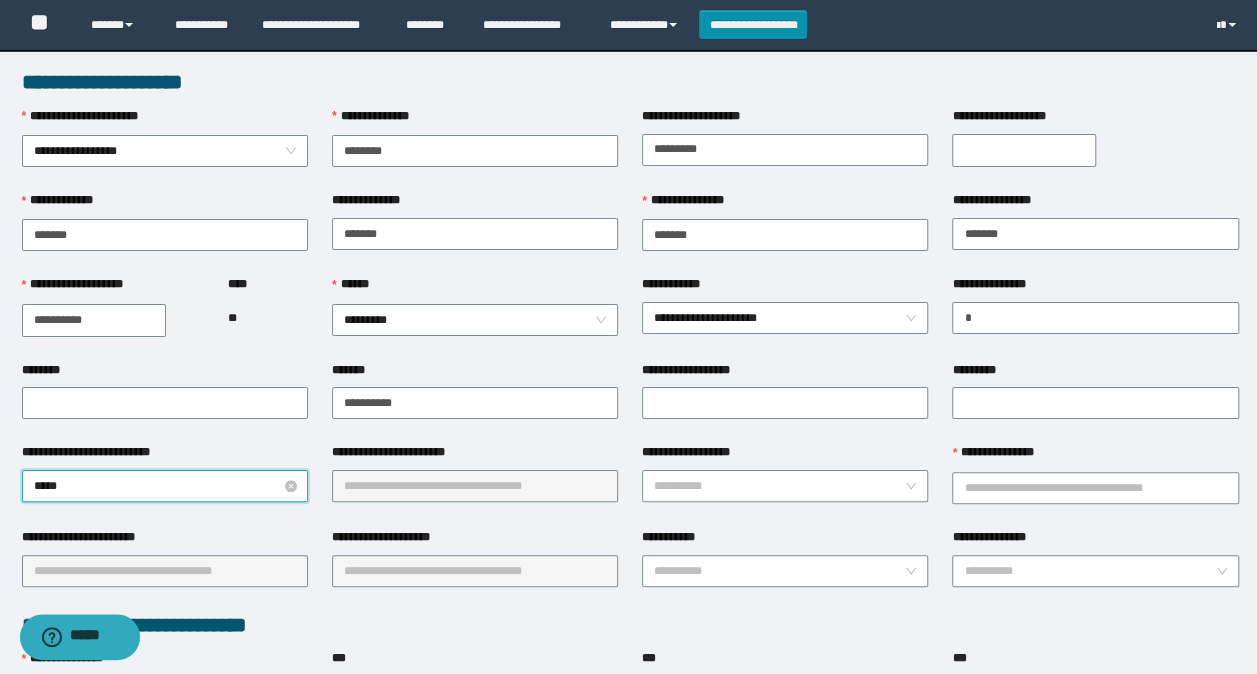 type on "******" 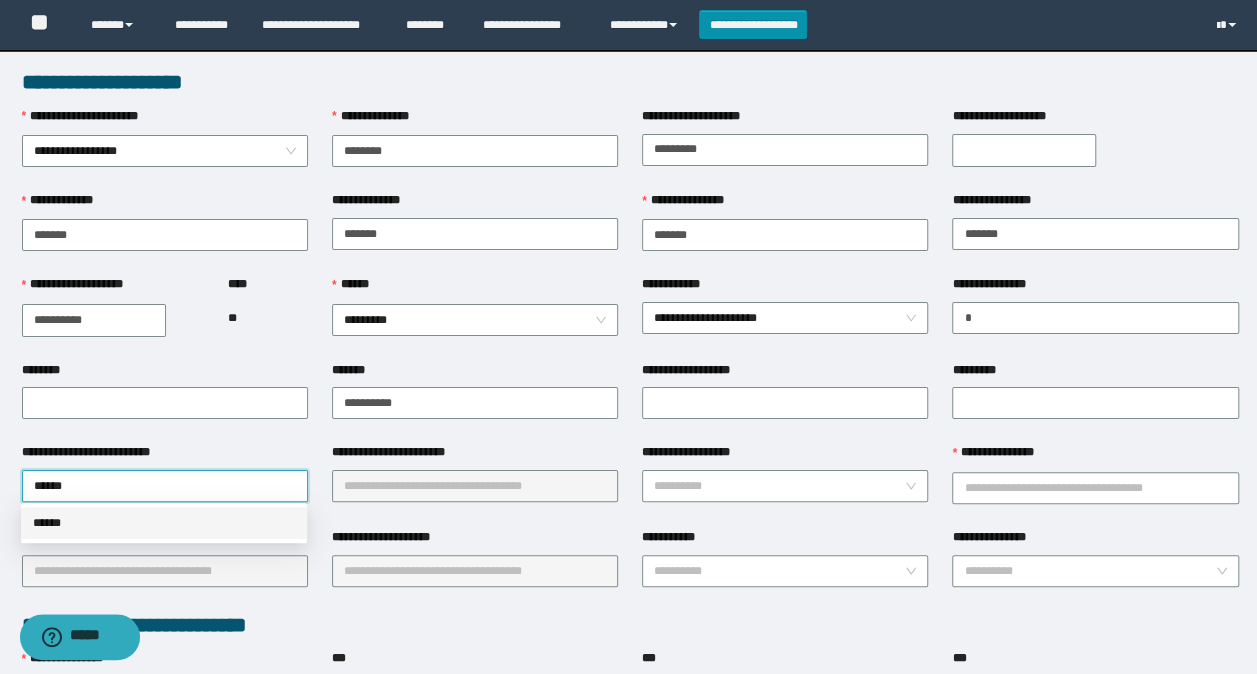drag, startPoint x: 66, startPoint y: 520, endPoint x: 286, endPoint y: 506, distance: 220.445 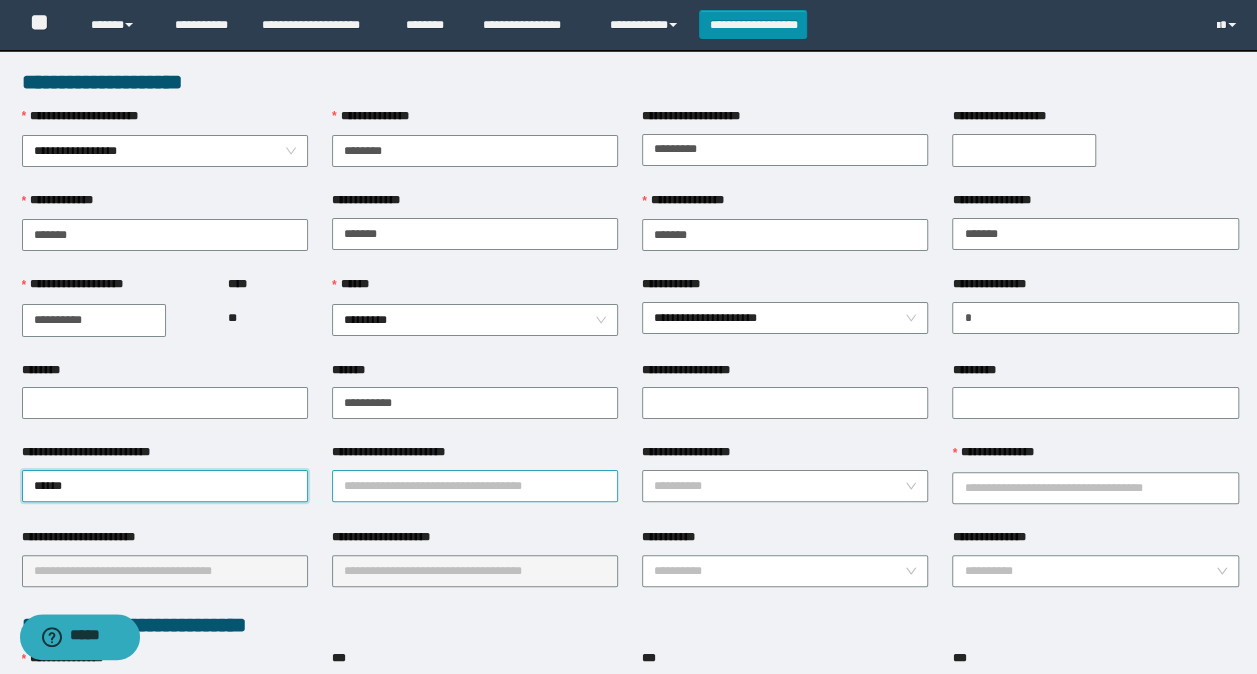 click on "**********" at bounding box center (475, 486) 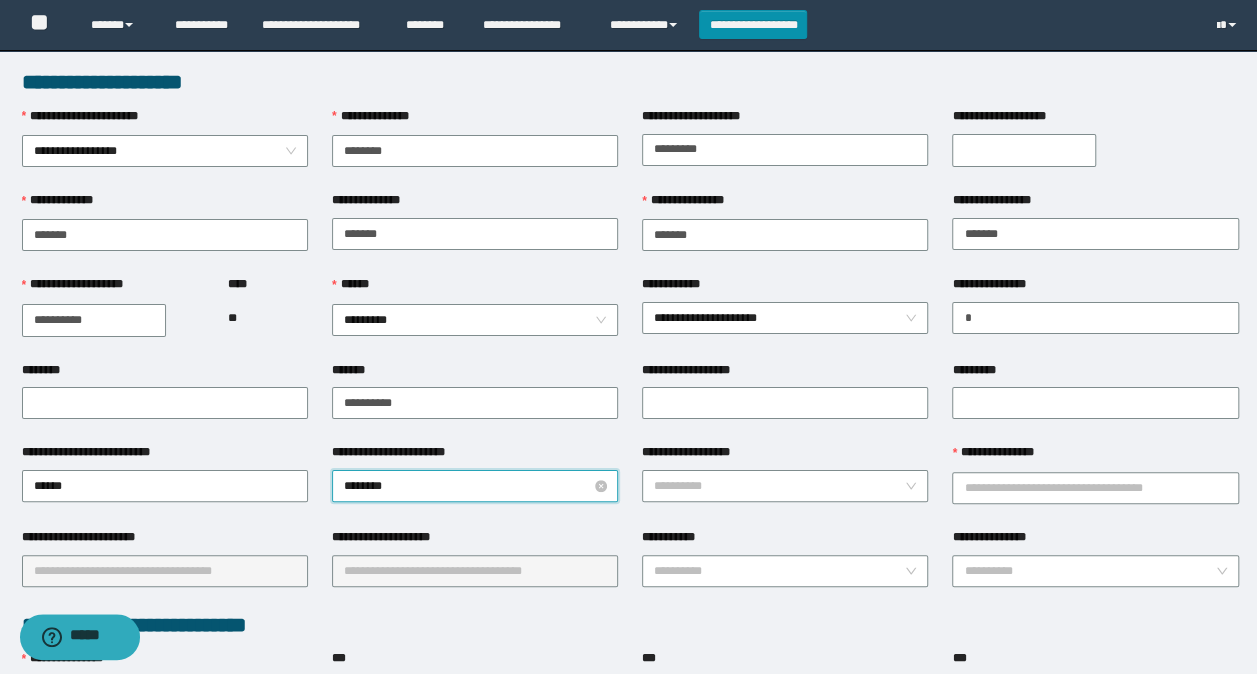 type on "*********" 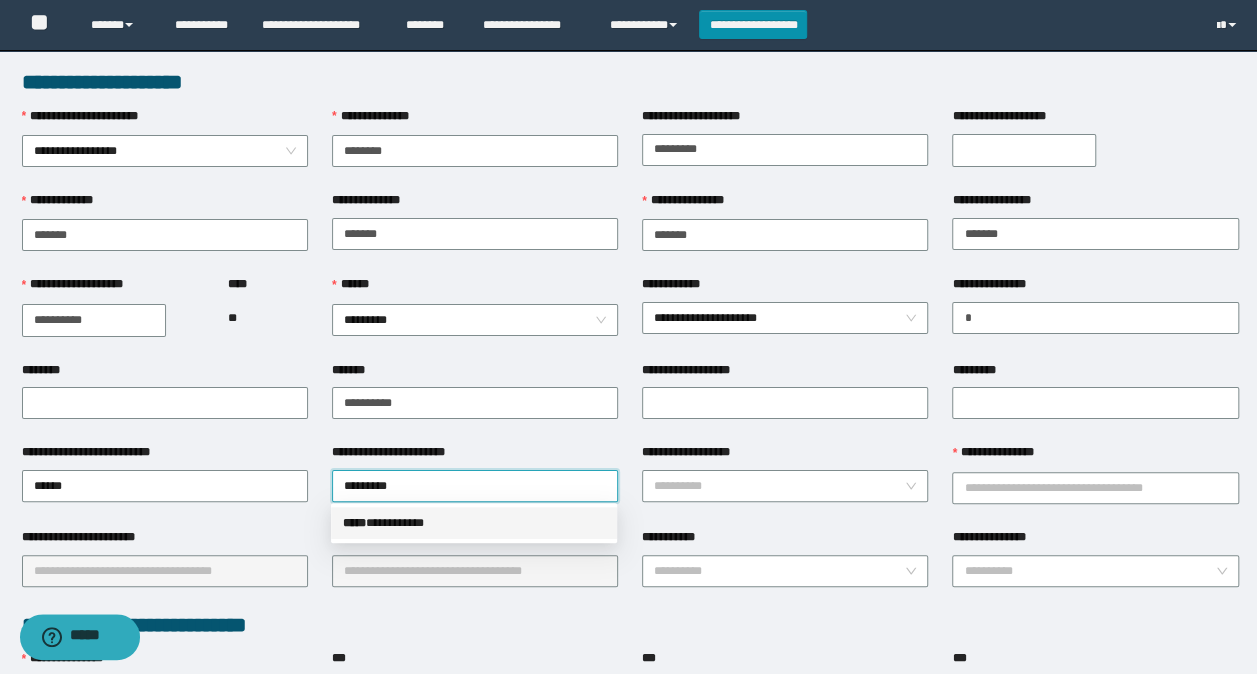 click on "***** * *********" at bounding box center [474, 523] 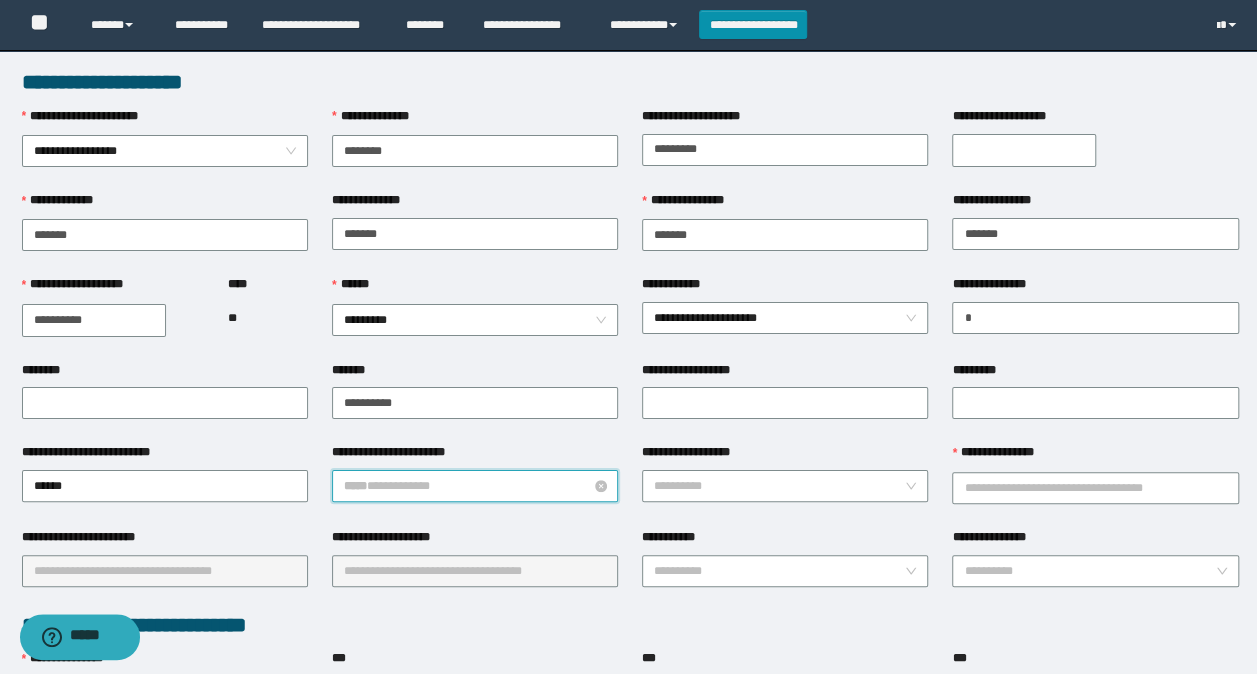 click on "***** * *********" at bounding box center [475, 486] 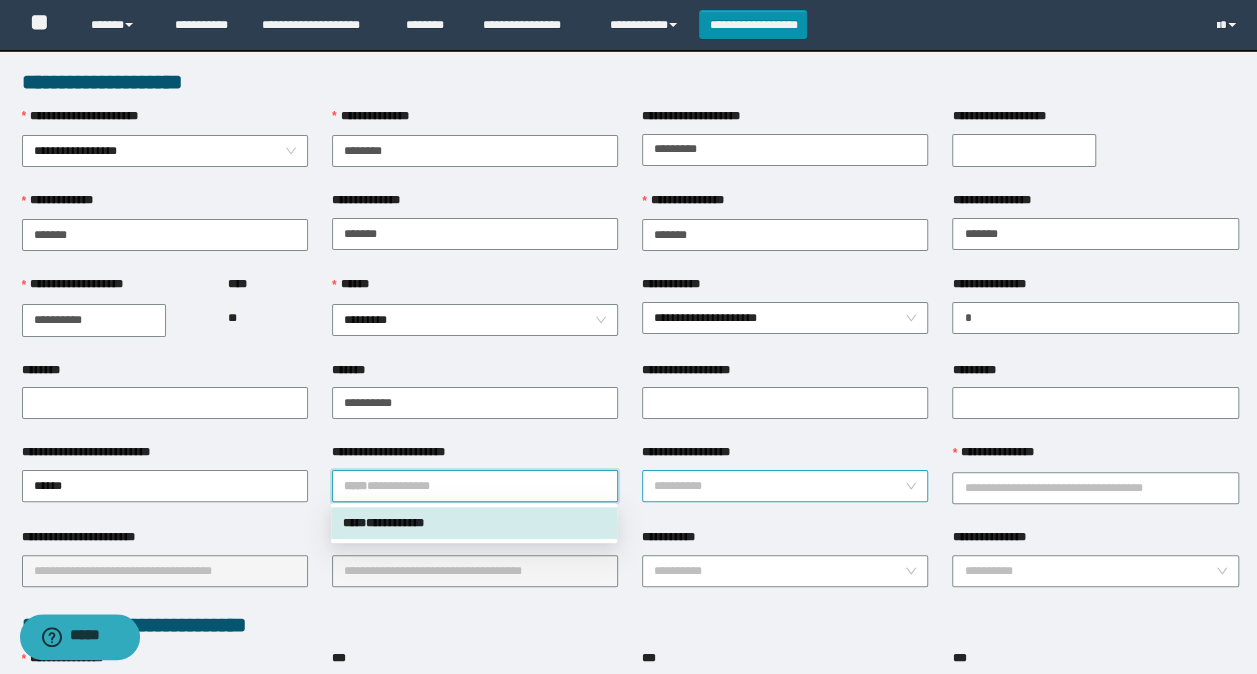 click on "**********" at bounding box center [779, 486] 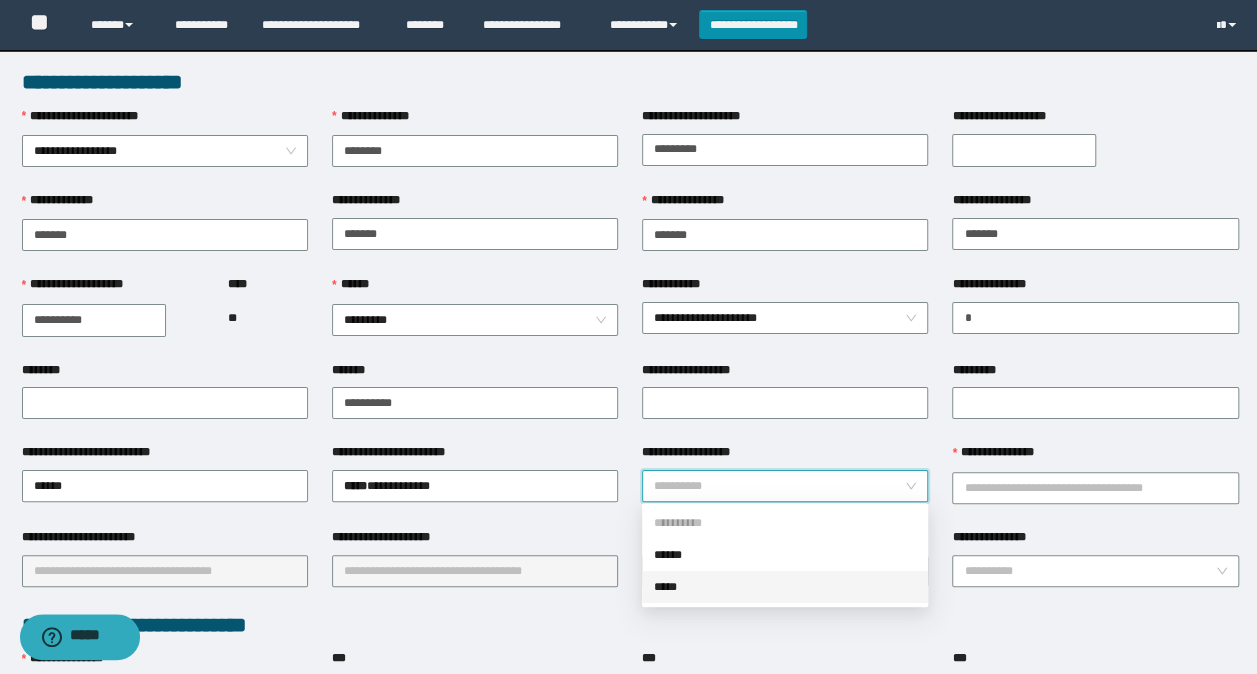 click on "*****" at bounding box center [785, 587] 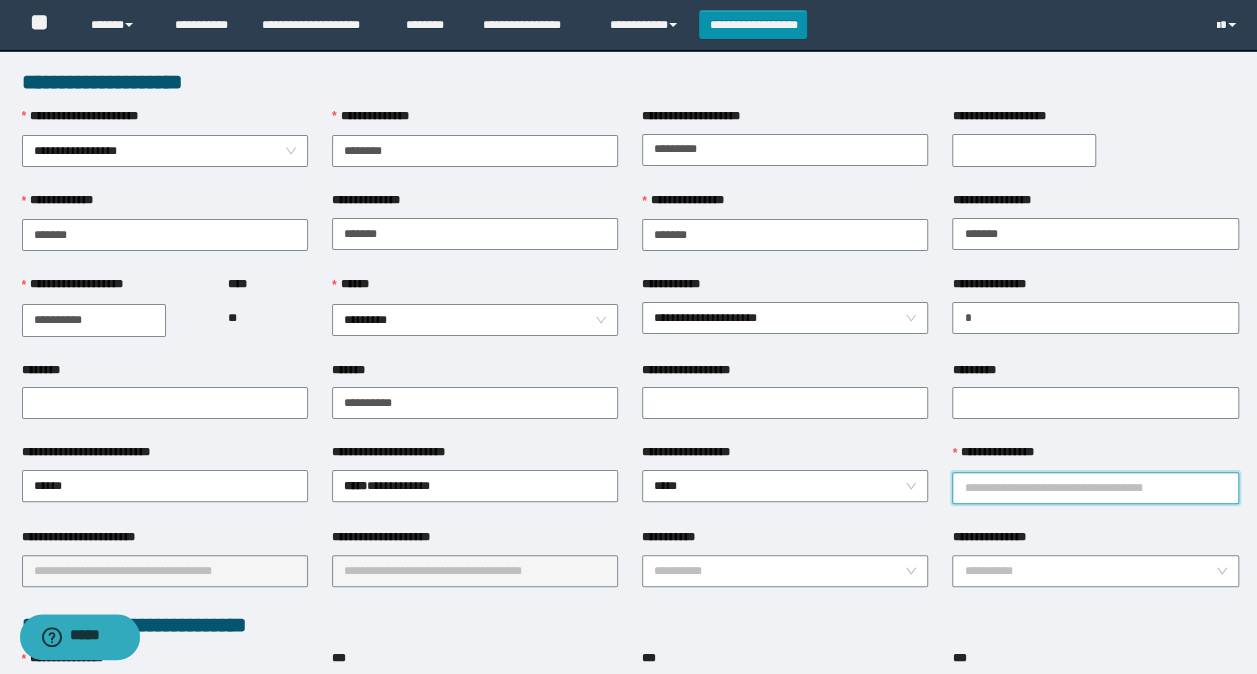 click on "**********" at bounding box center [1095, 488] 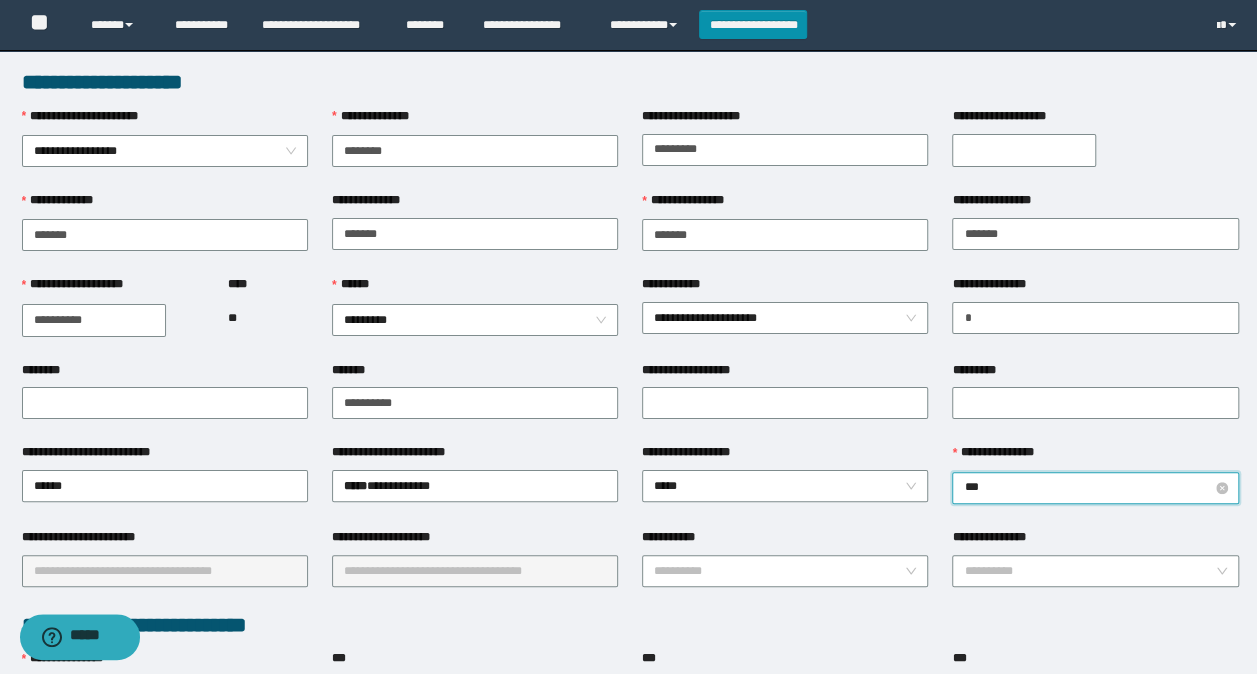 type on "****" 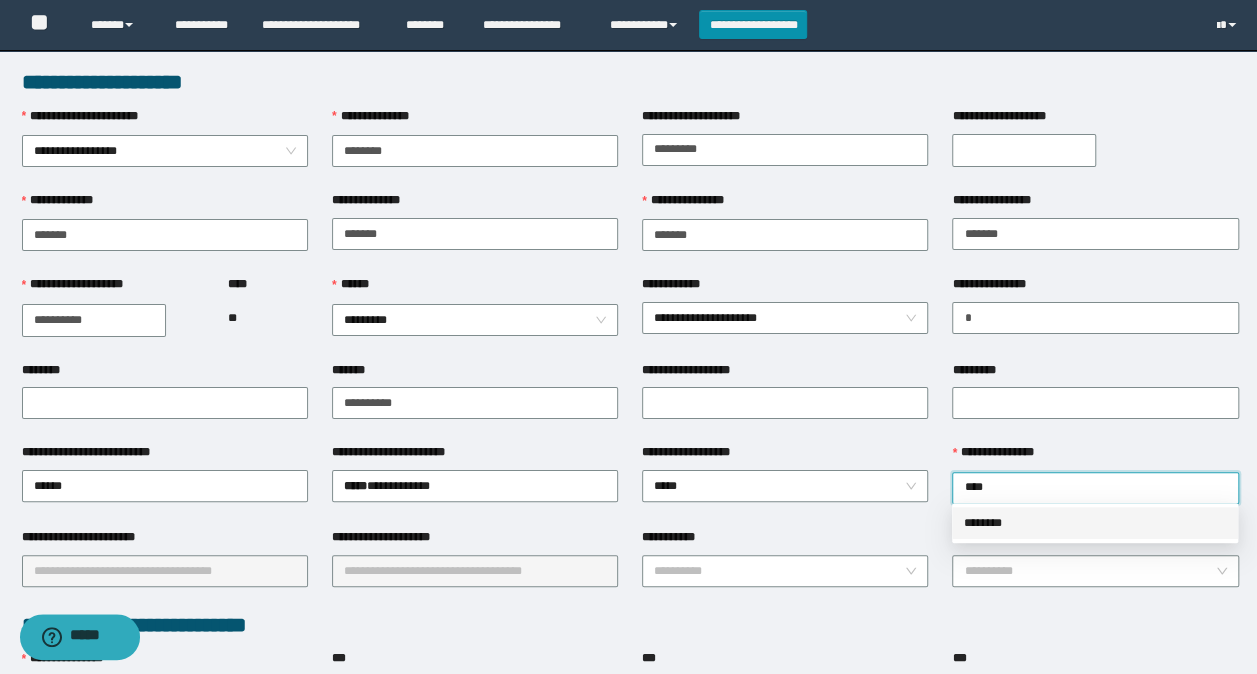 click on "********" at bounding box center (1095, 523) 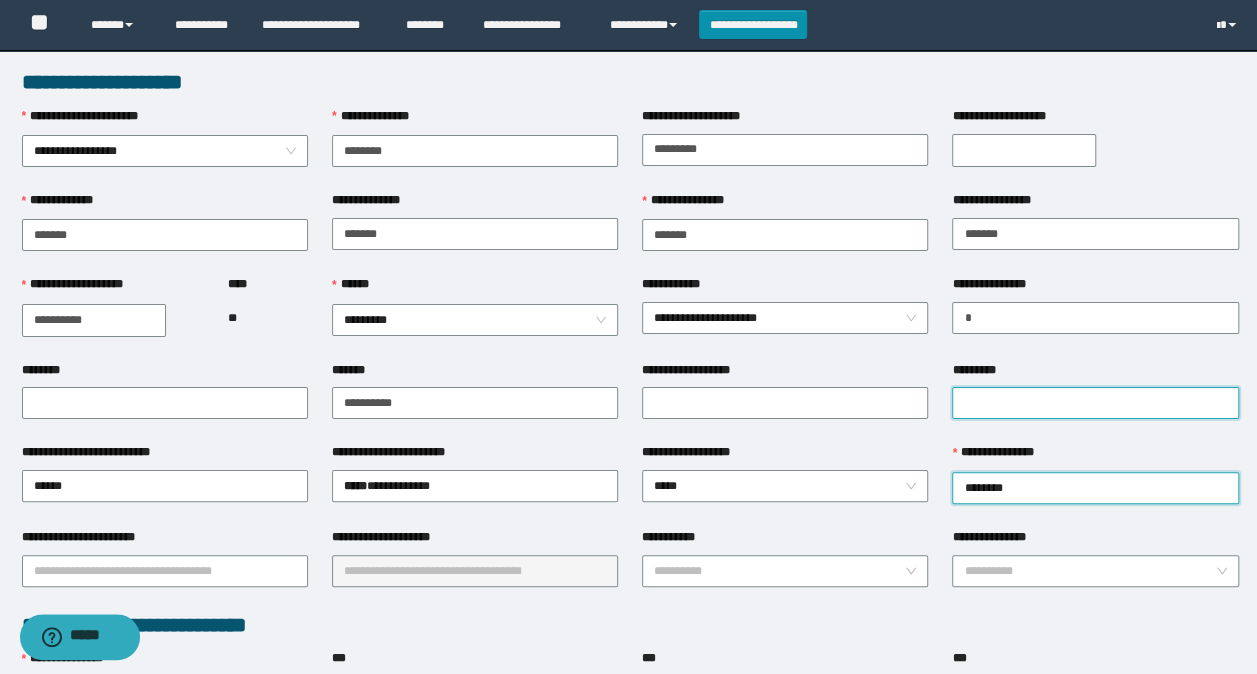 click on "*********" at bounding box center [1095, 403] 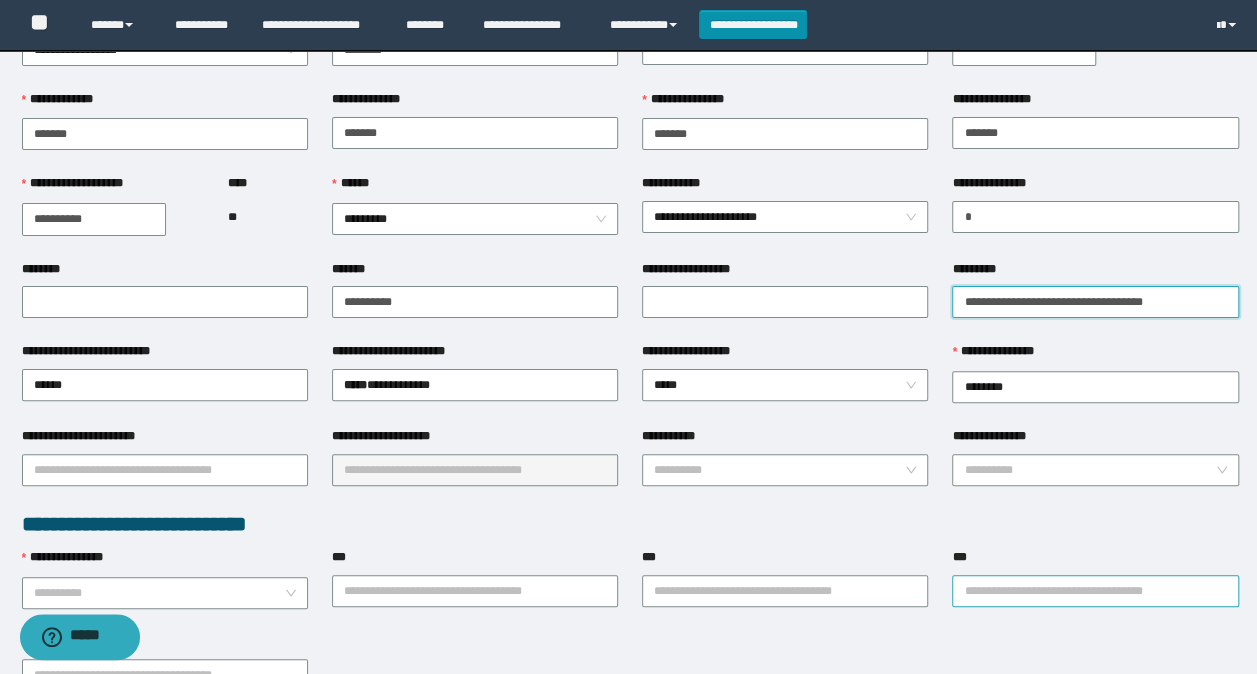 scroll, scrollTop: 200, scrollLeft: 0, axis: vertical 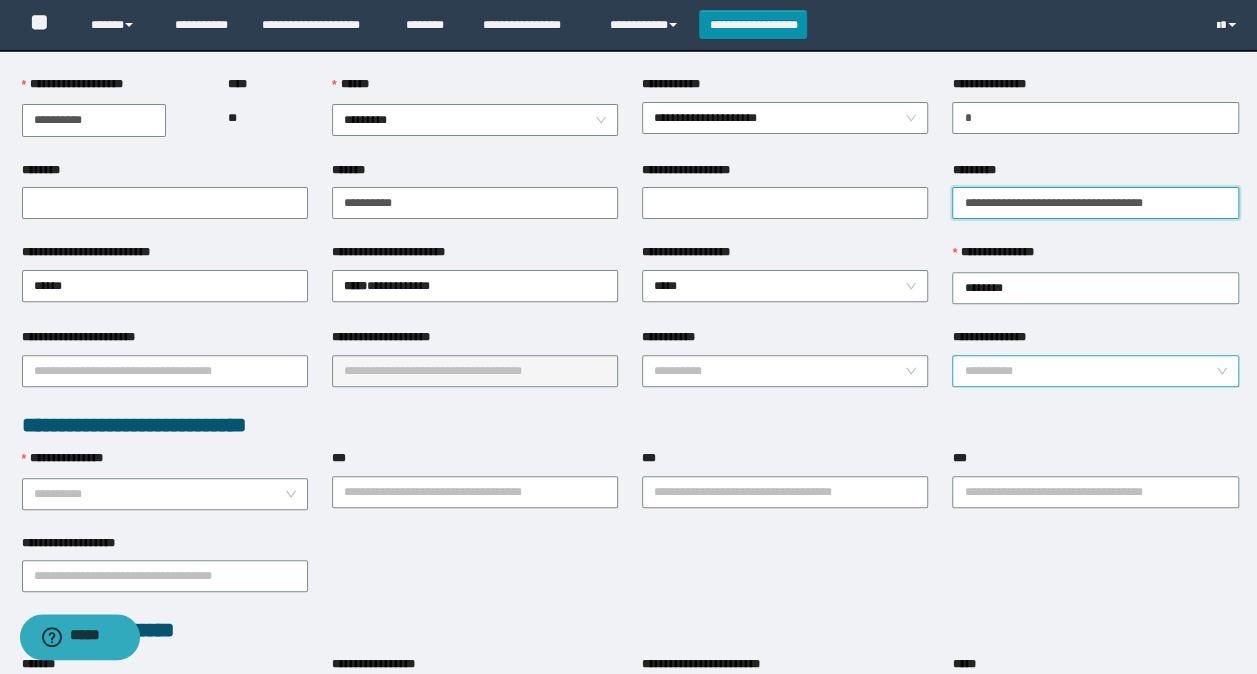 type on "**********" 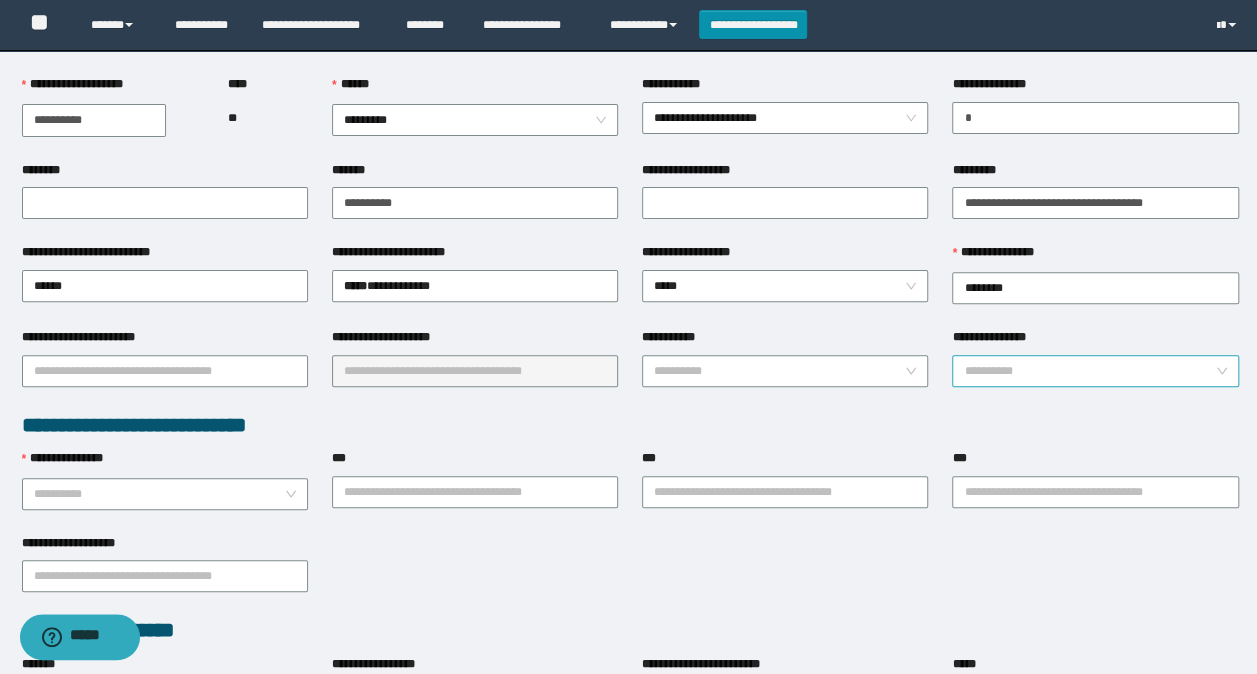 click on "**********" at bounding box center (1089, 371) 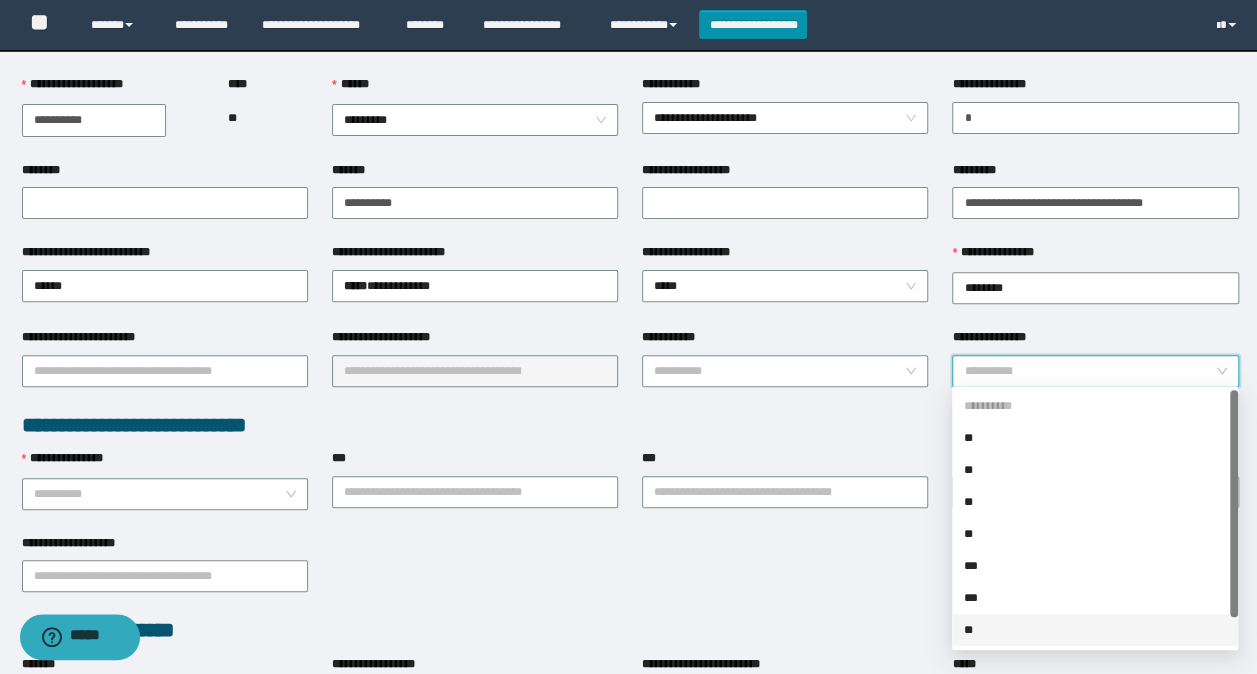 drag, startPoint x: 978, startPoint y: 630, endPoint x: 923, endPoint y: 528, distance: 115.88356 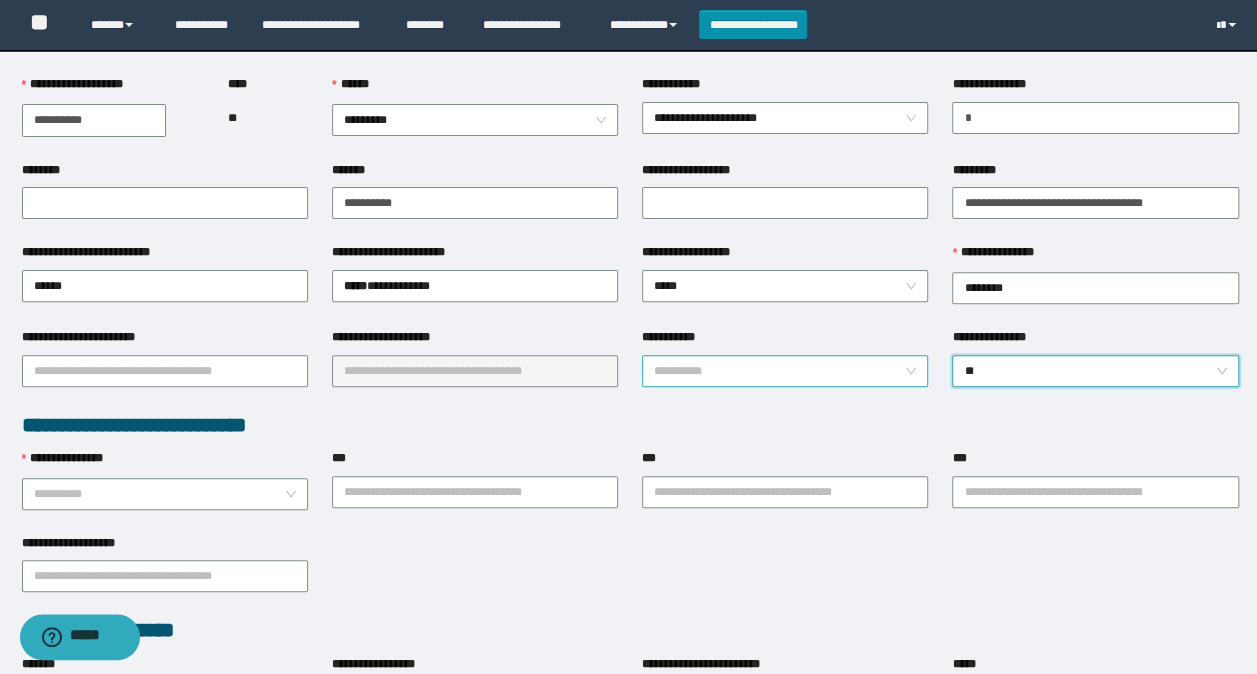 click on "**********" at bounding box center [779, 371] 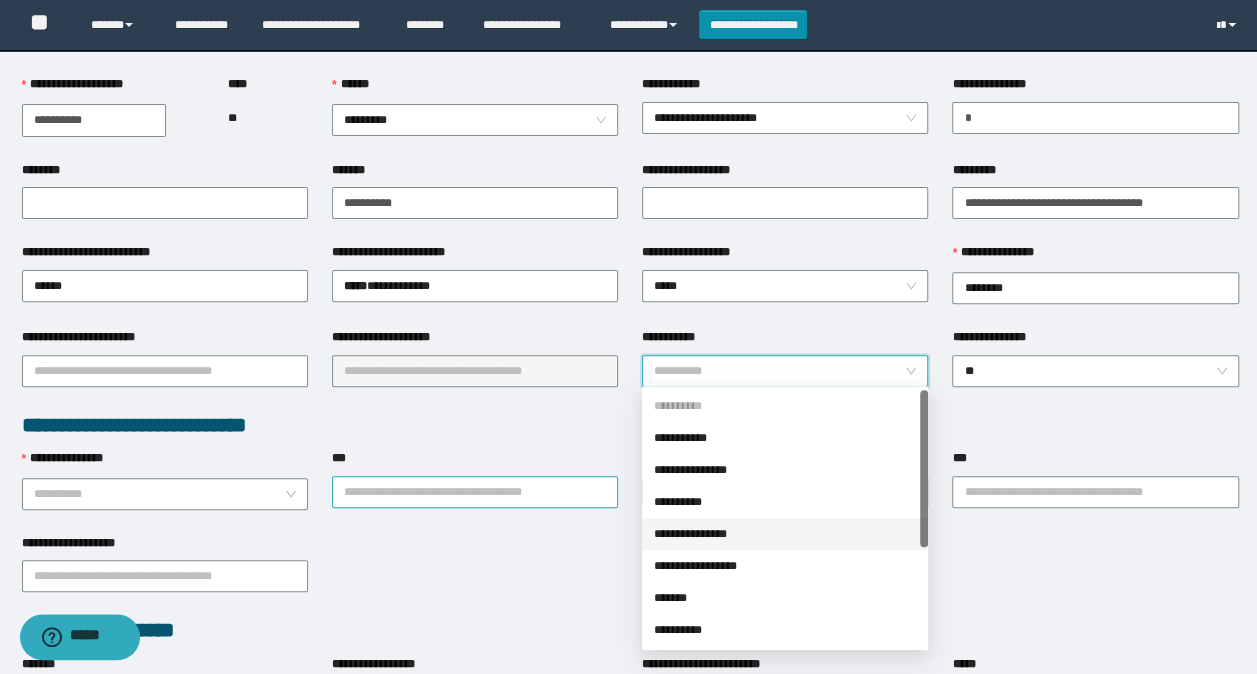 drag, startPoint x: 699, startPoint y: 530, endPoint x: 593, endPoint y: 481, distance: 116.777565 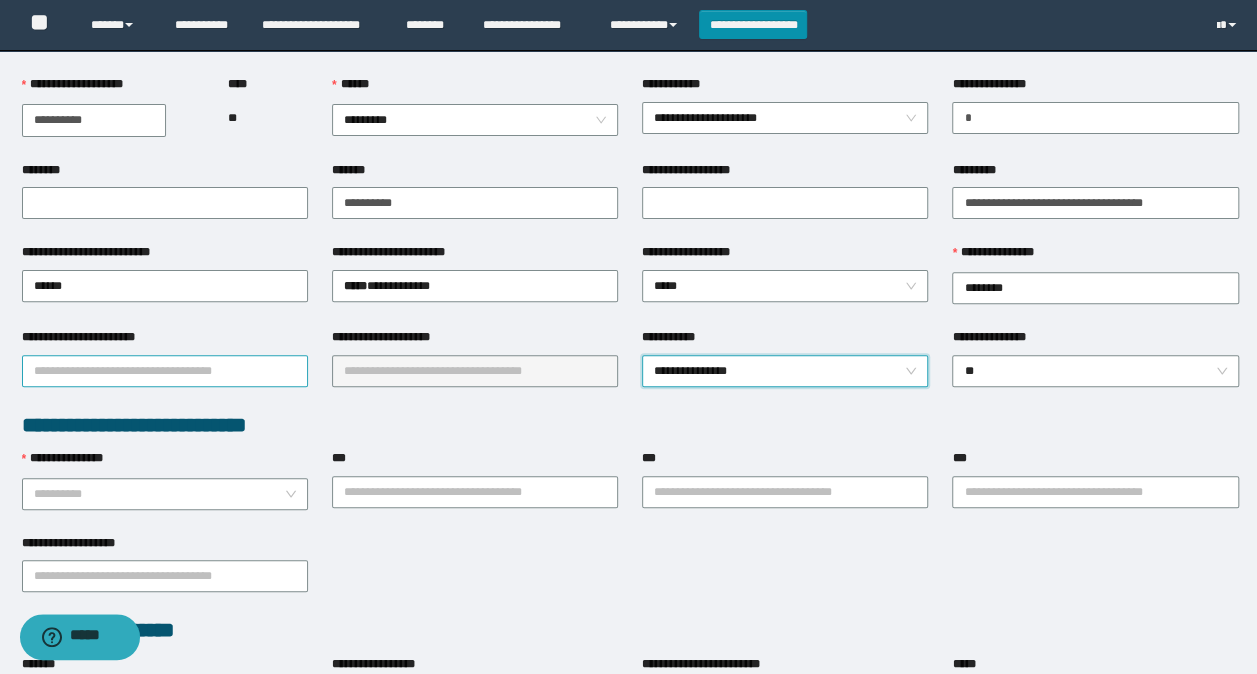 click on "**********" at bounding box center [165, 371] 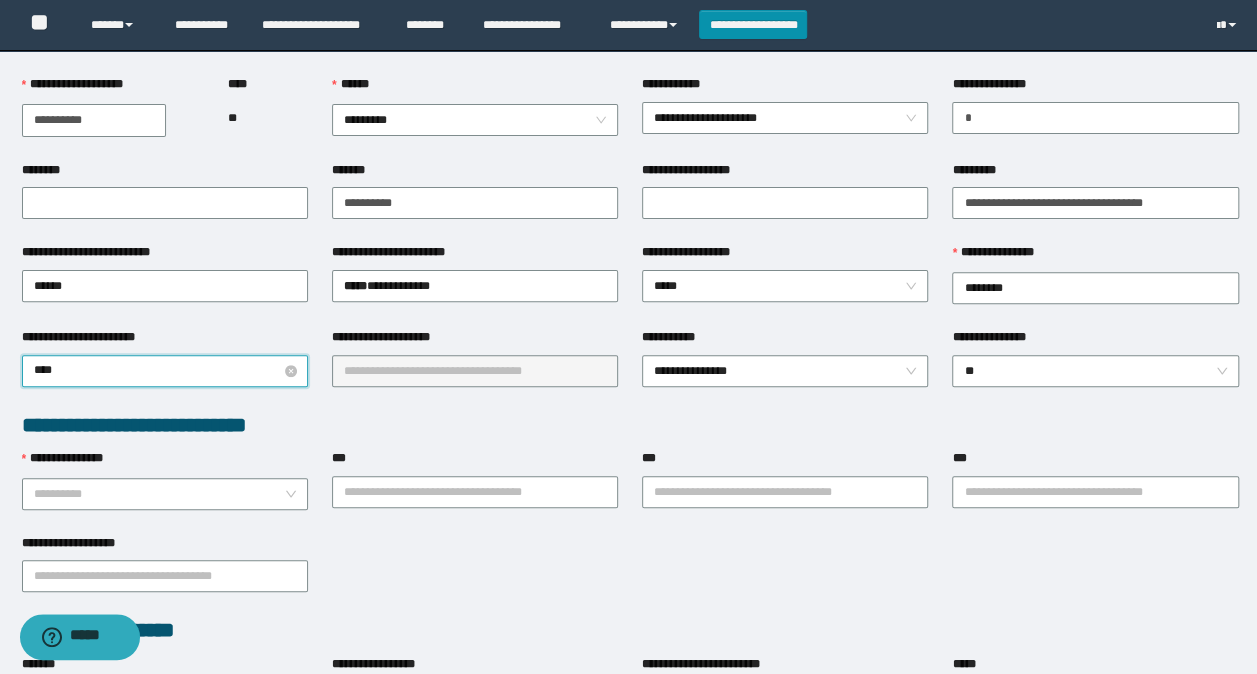 type on "*****" 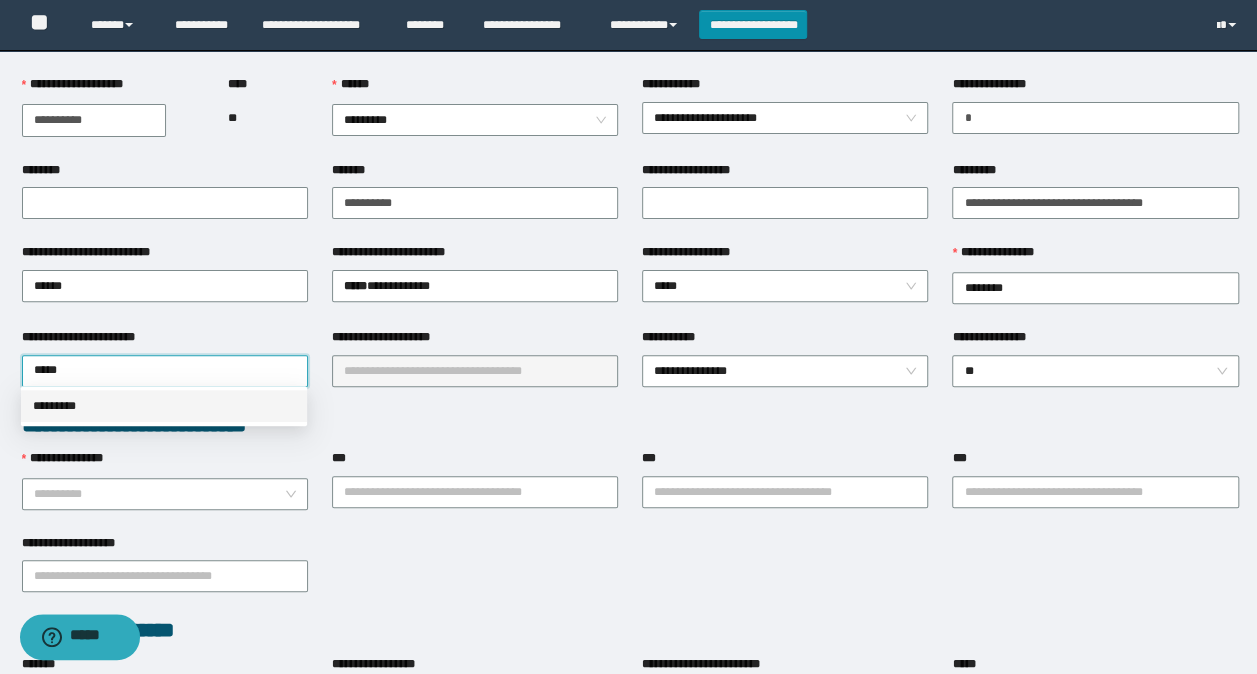 click on "*********" at bounding box center [164, 406] 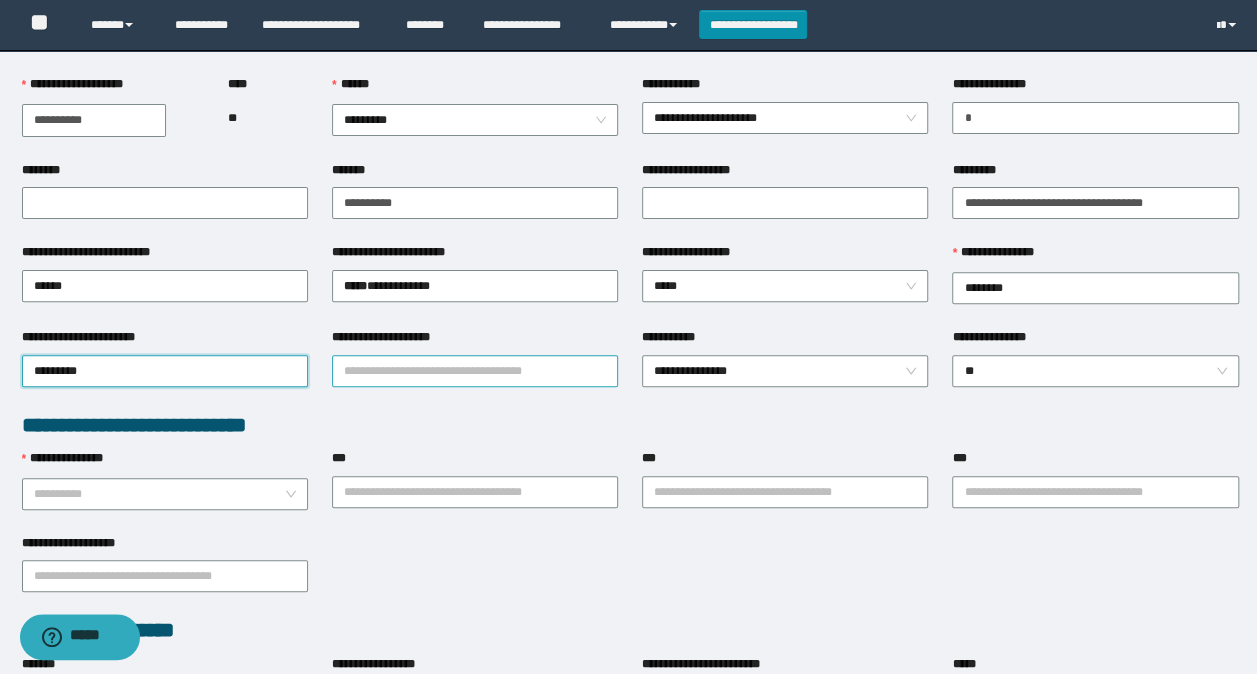 click on "**********" at bounding box center (475, 371) 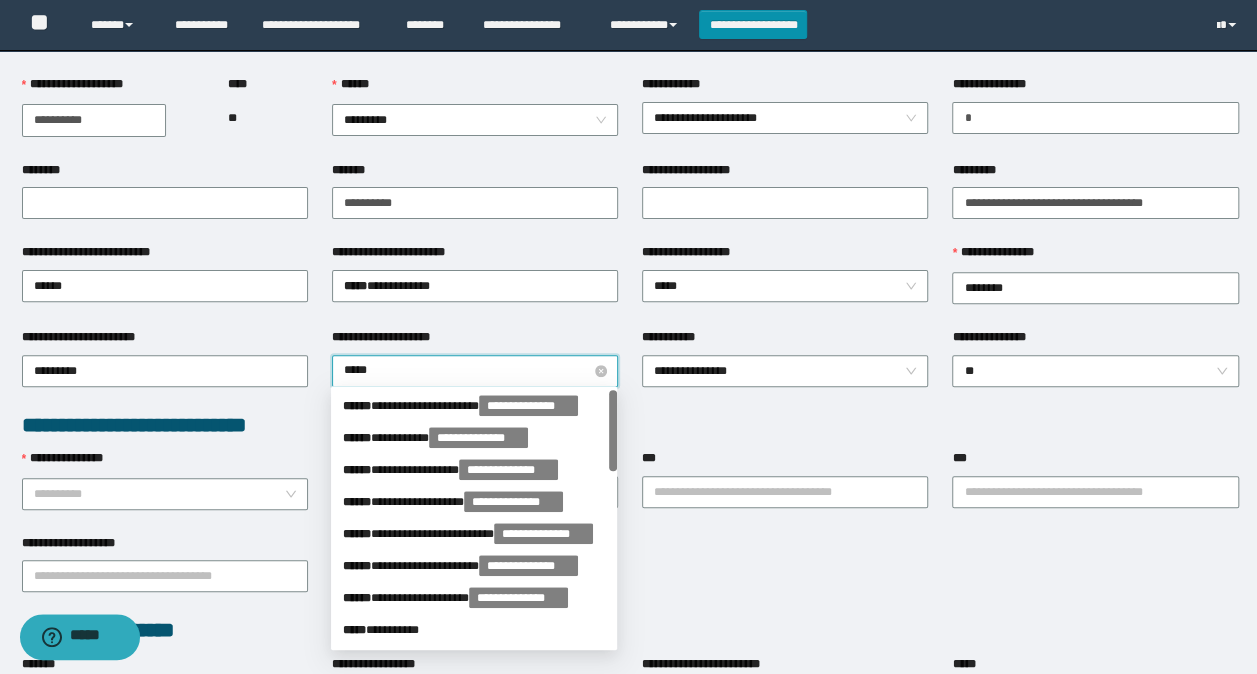 type on "******" 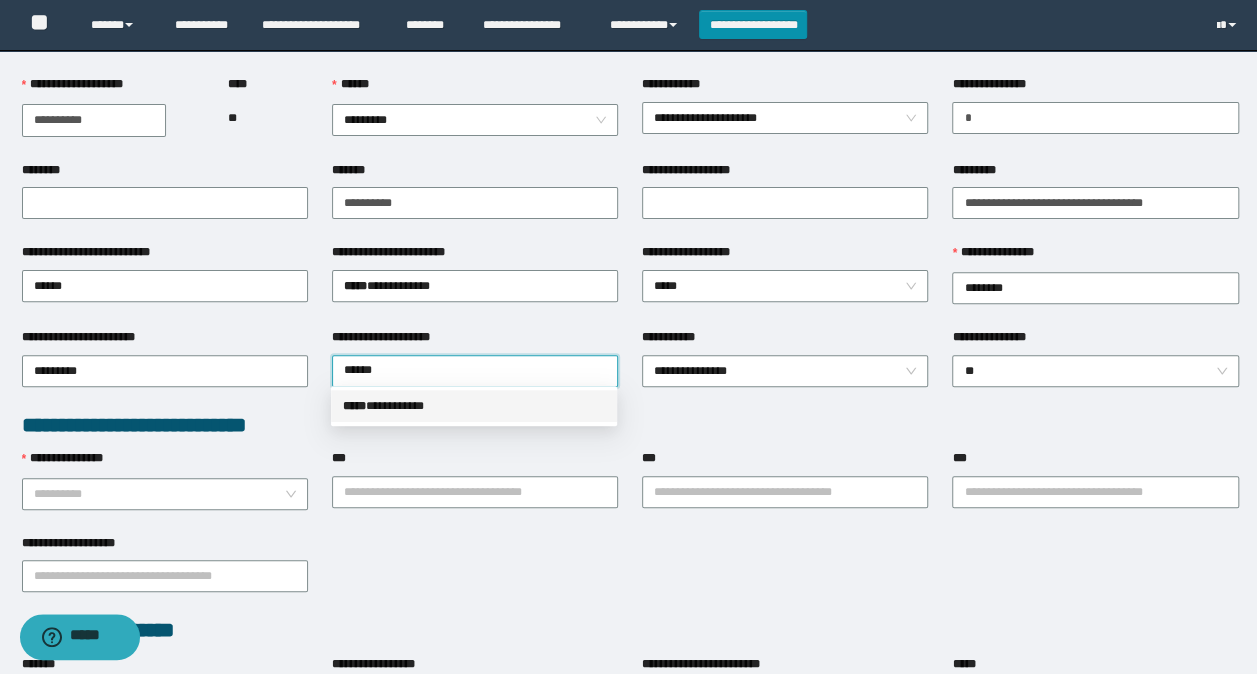 click on "***** * *********" at bounding box center [474, 406] 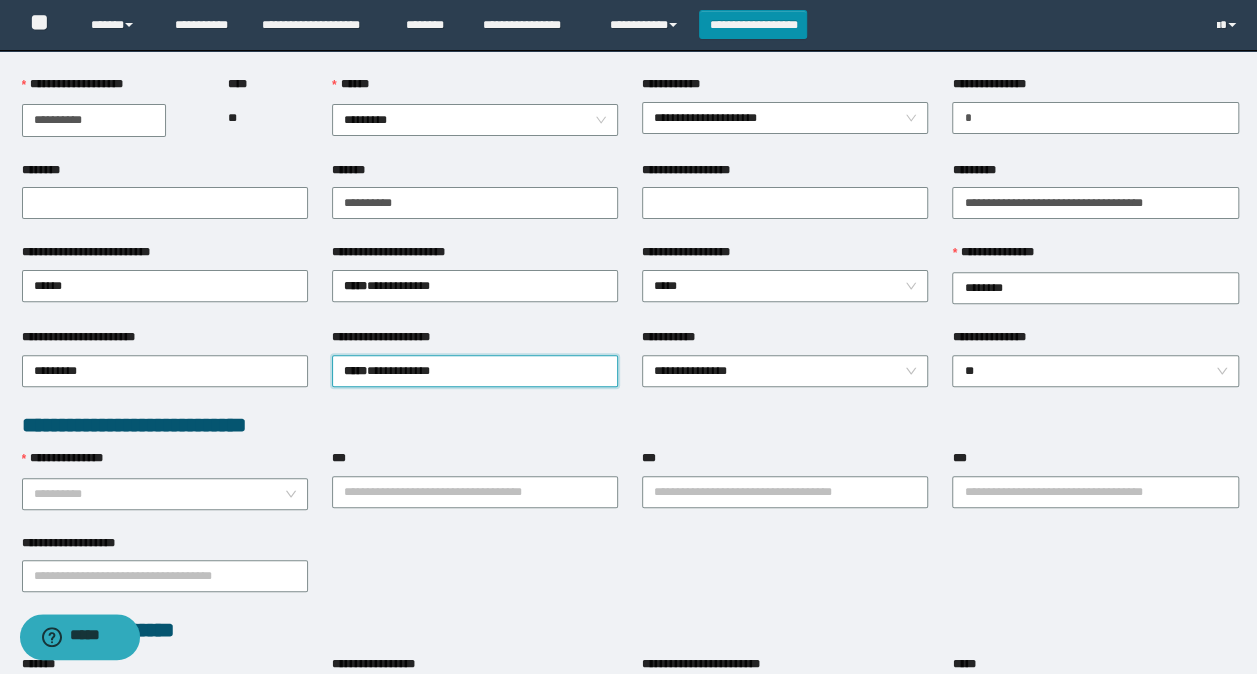 click on "**********" at bounding box center (630, 425) 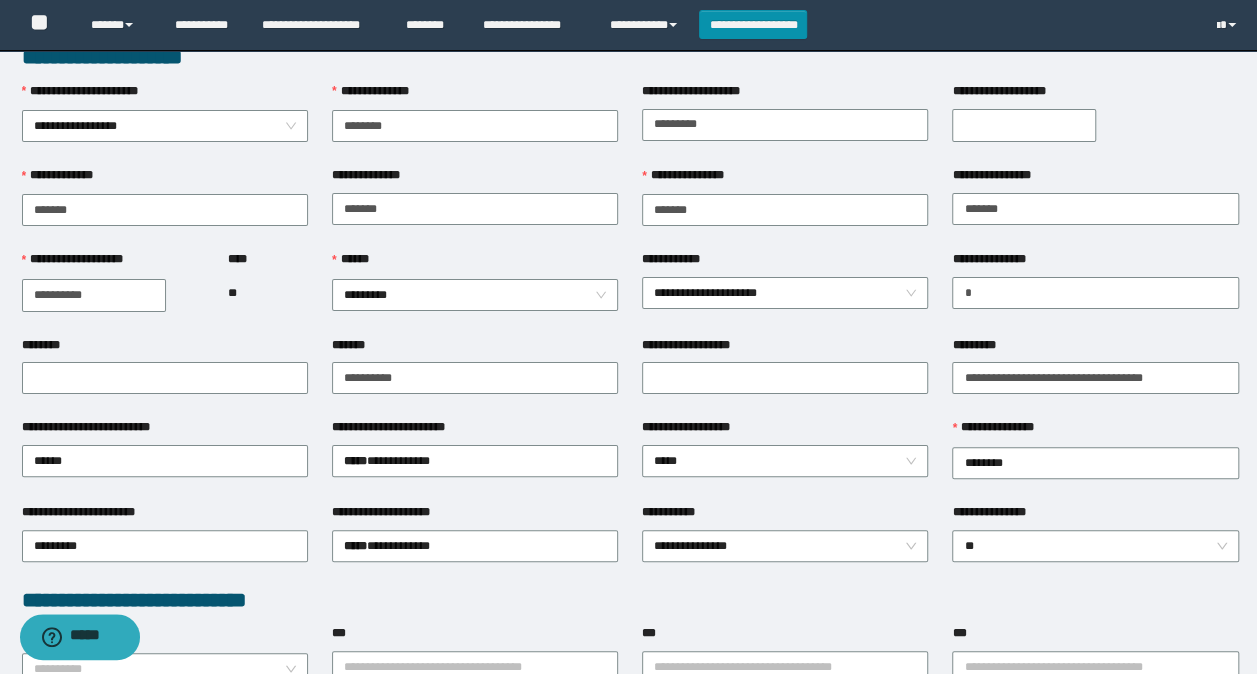 scroll, scrollTop: 0, scrollLeft: 0, axis: both 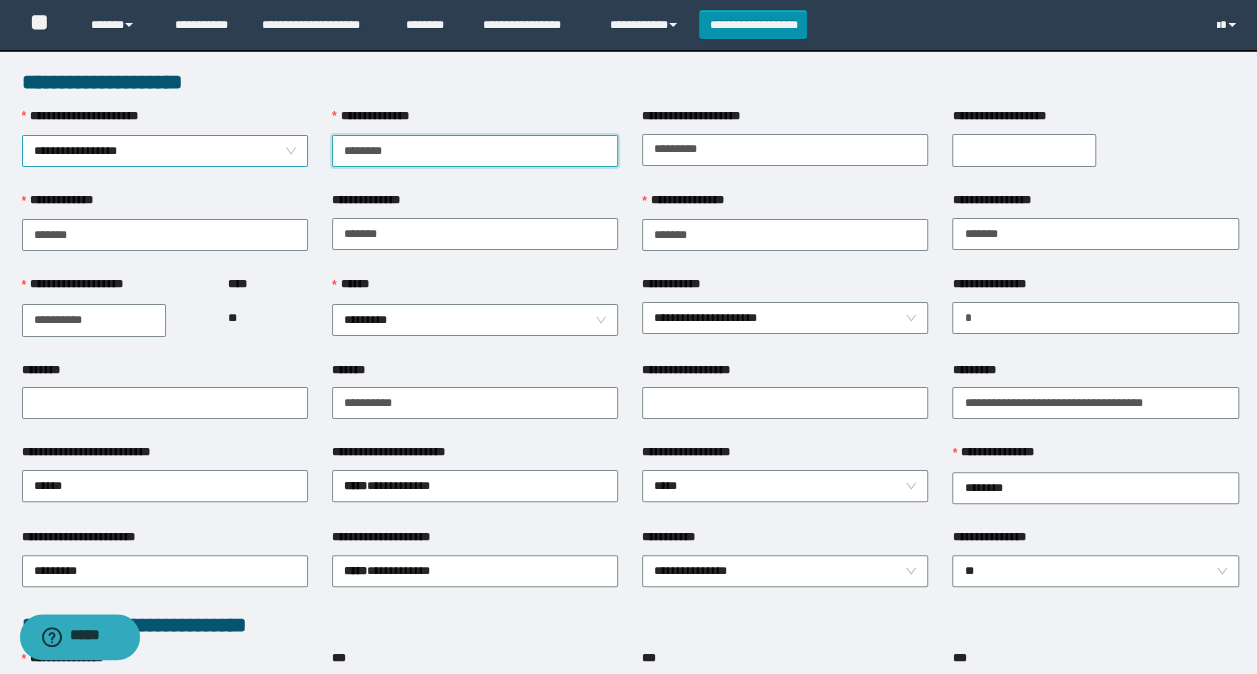 drag, startPoint x: 410, startPoint y: 154, endPoint x: 306, endPoint y: 144, distance: 104.47966 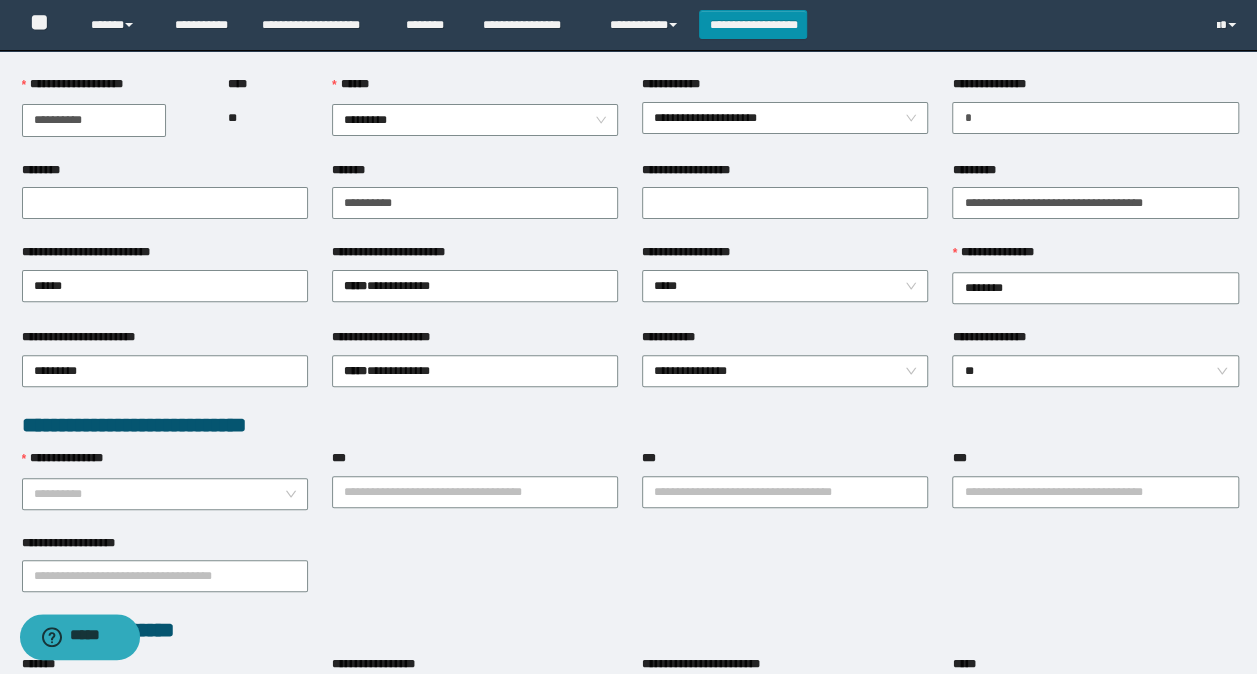 scroll, scrollTop: 400, scrollLeft: 0, axis: vertical 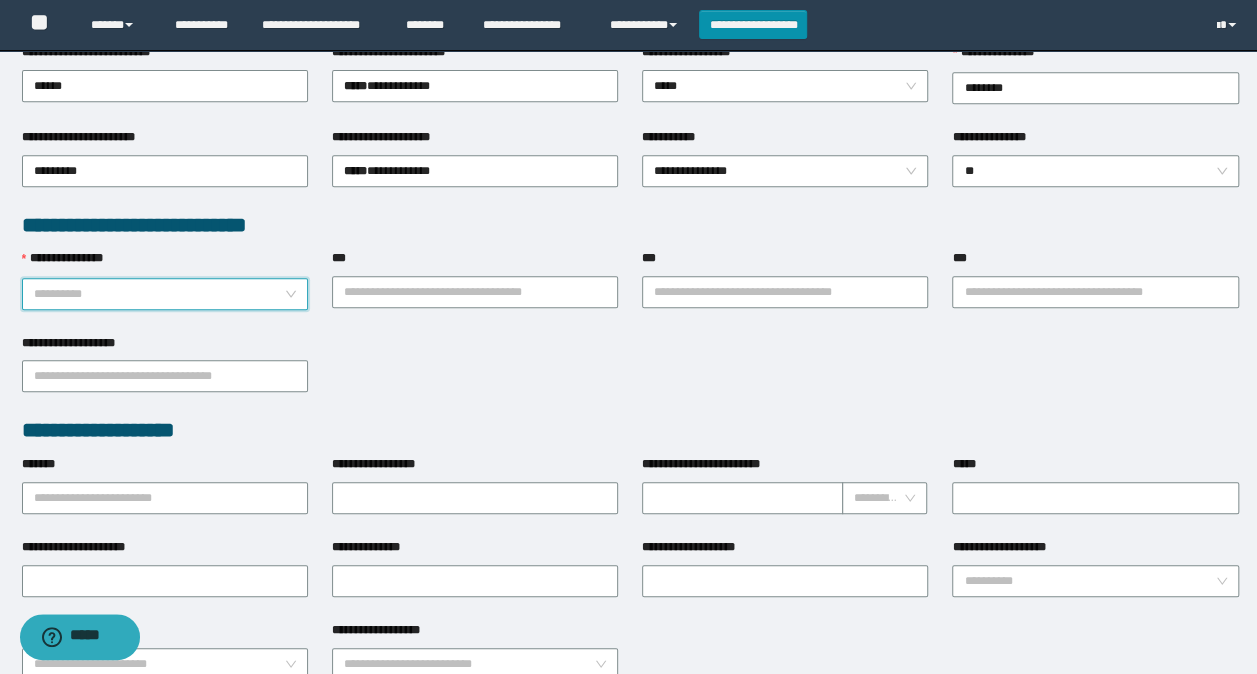click on "**********" at bounding box center (159, 294) 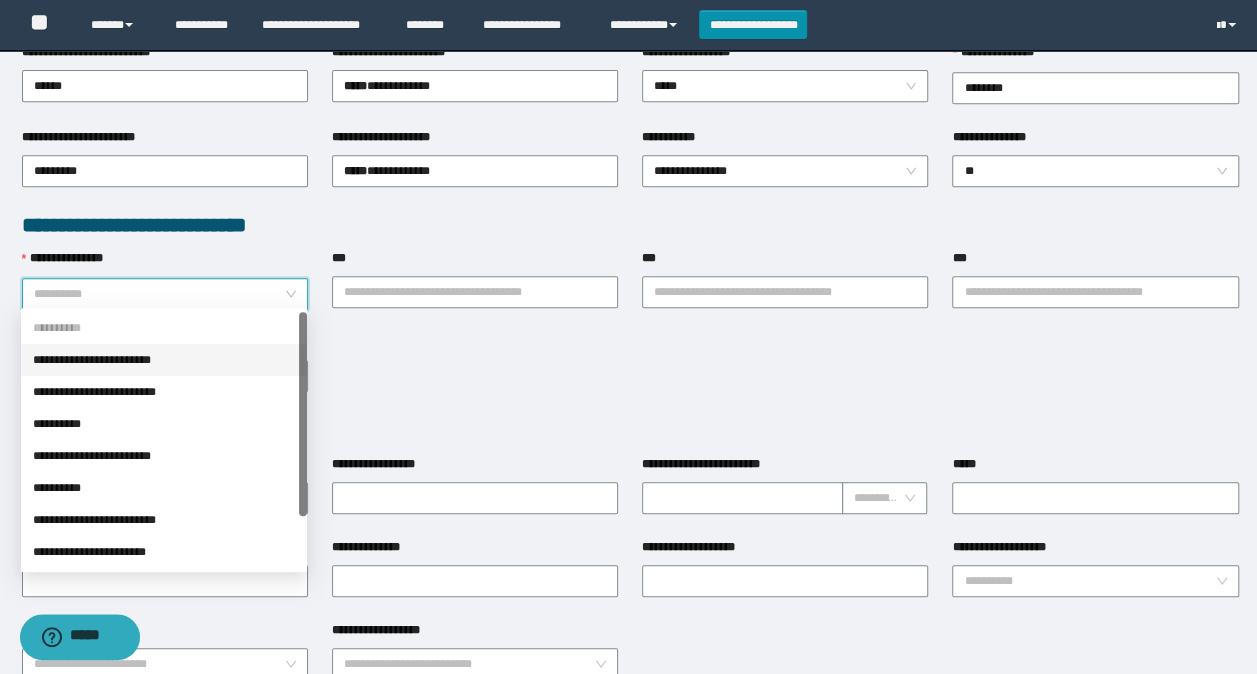 drag, startPoint x: 73, startPoint y: 364, endPoint x: 143, endPoint y: 353, distance: 70.85902 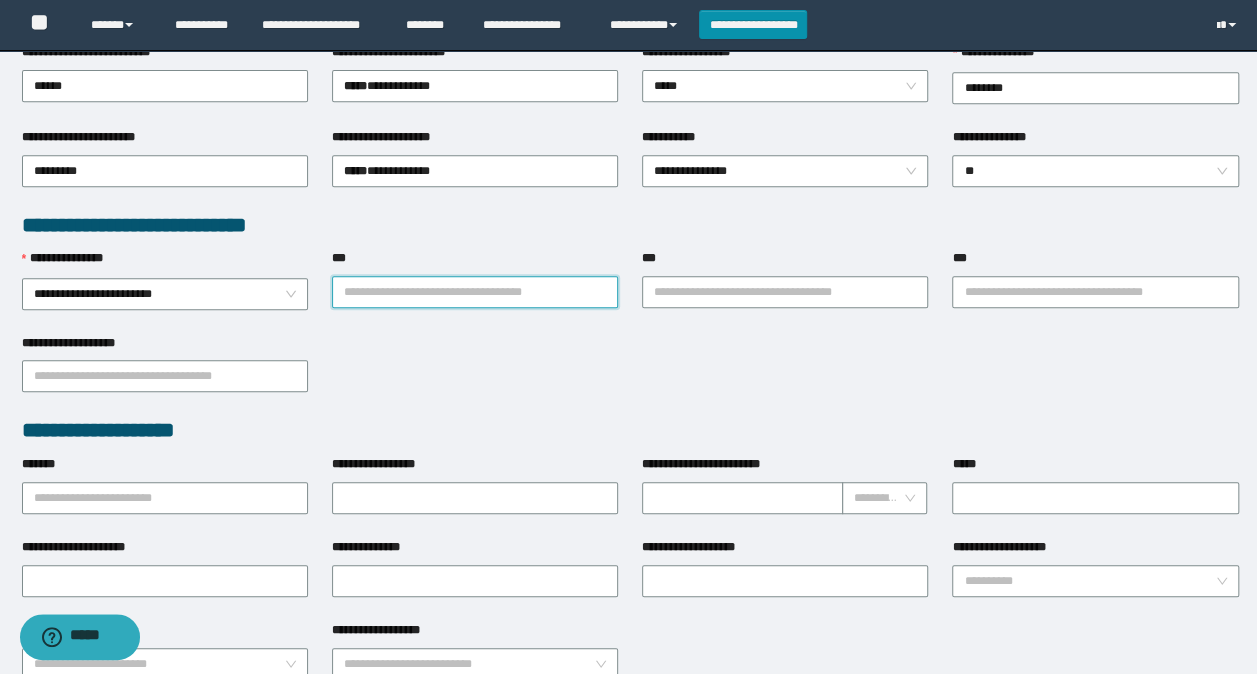 click on "***" at bounding box center (475, 292) 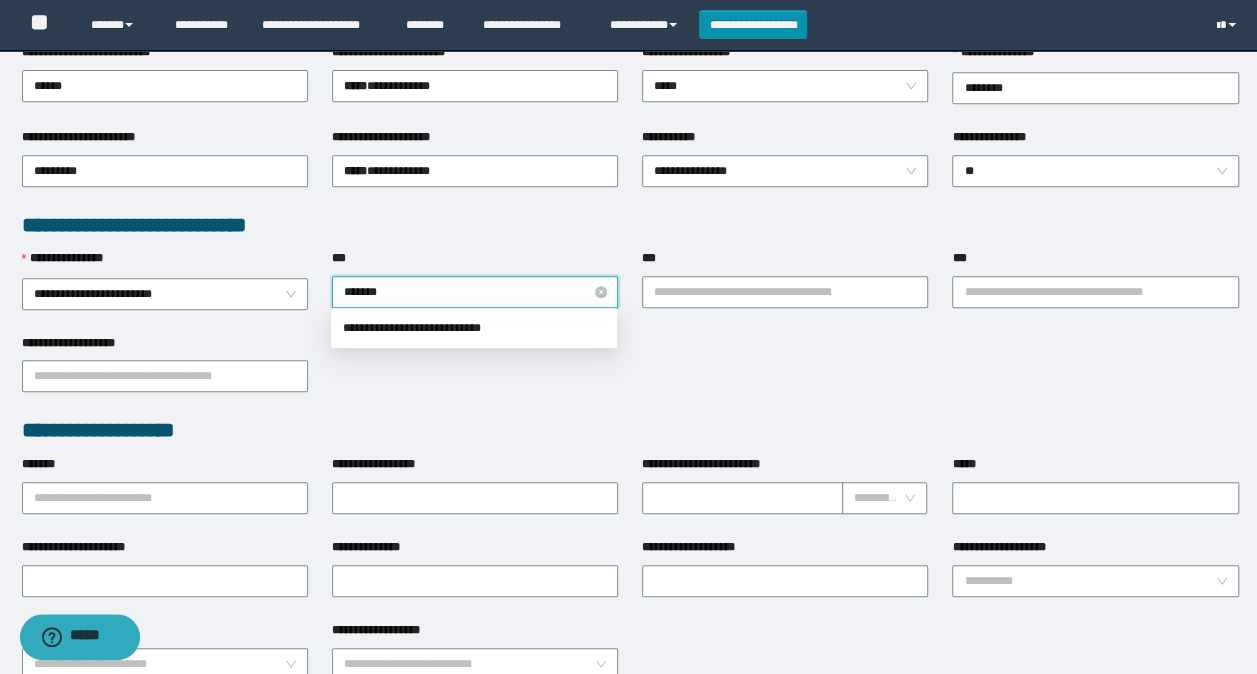 type on "********" 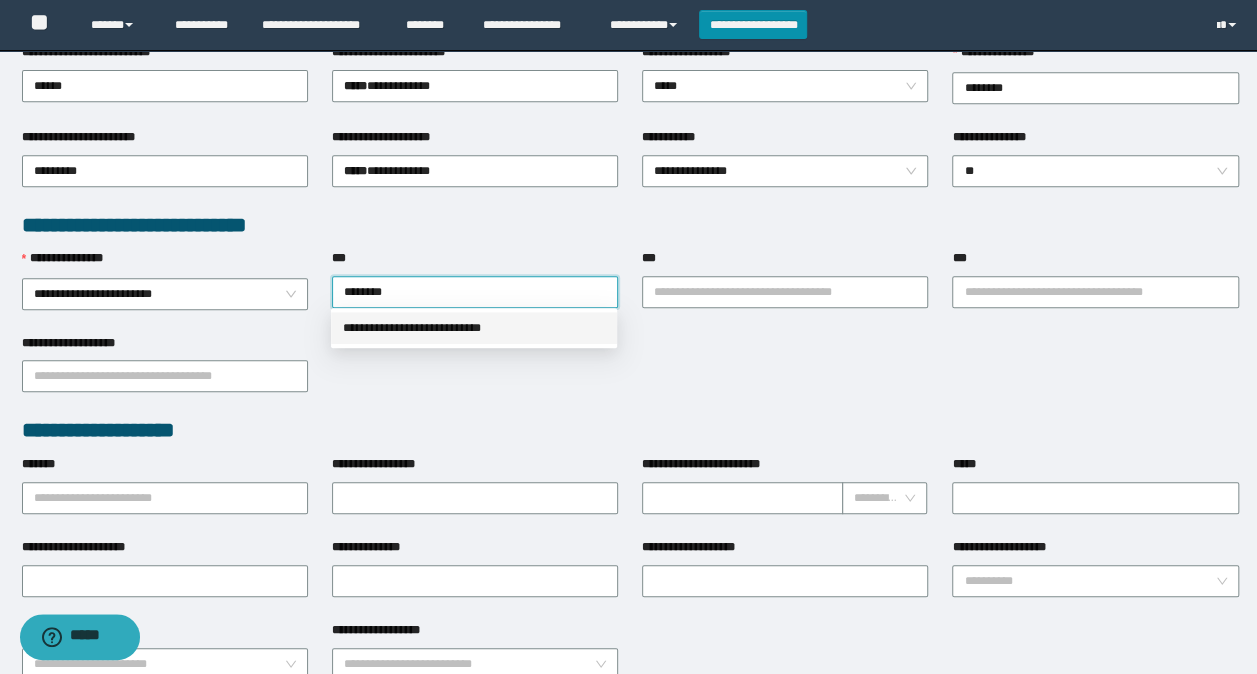 drag, startPoint x: 410, startPoint y: 325, endPoint x: 429, endPoint y: 326, distance: 19.026299 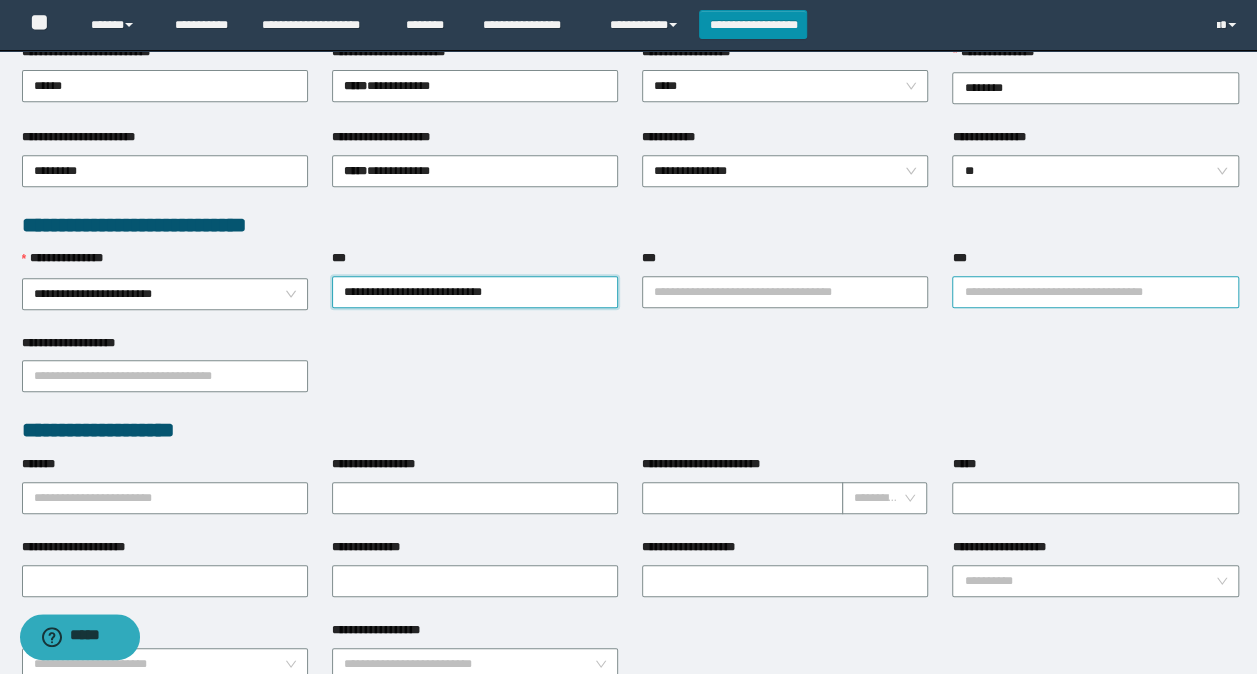 click on "***" at bounding box center (1095, 292) 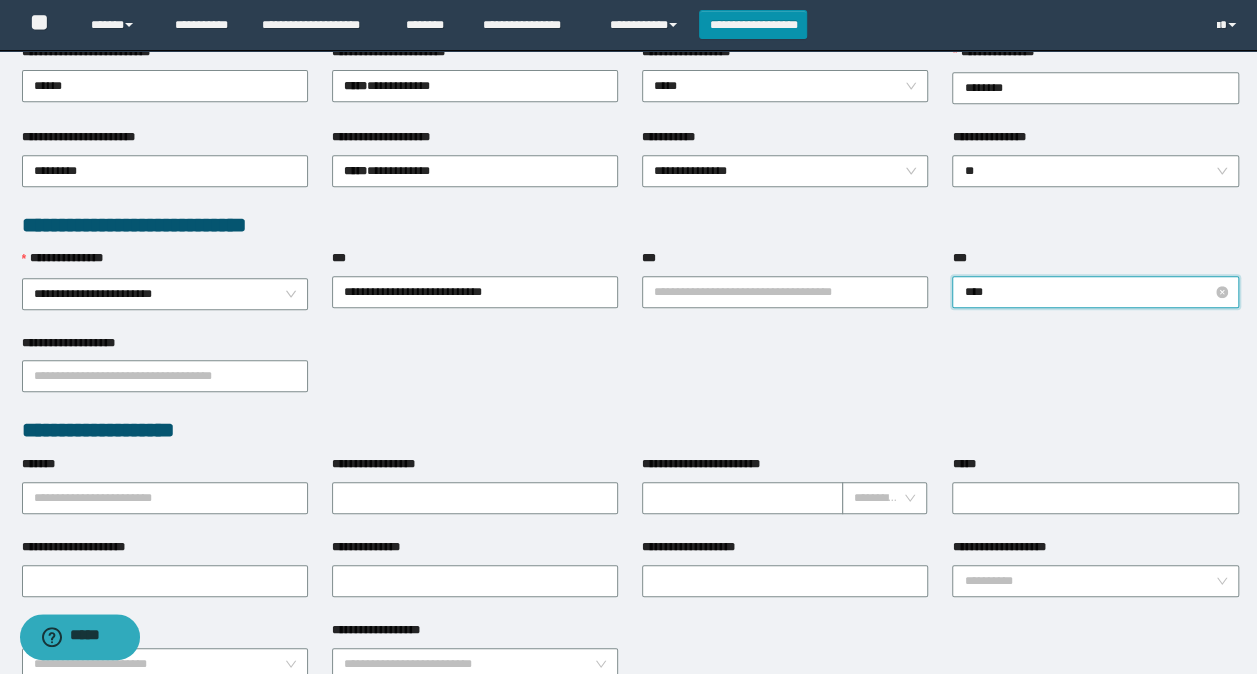 type on "*****" 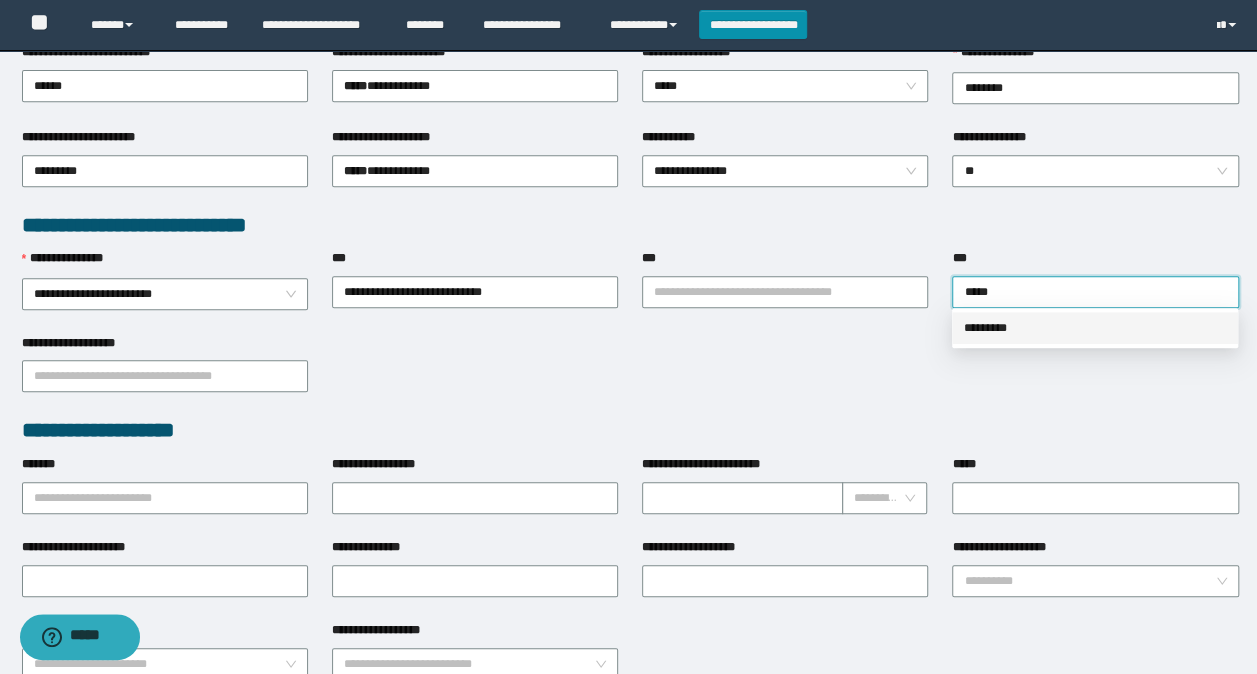click on "*********" at bounding box center [1095, 328] 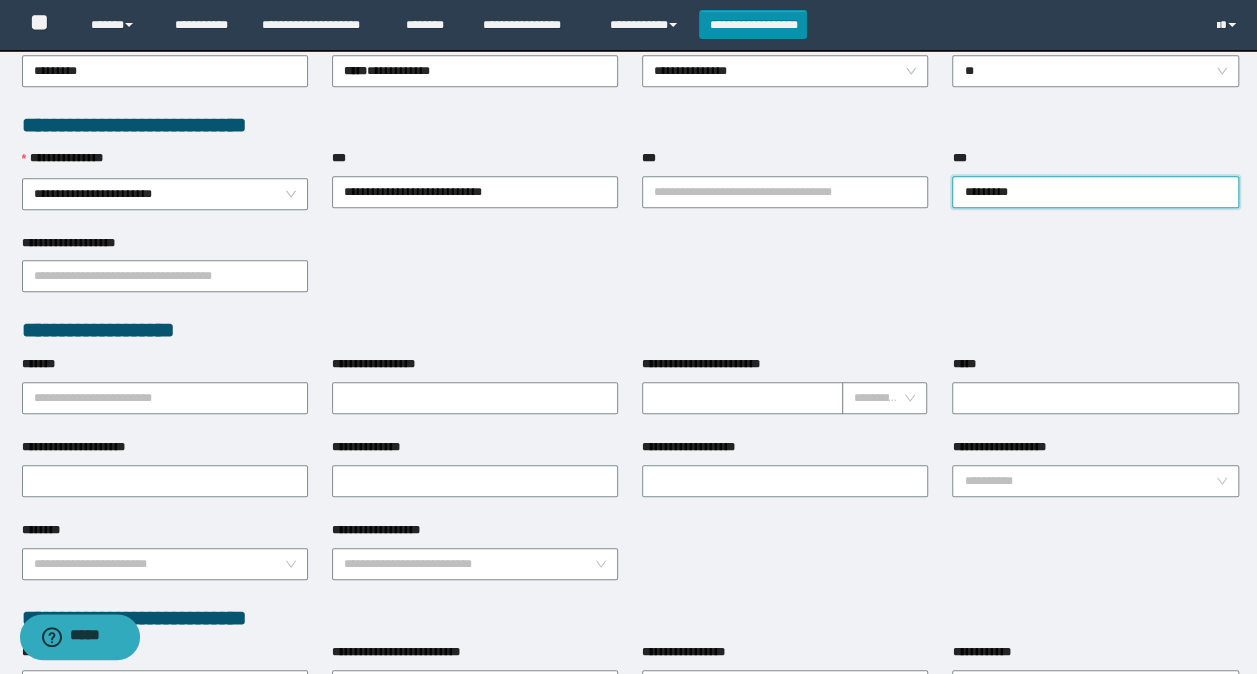 scroll, scrollTop: 600, scrollLeft: 0, axis: vertical 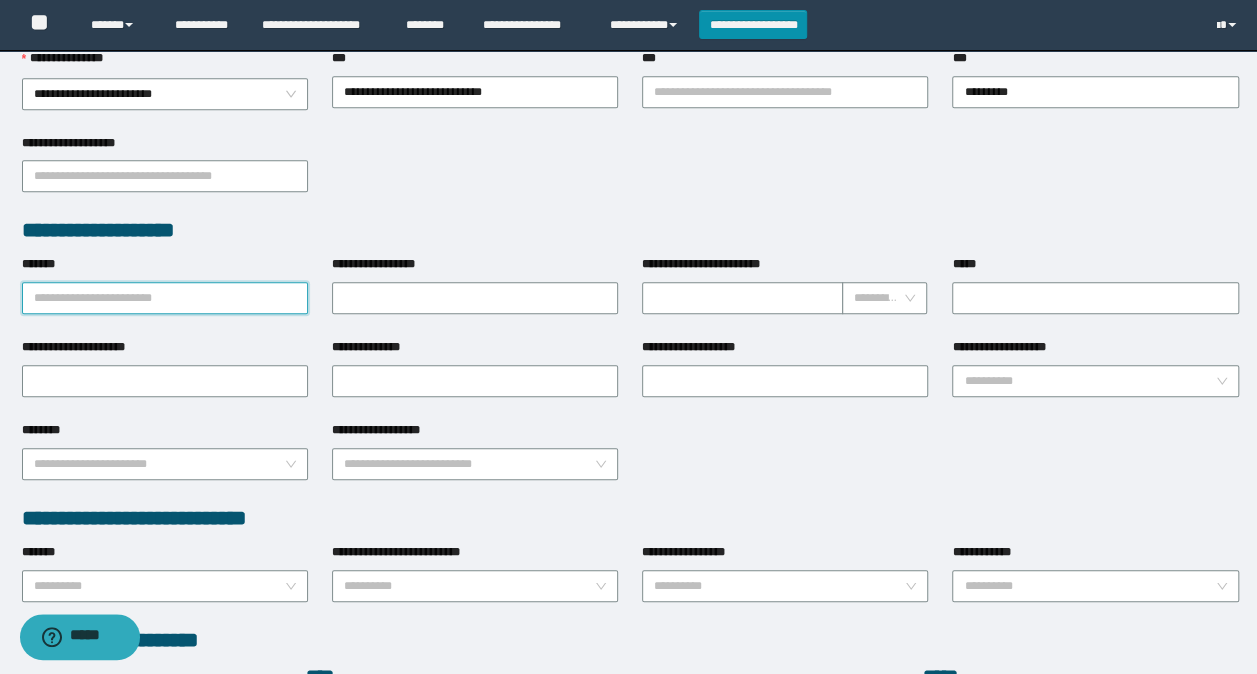 click on "*******" at bounding box center (165, 298) 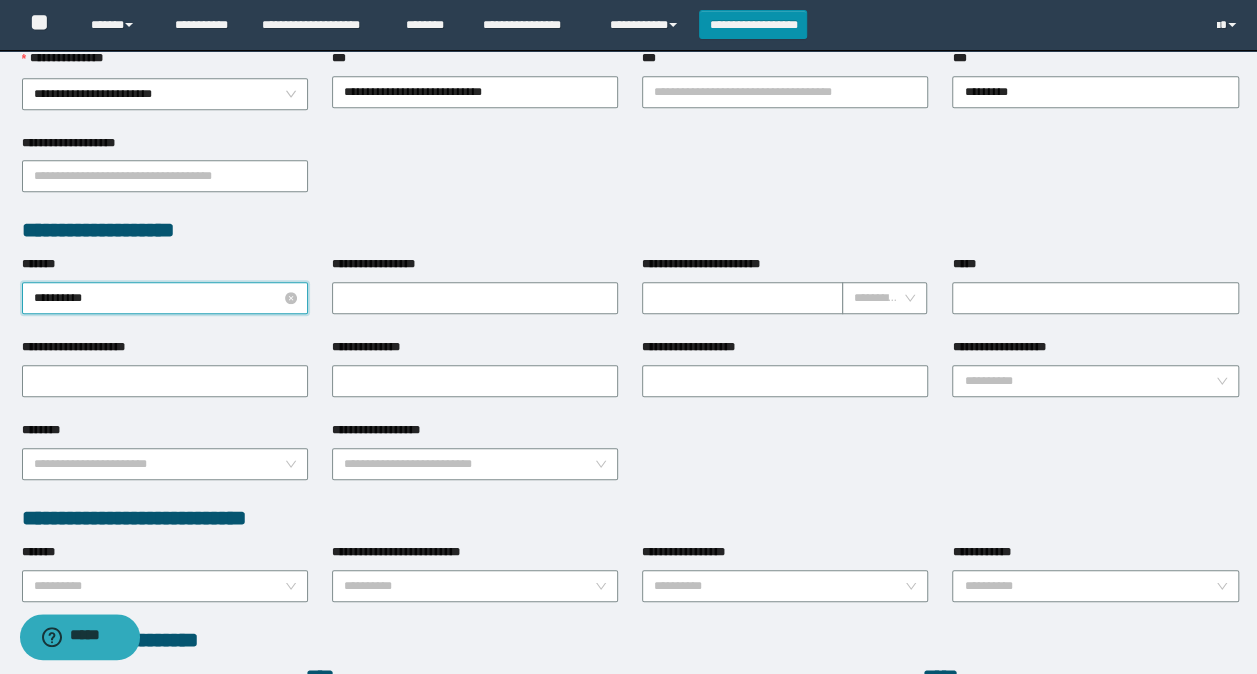 type on "**********" 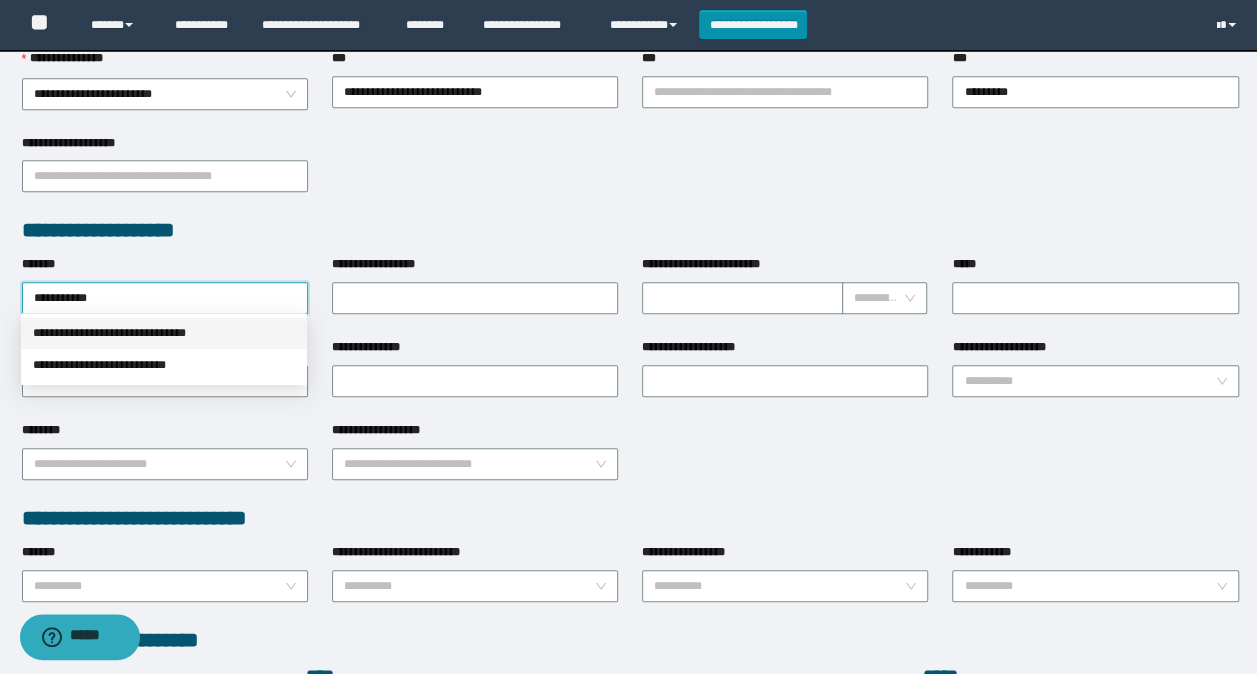 click on "**********" at bounding box center [164, 333] 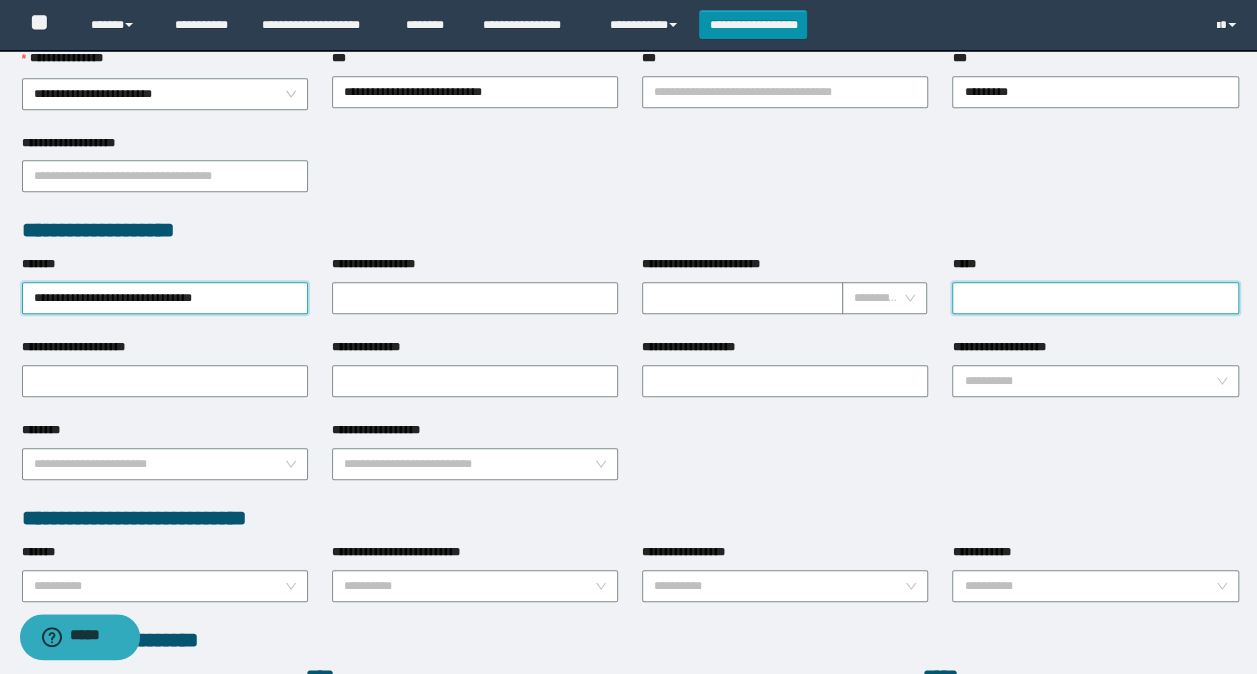click on "*****" at bounding box center (1095, 298) 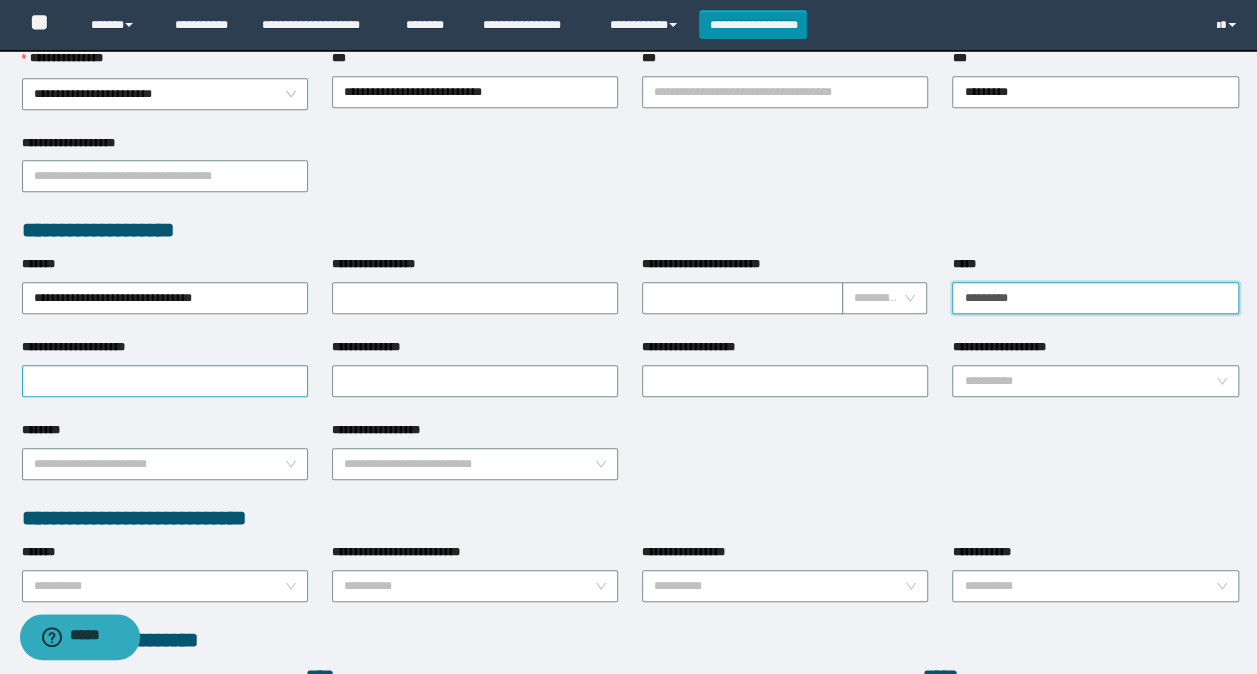 type on "*********" 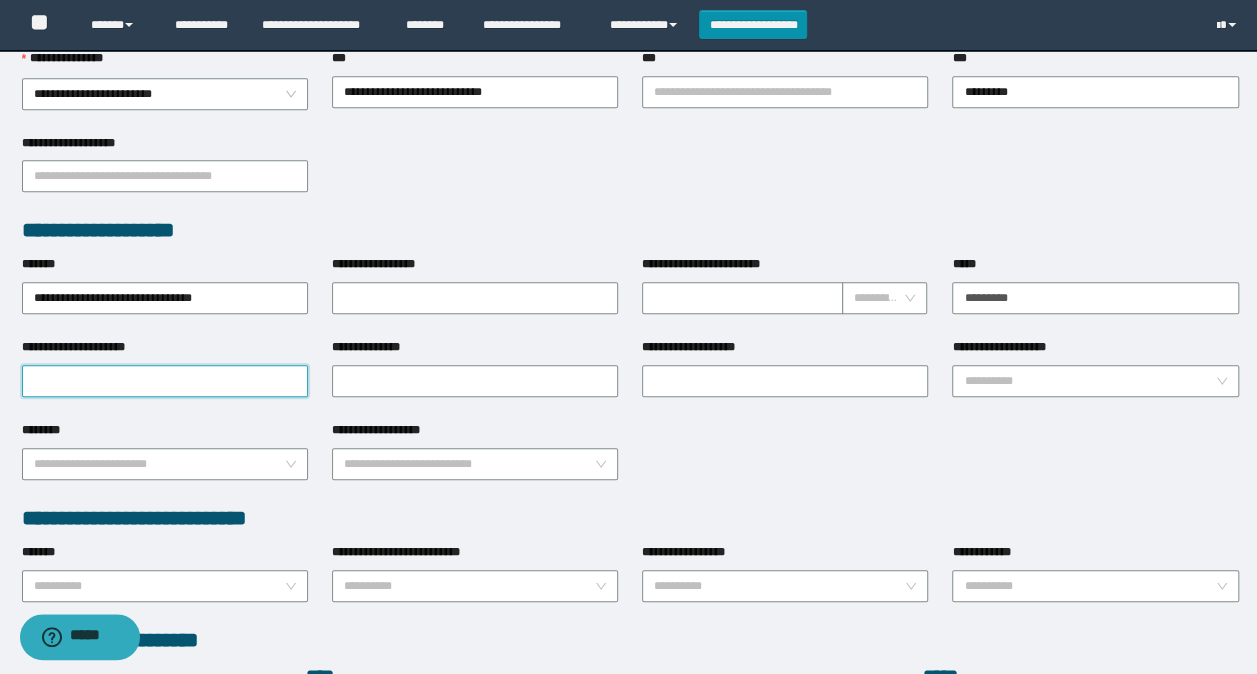 click on "**********" at bounding box center [165, 381] 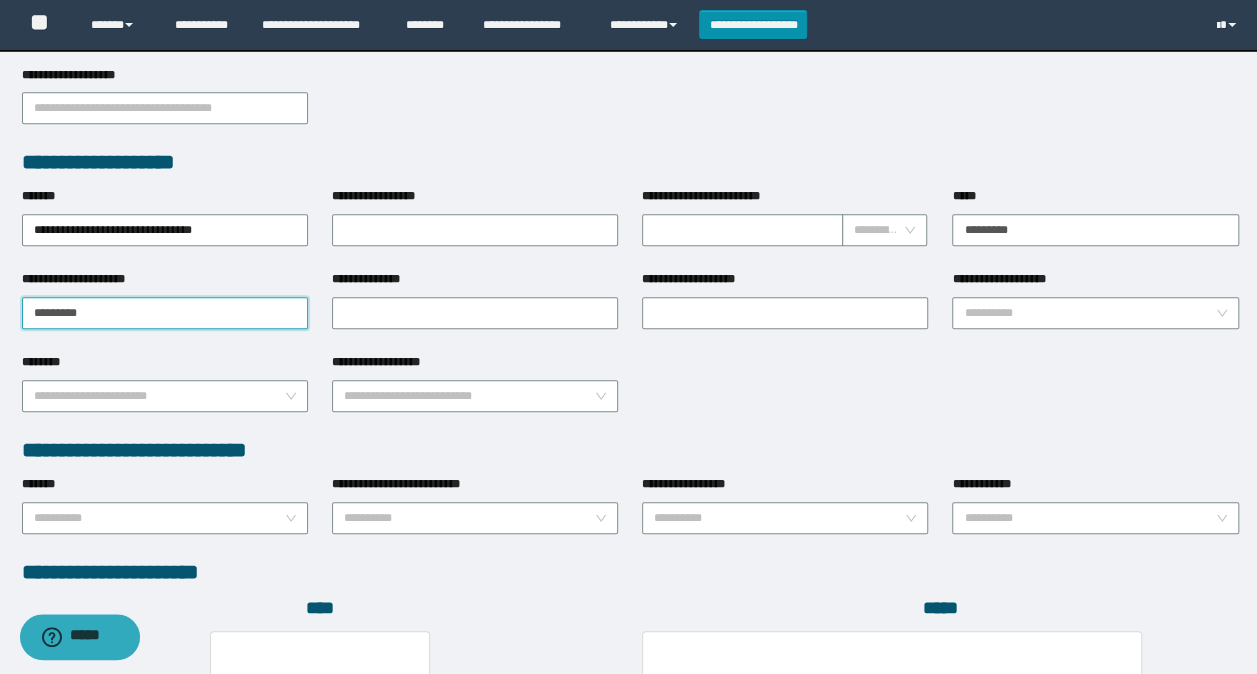 scroll, scrollTop: 700, scrollLeft: 0, axis: vertical 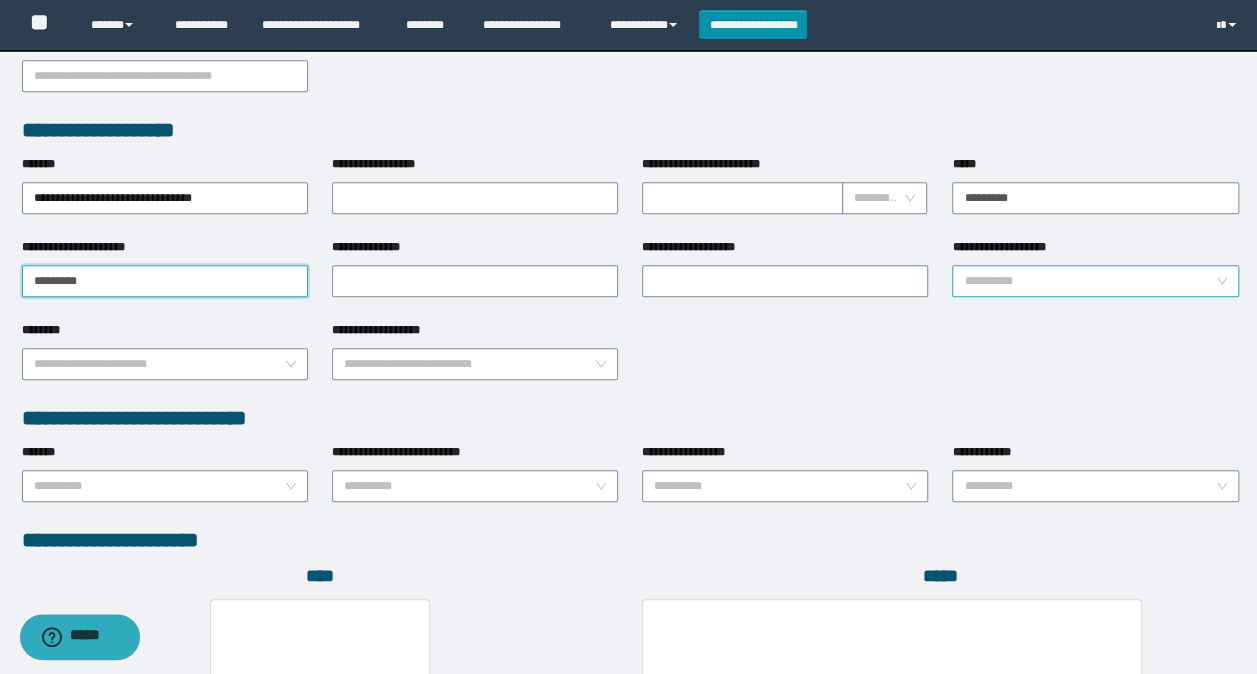type on "*********" 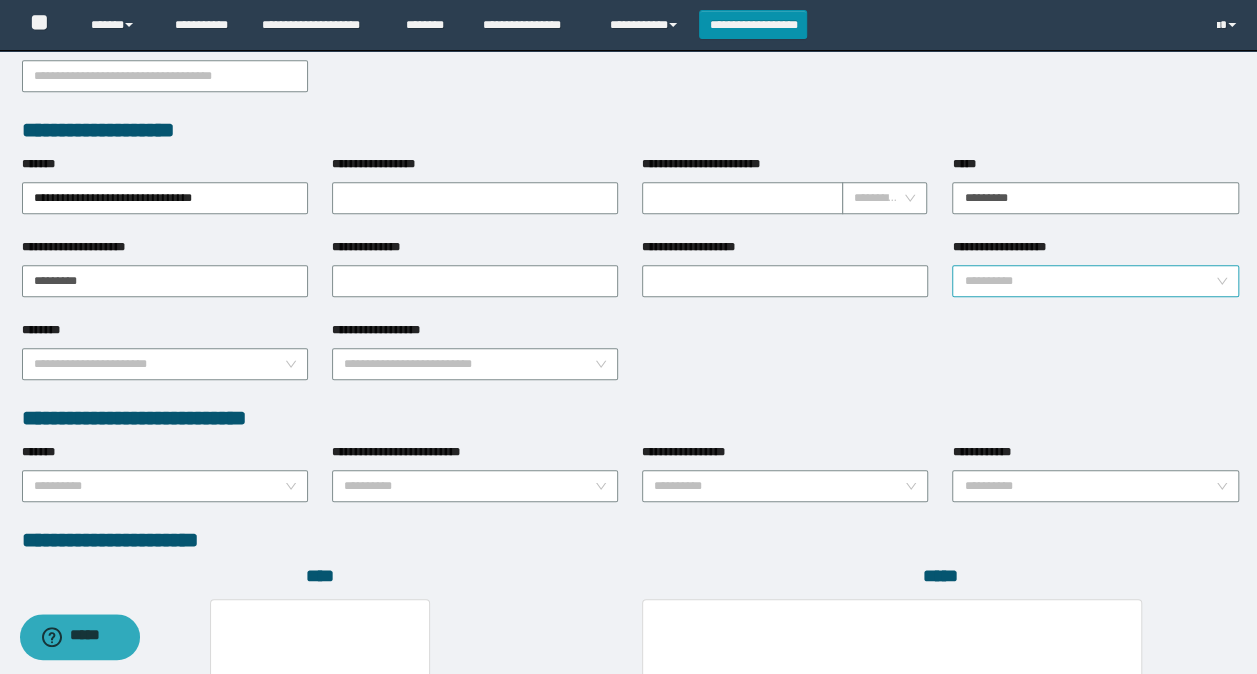 click on "**********" at bounding box center (1089, 281) 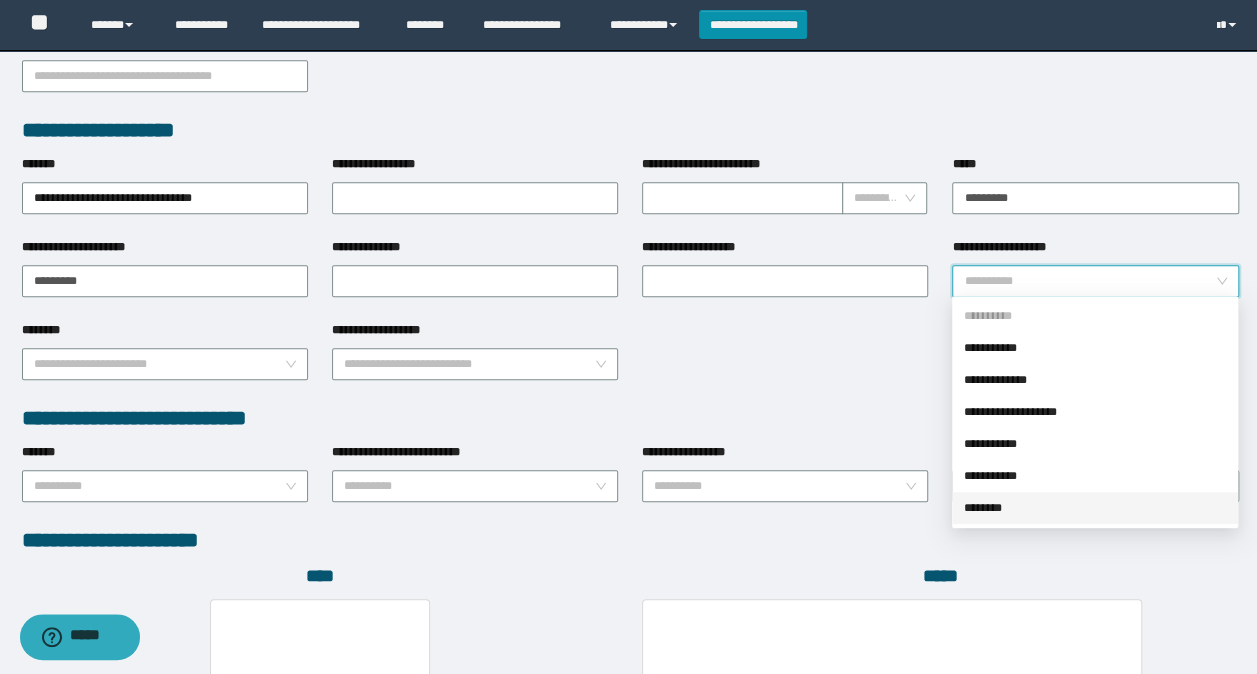 click on "**********" at bounding box center [630, 362] 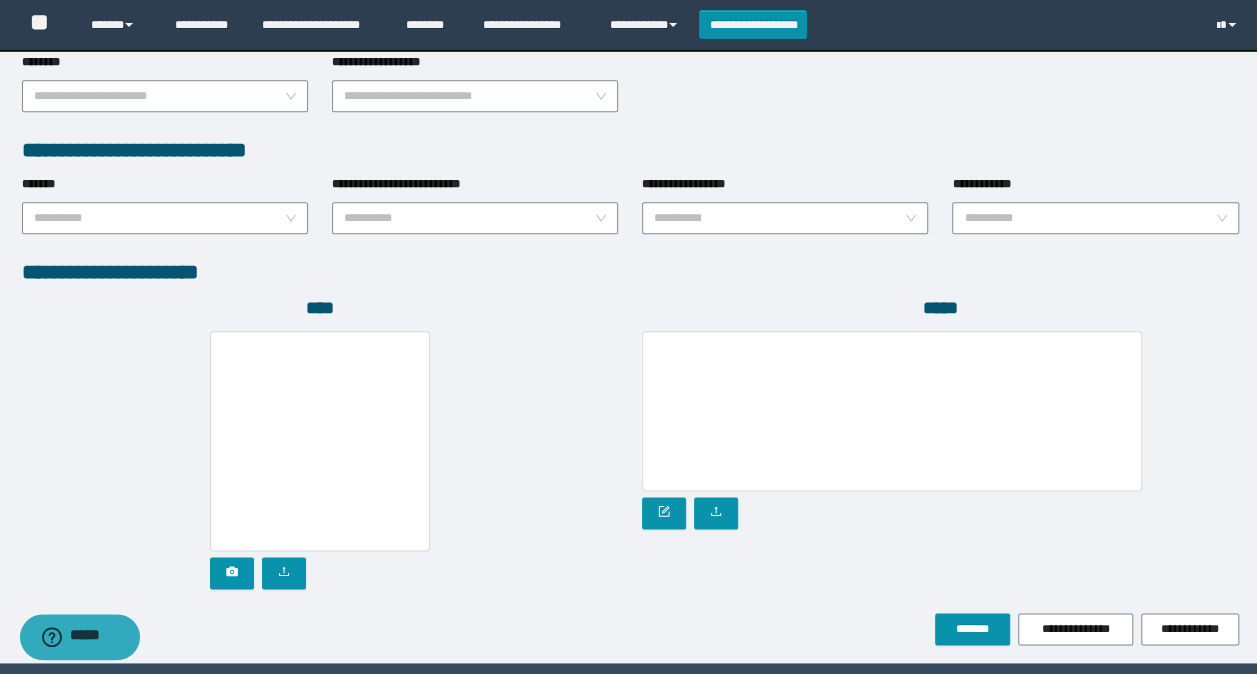 scroll, scrollTop: 1030, scrollLeft: 0, axis: vertical 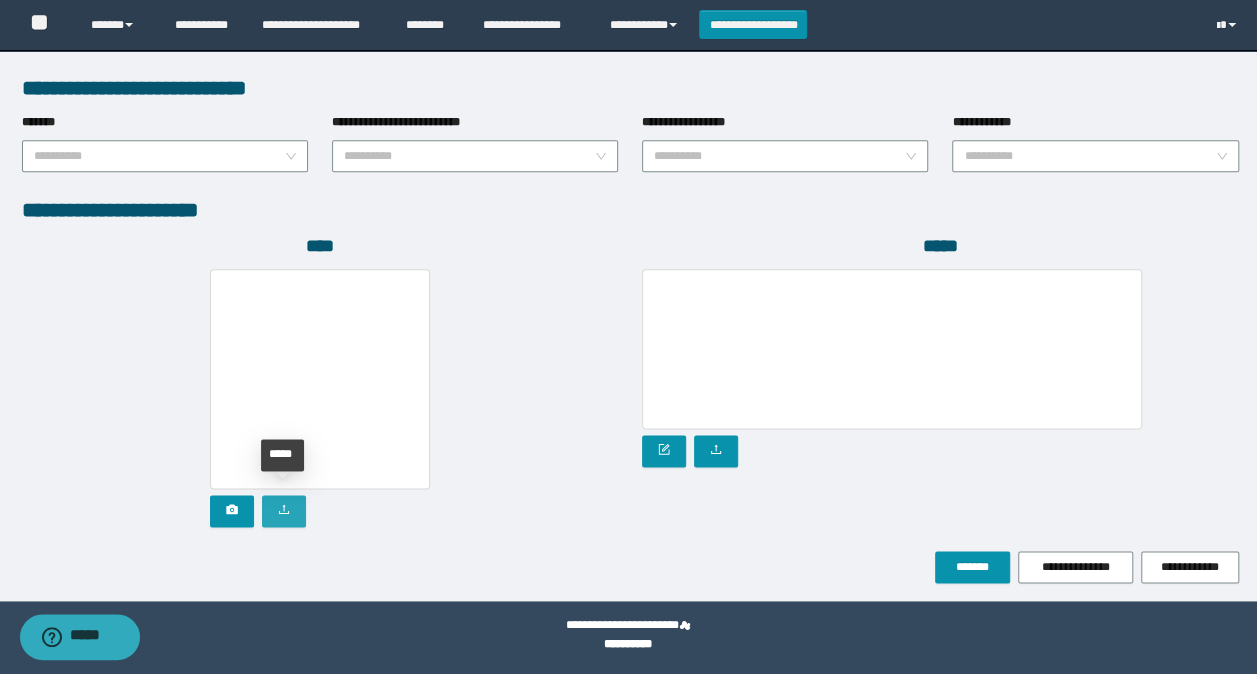 click 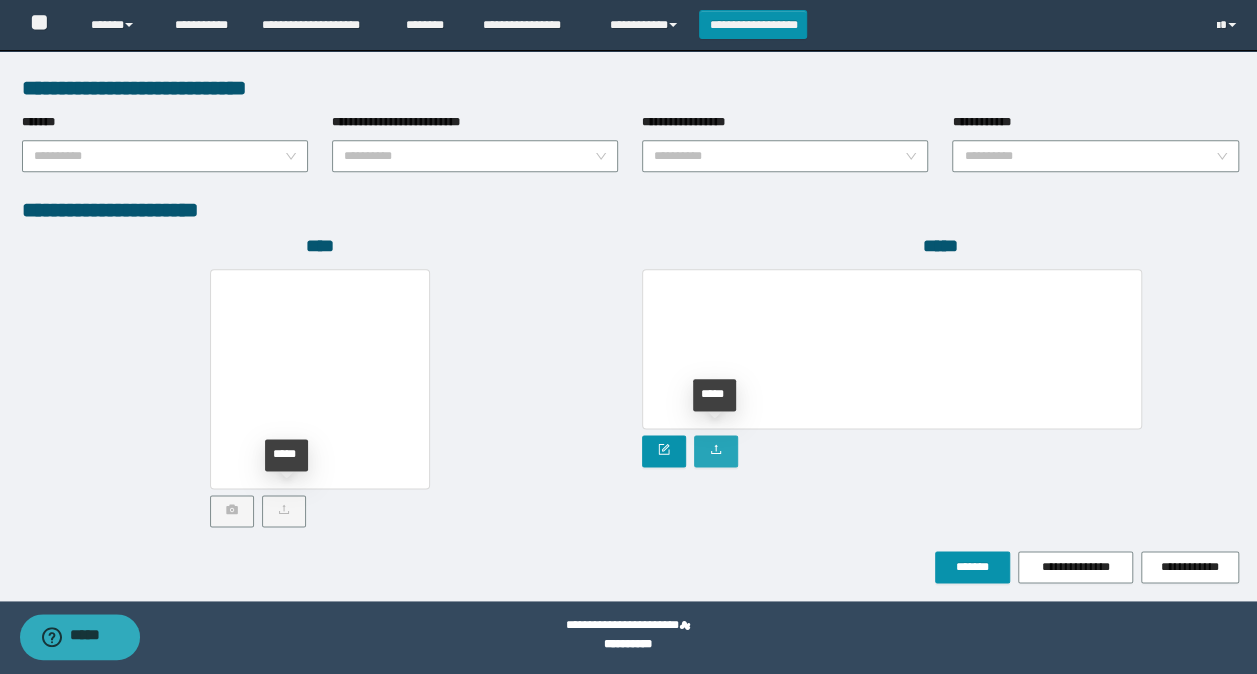 click 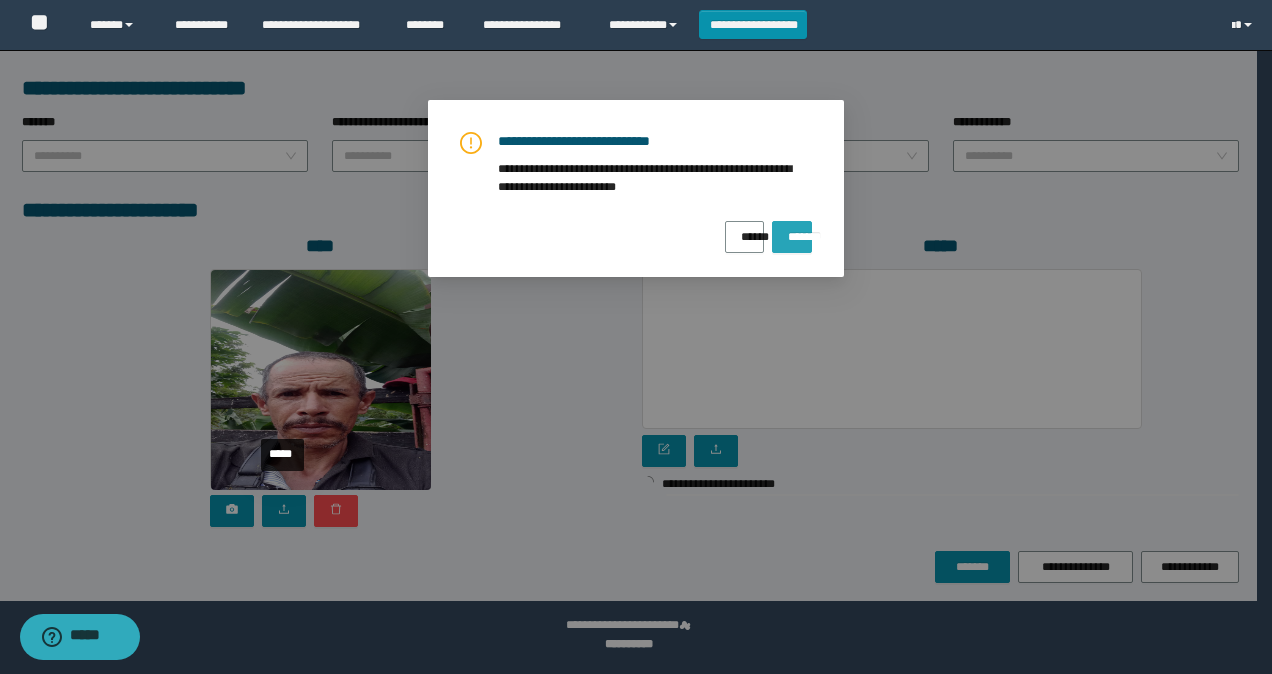 click on "*******" at bounding box center (792, 237) 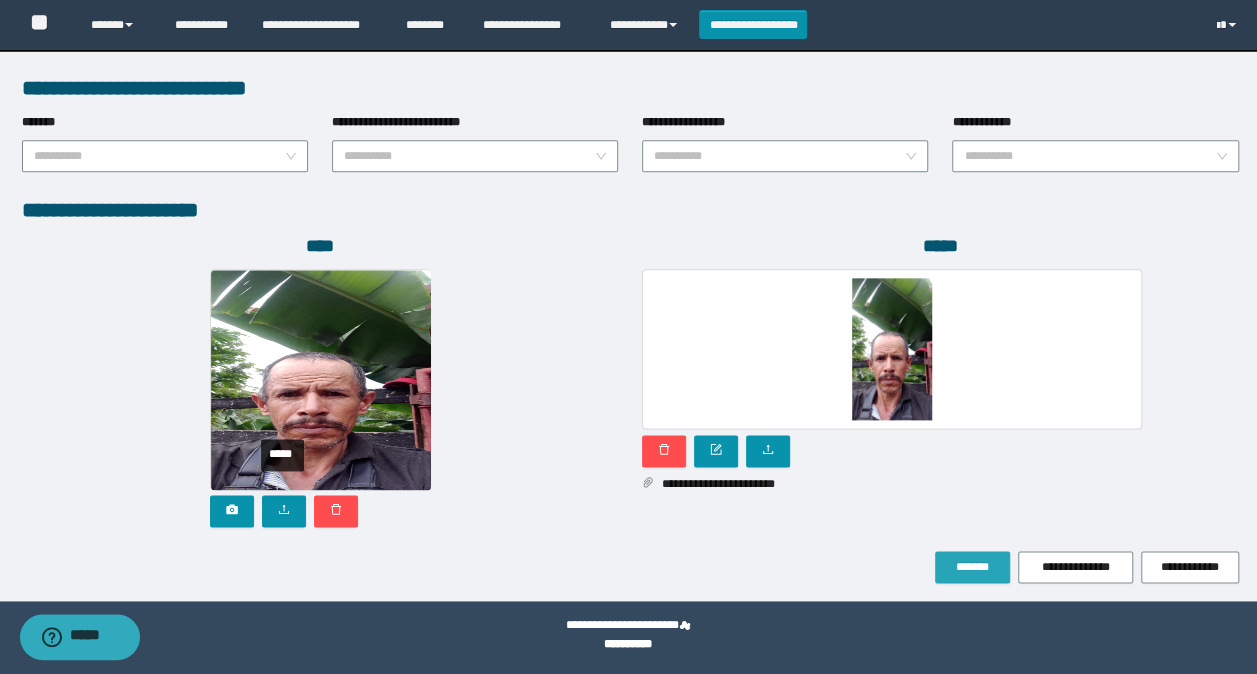 click on "*******" at bounding box center (972, 567) 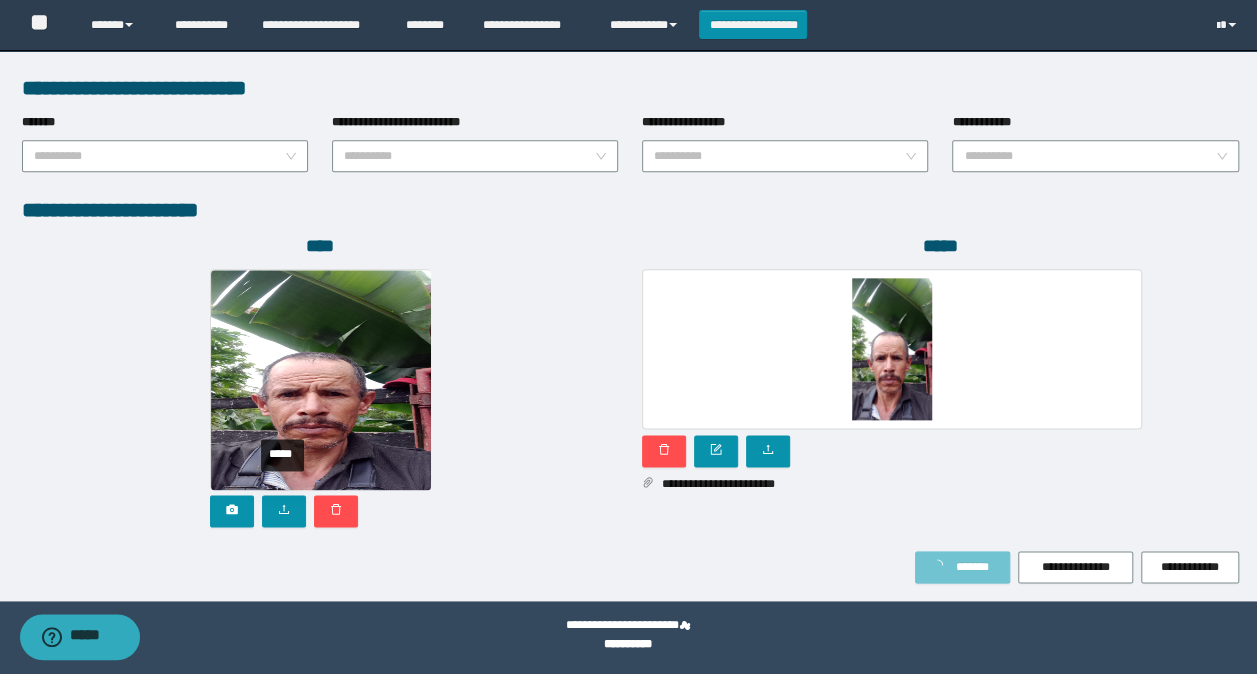 type on "******" 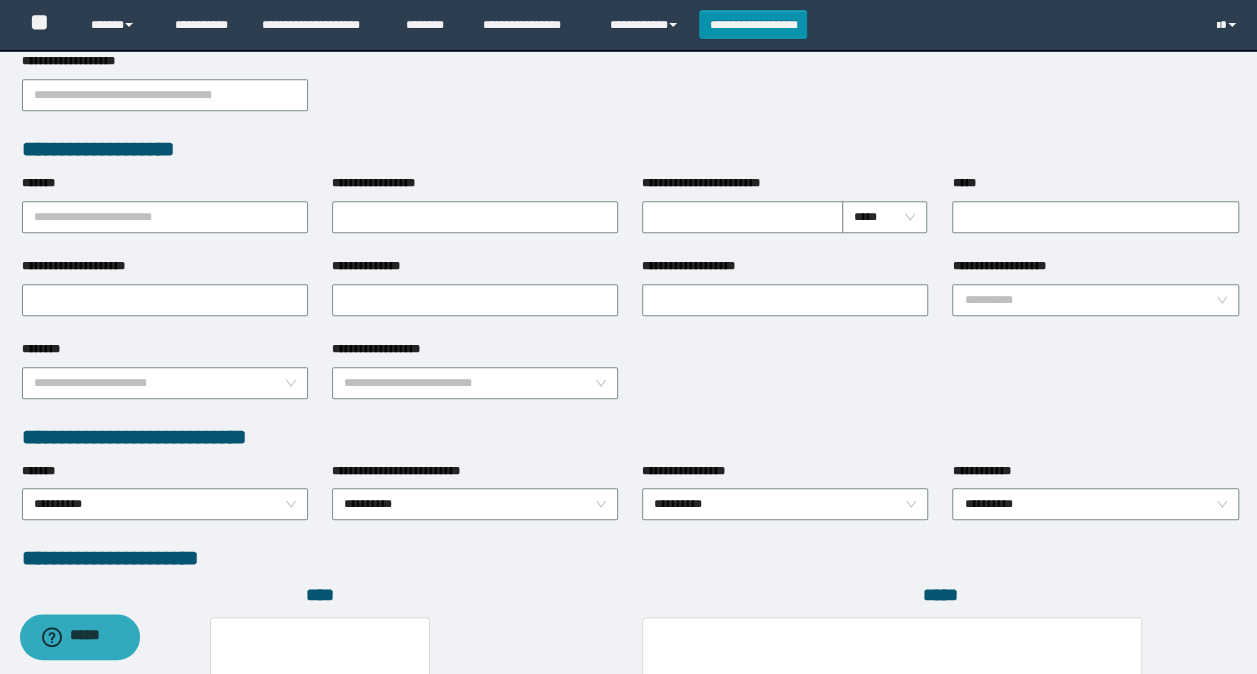 scroll, scrollTop: 682, scrollLeft: 0, axis: vertical 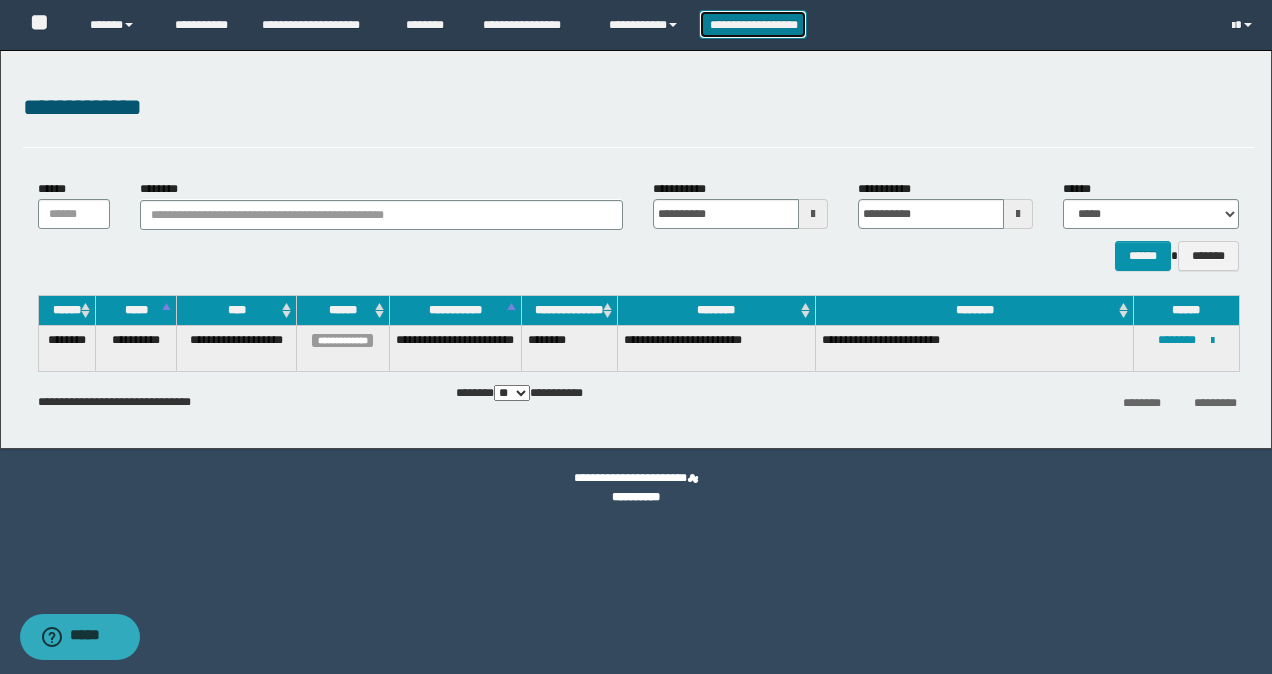 click on "**********" at bounding box center [753, 24] 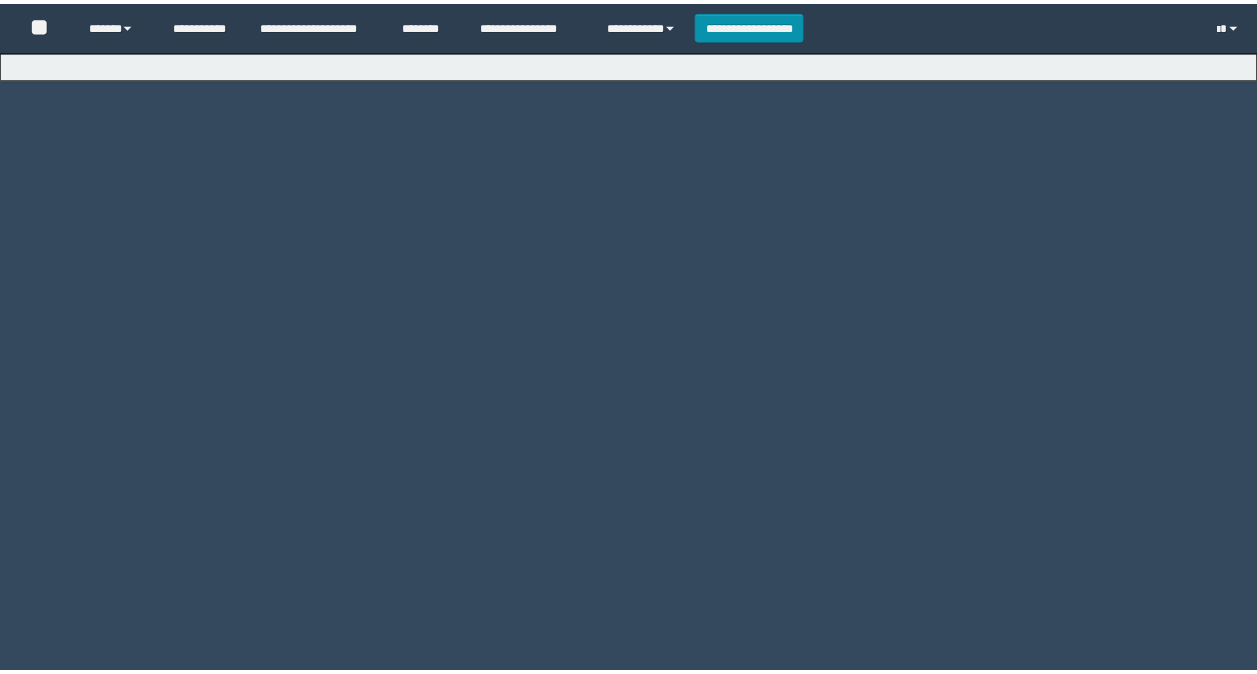 scroll, scrollTop: 0, scrollLeft: 0, axis: both 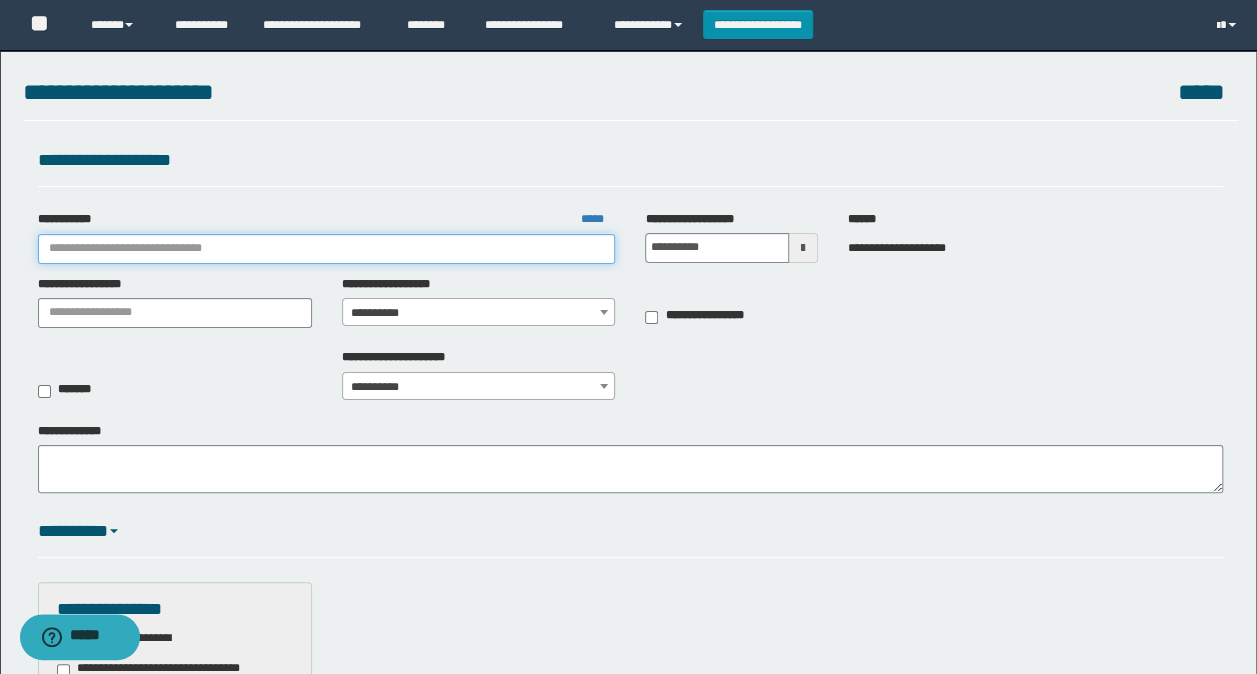 click on "**********" at bounding box center (327, 249) 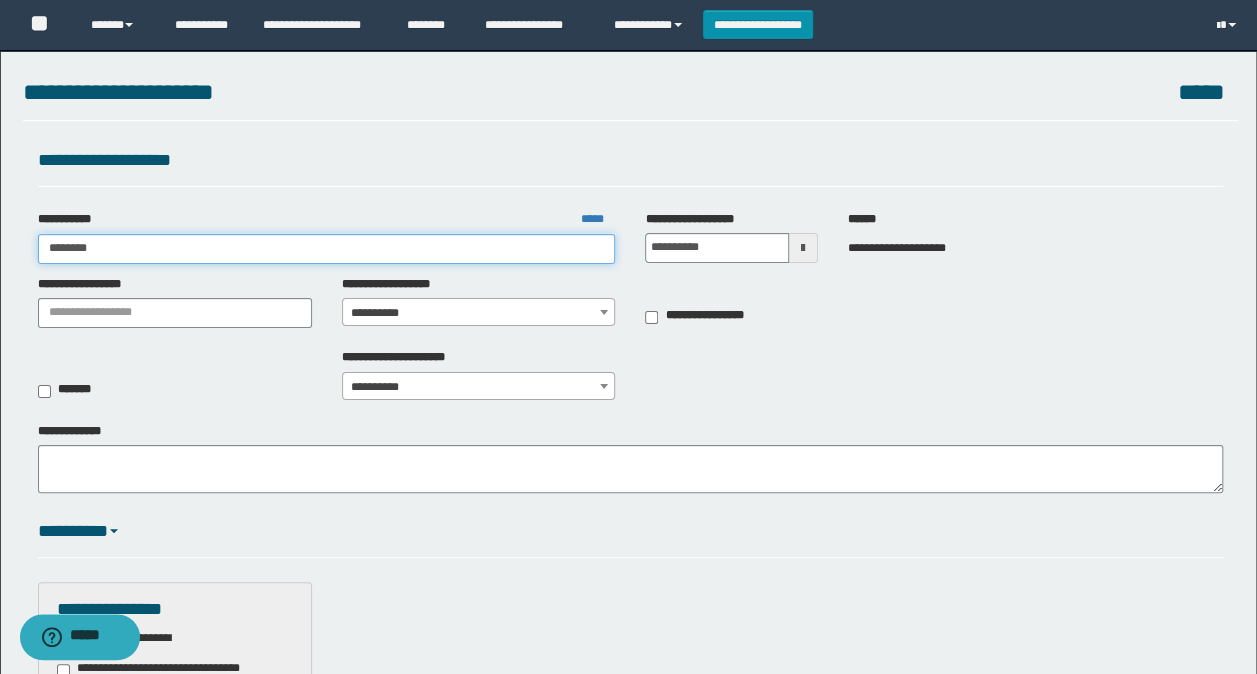 type on "*********" 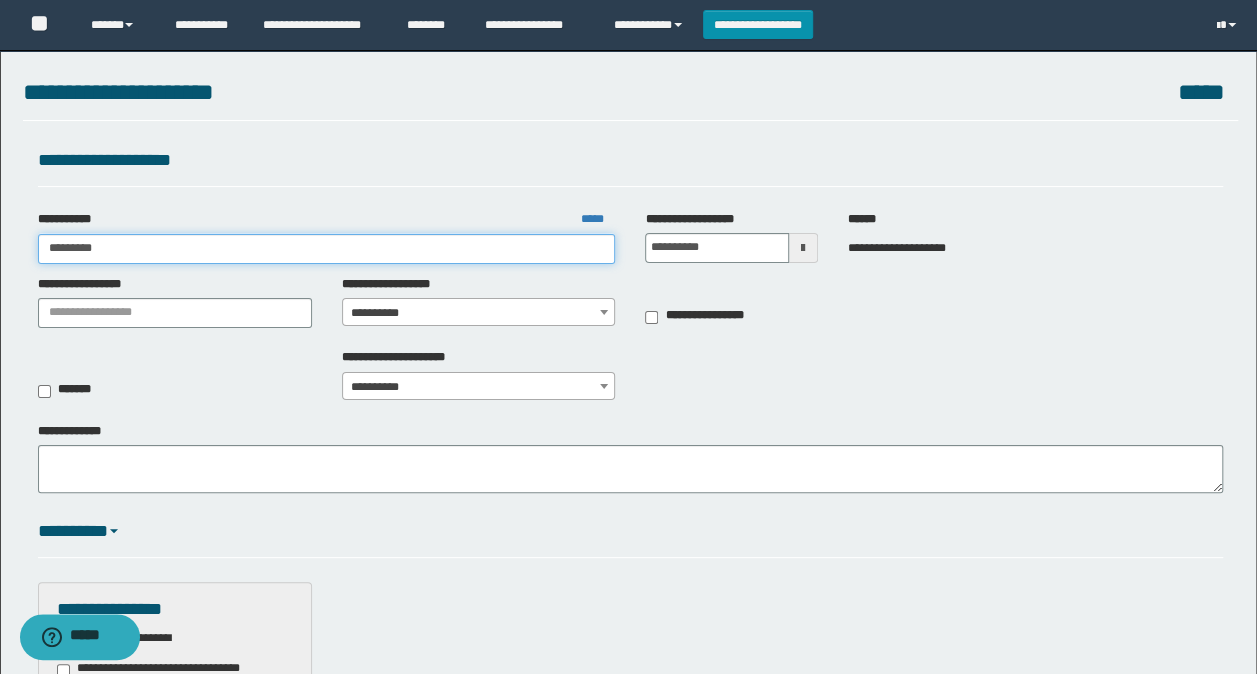 type on "*********" 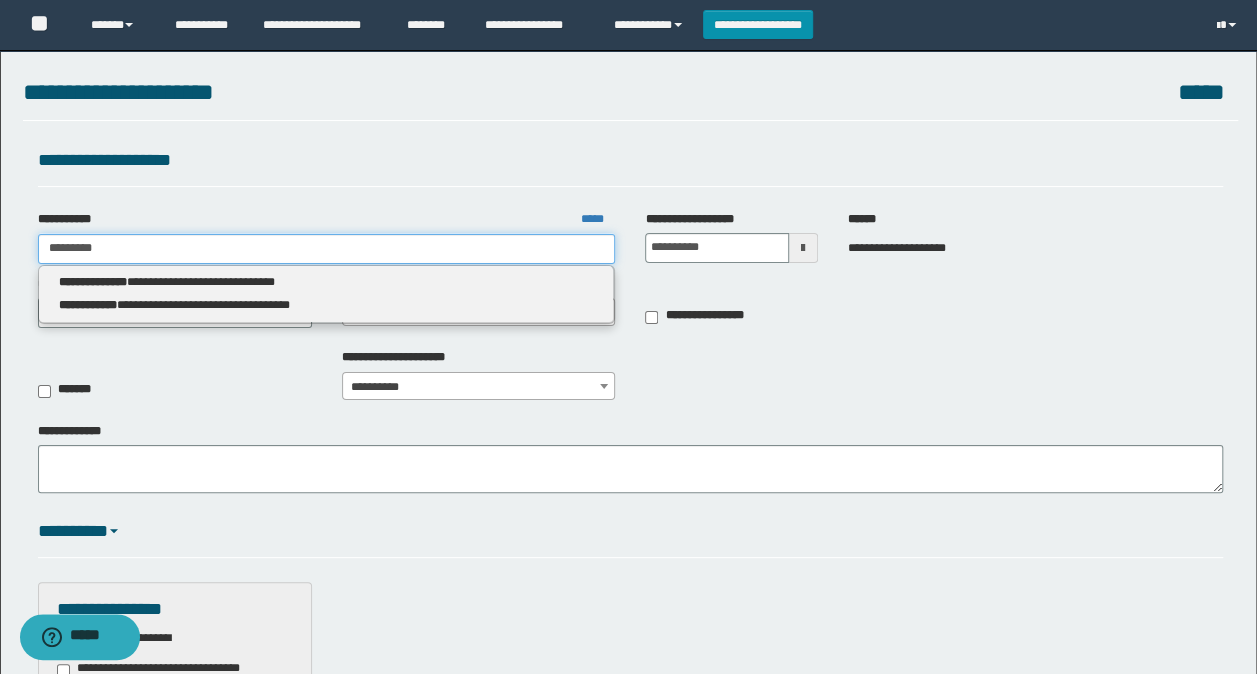 type 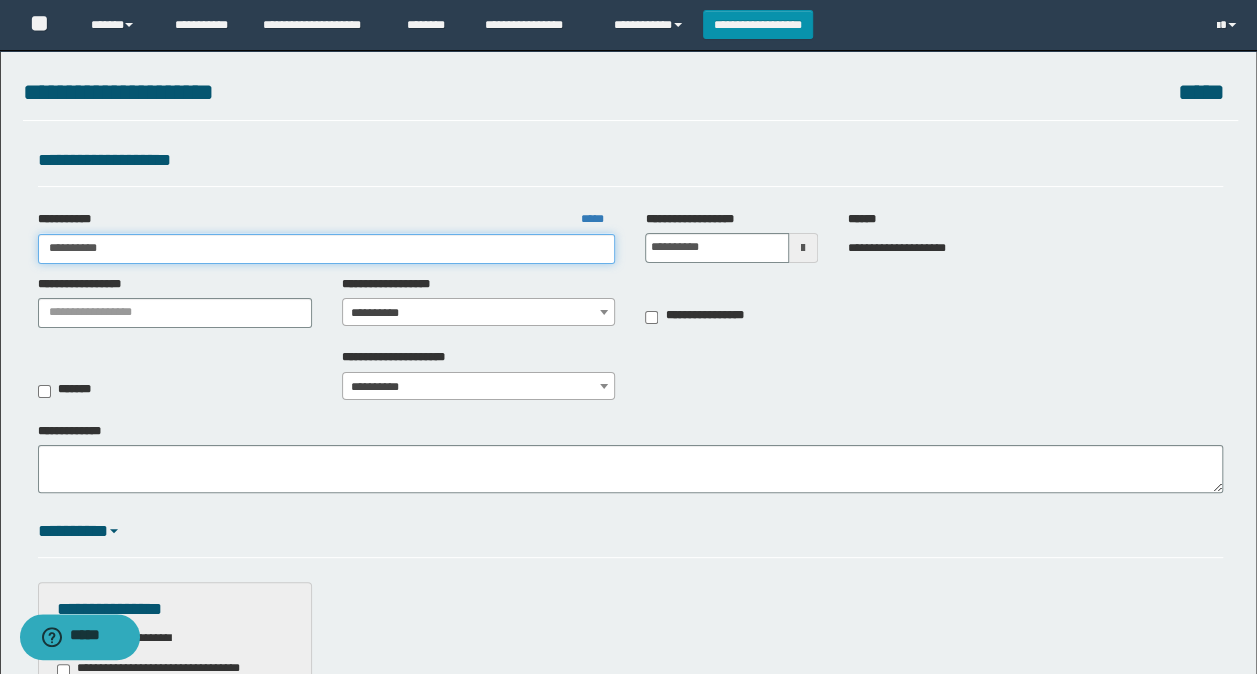 type on "*********" 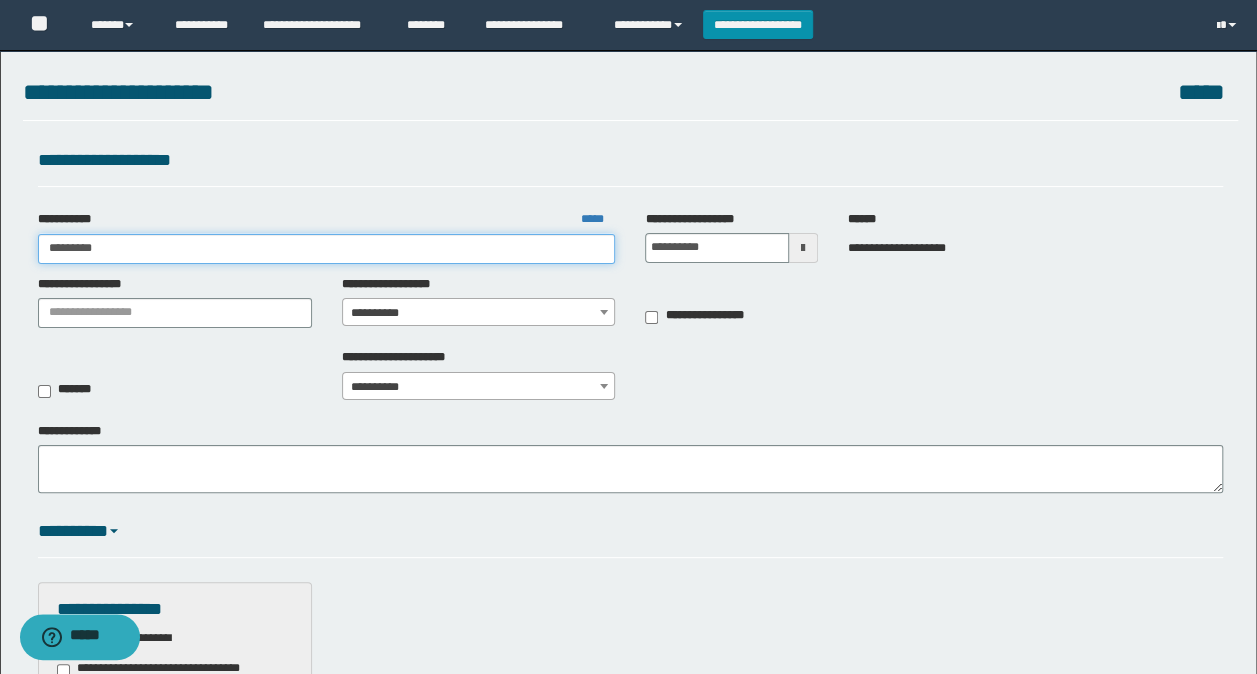 type on "*********" 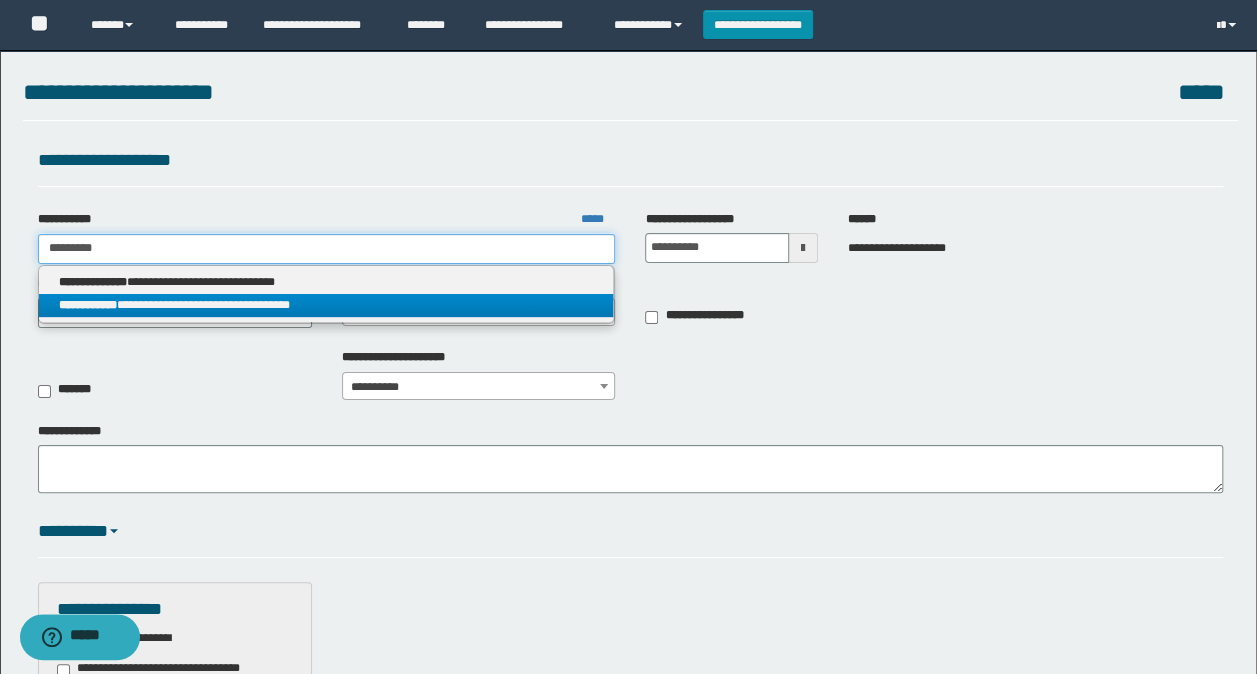 type on "*********" 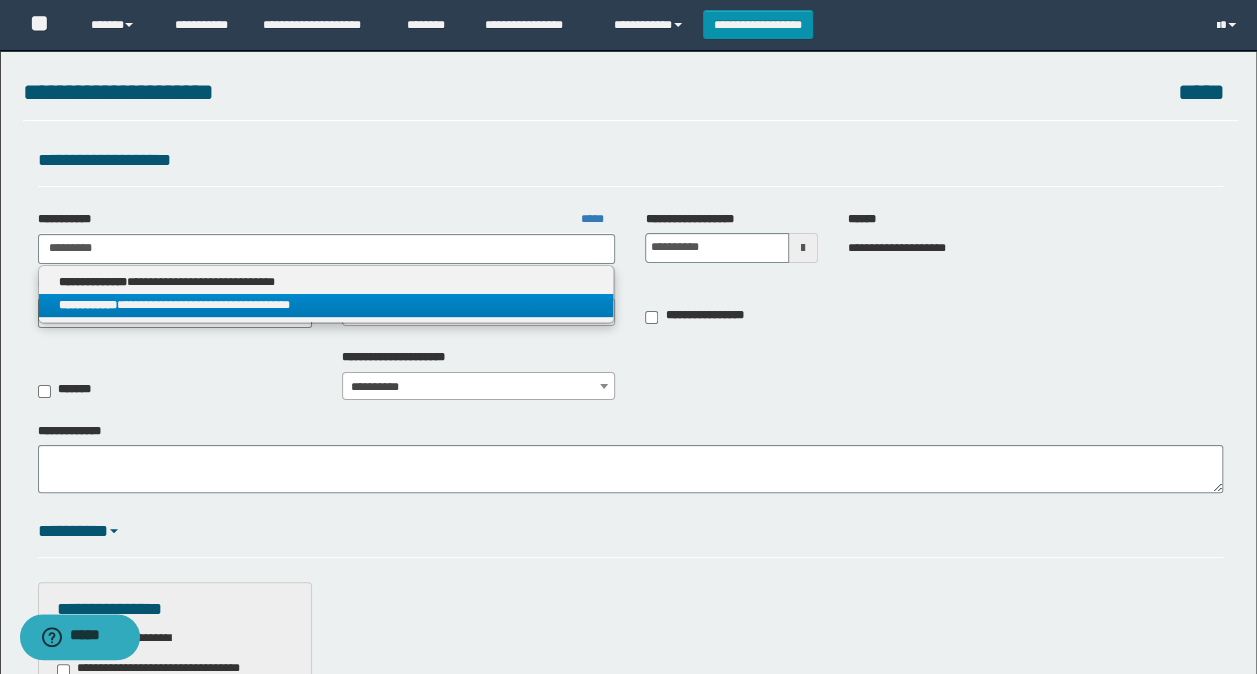 click on "**********" at bounding box center [326, 305] 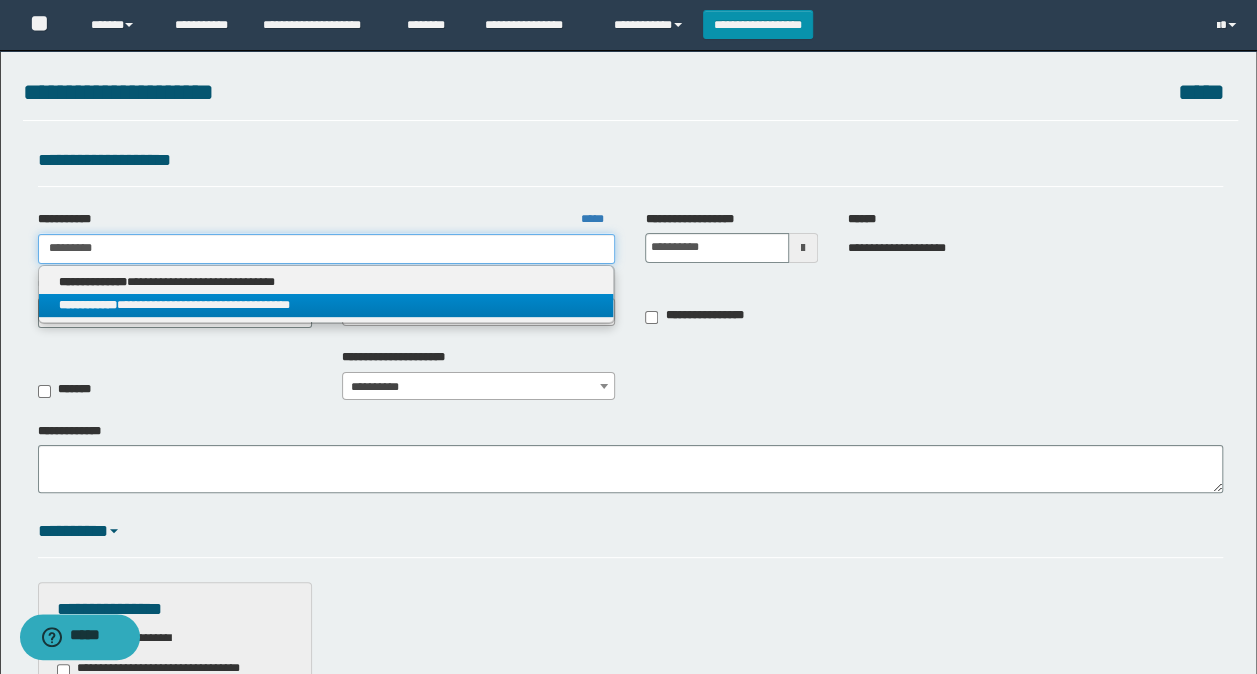 type 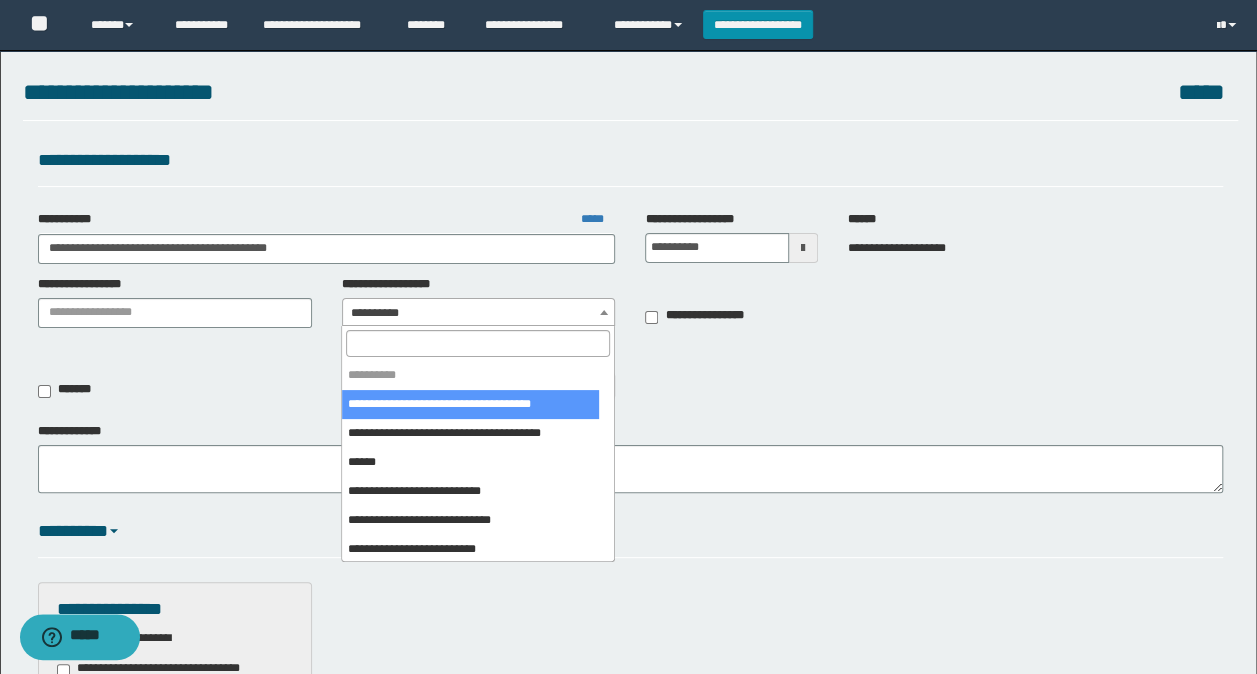 click on "**********" at bounding box center [479, 313] 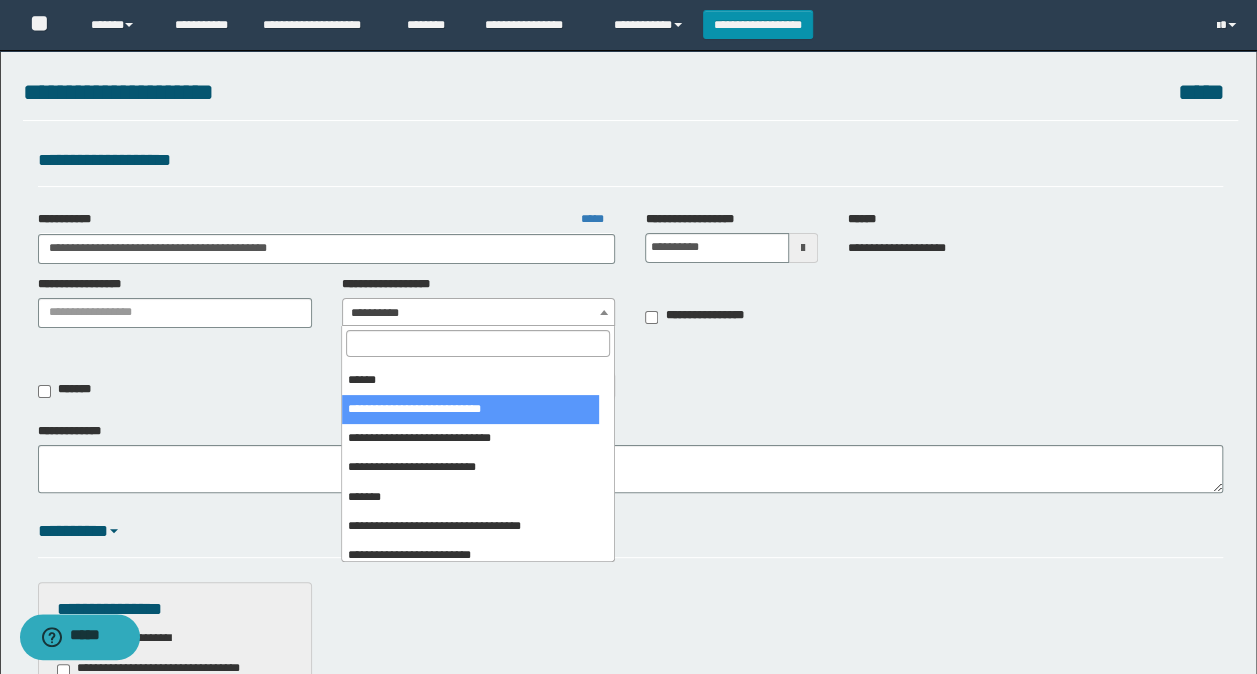 scroll, scrollTop: 100, scrollLeft: 0, axis: vertical 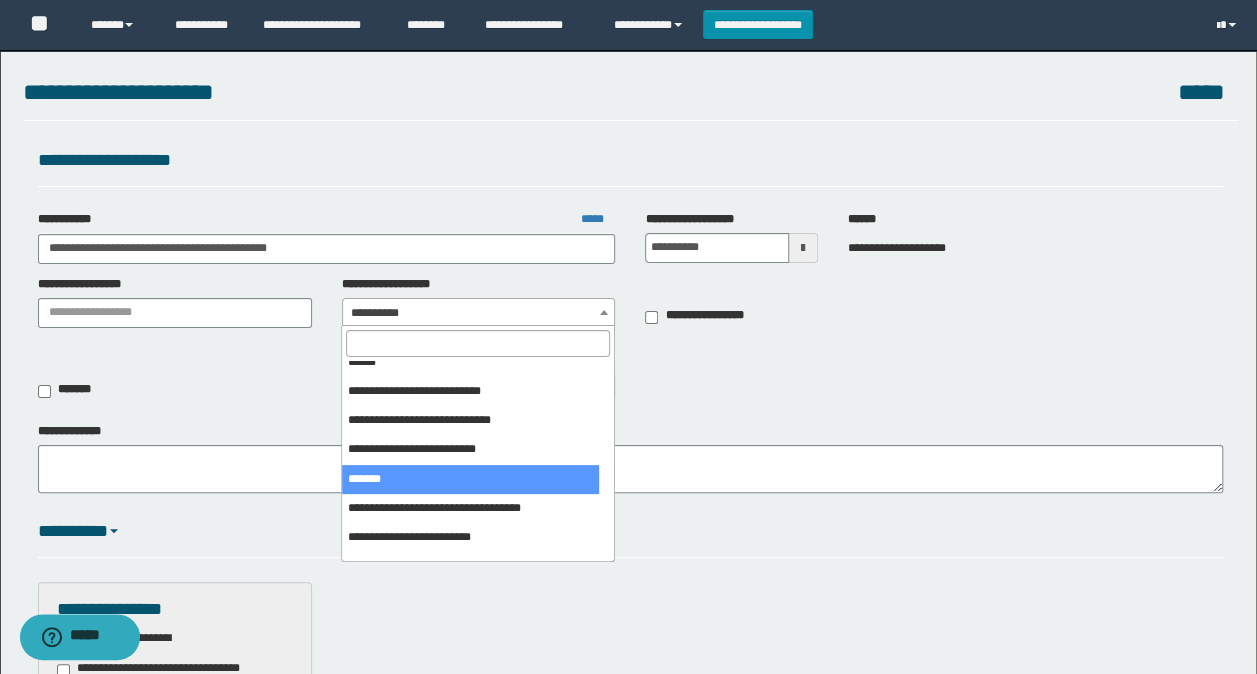 select on "***" 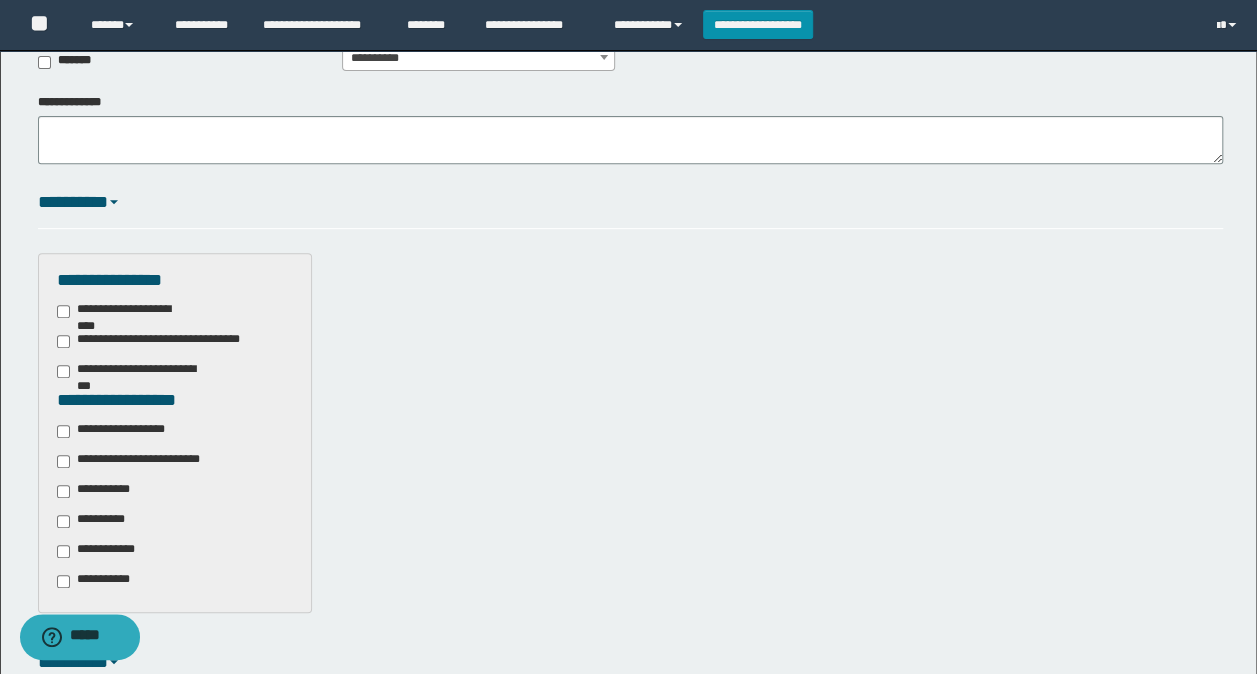 scroll, scrollTop: 400, scrollLeft: 0, axis: vertical 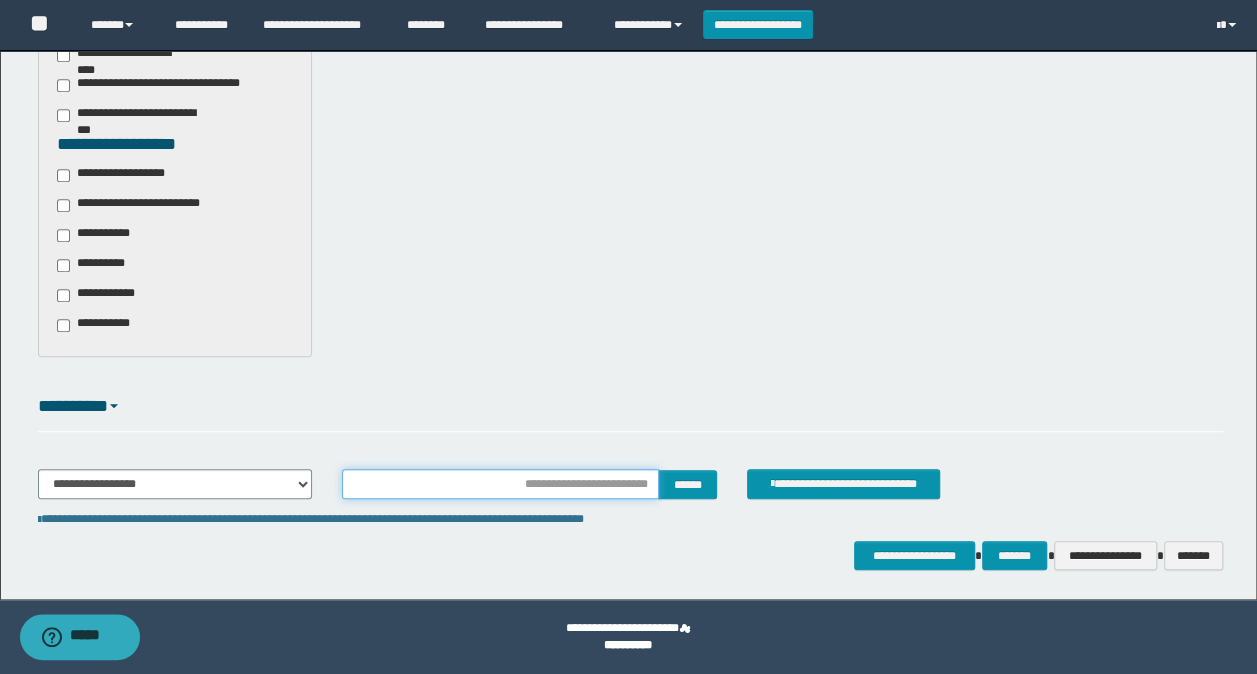 click at bounding box center (501, 484) 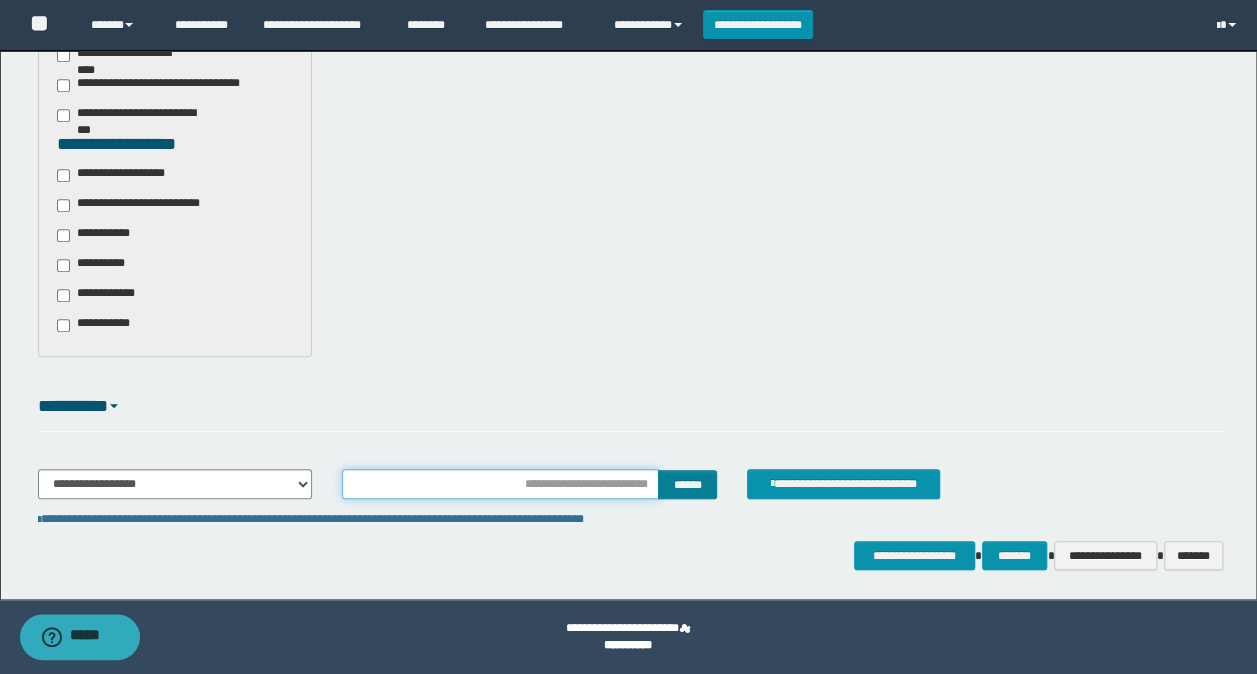 type on "********" 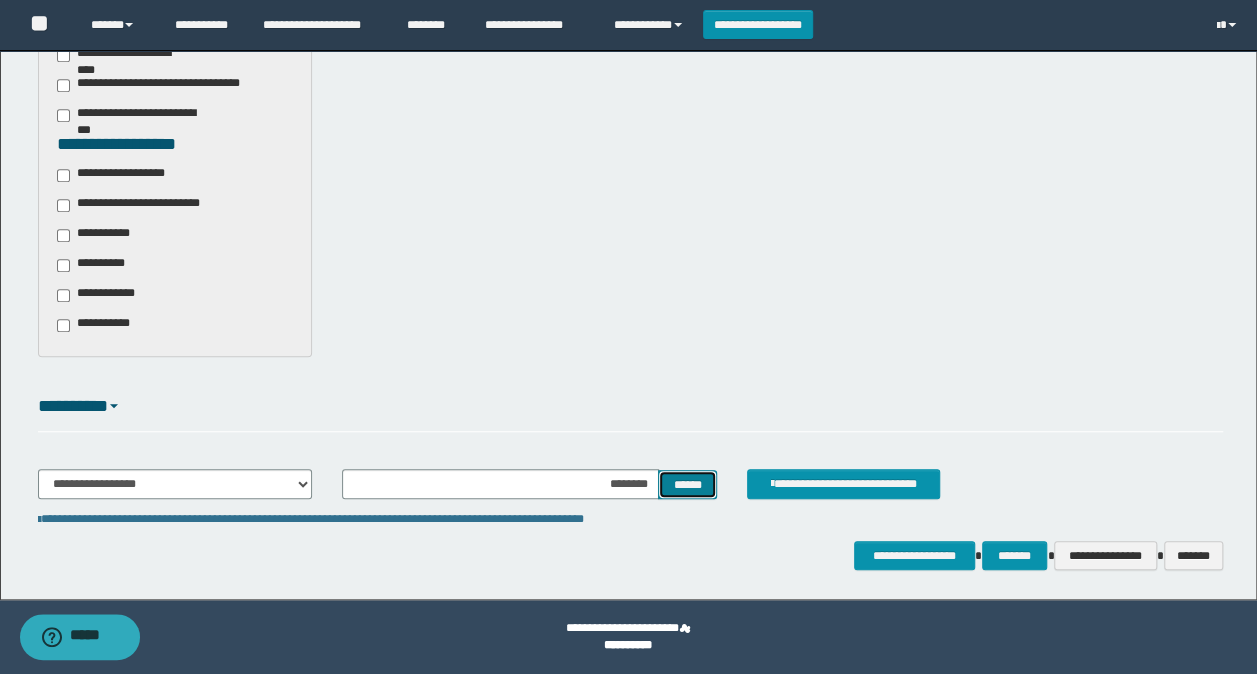 click on "******" at bounding box center [687, 484] 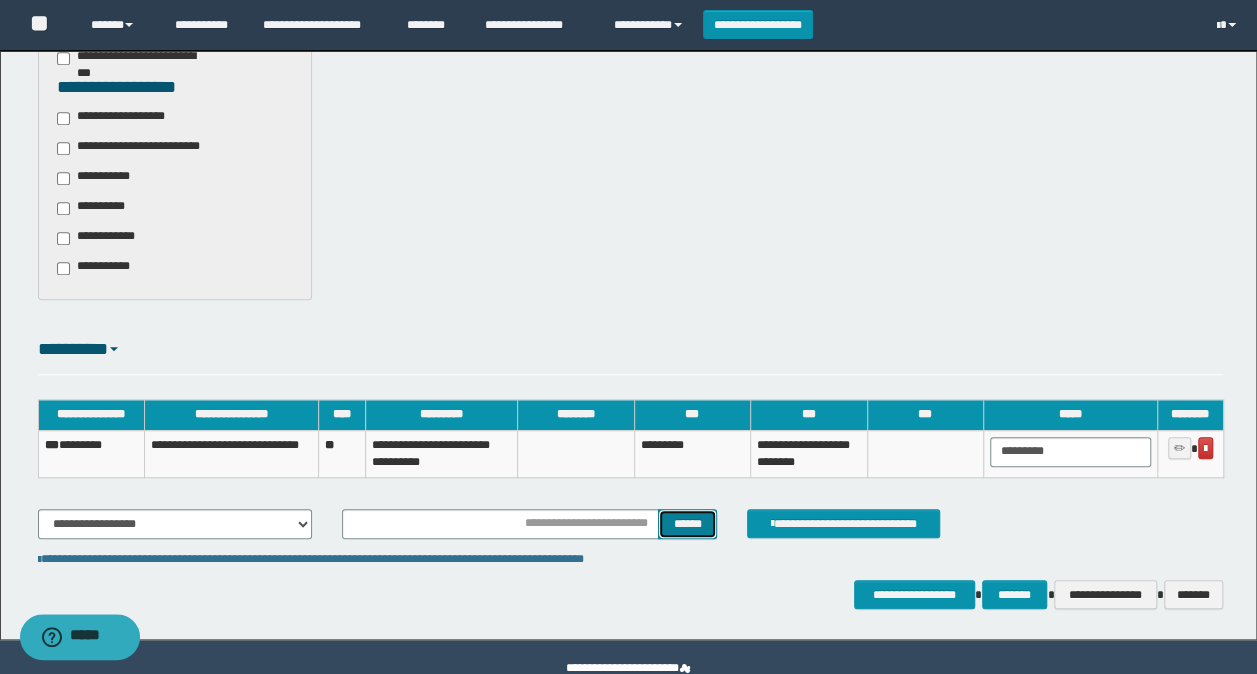 scroll, scrollTop: 682, scrollLeft: 0, axis: vertical 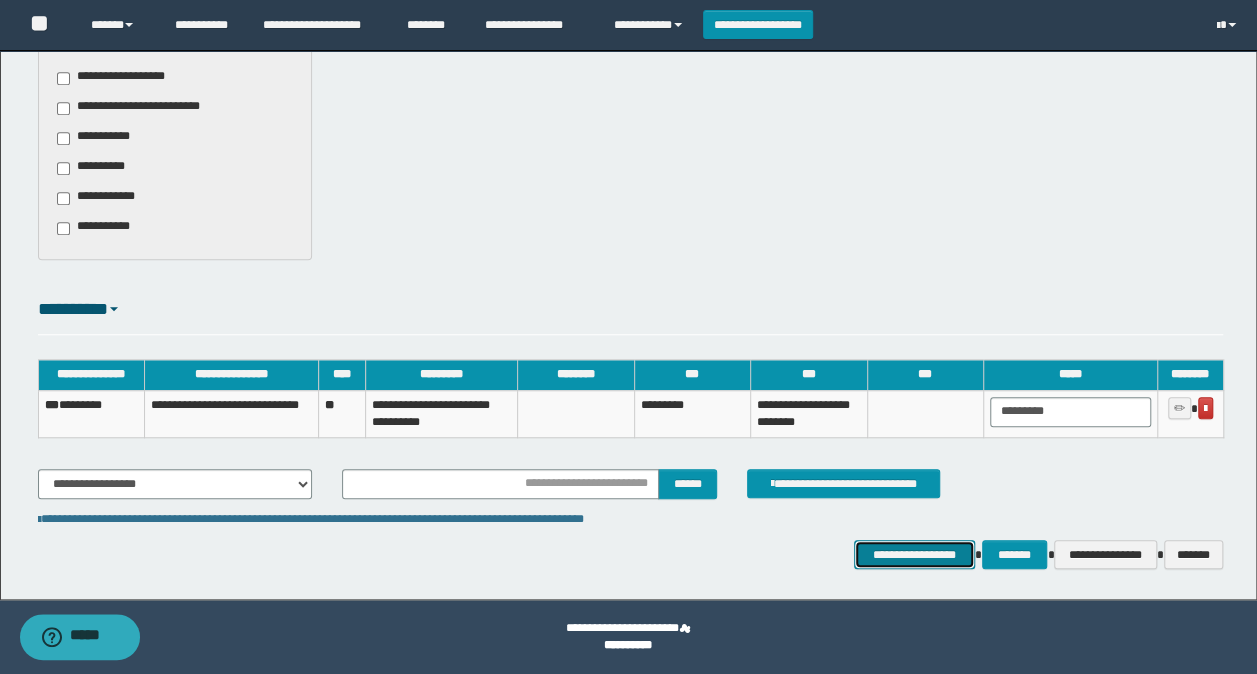 click on "**********" at bounding box center (914, 554) 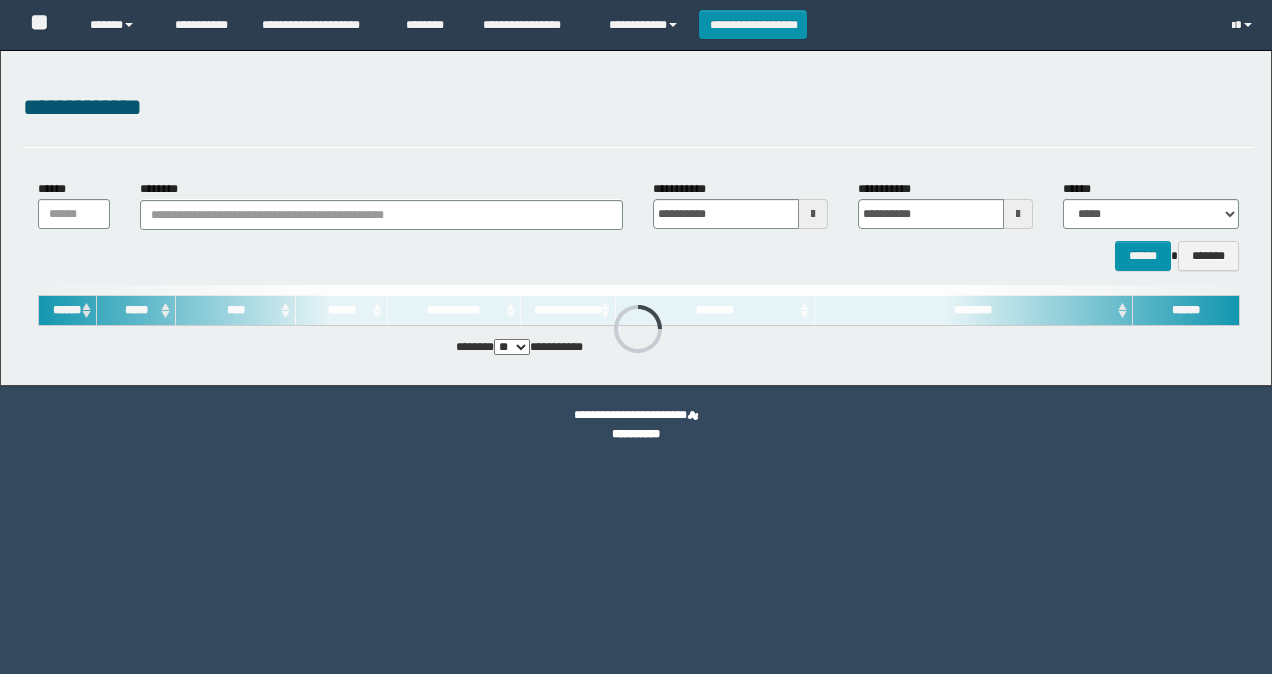 scroll, scrollTop: 0, scrollLeft: 0, axis: both 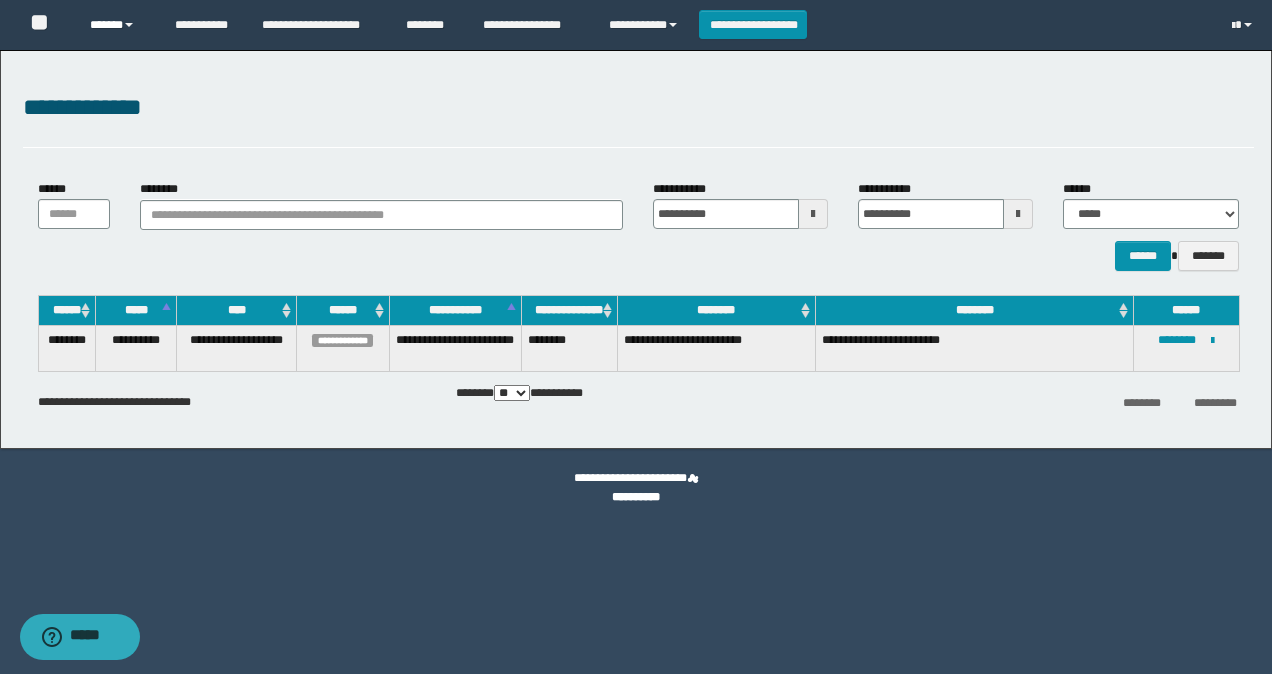click on "******" at bounding box center (117, 25) 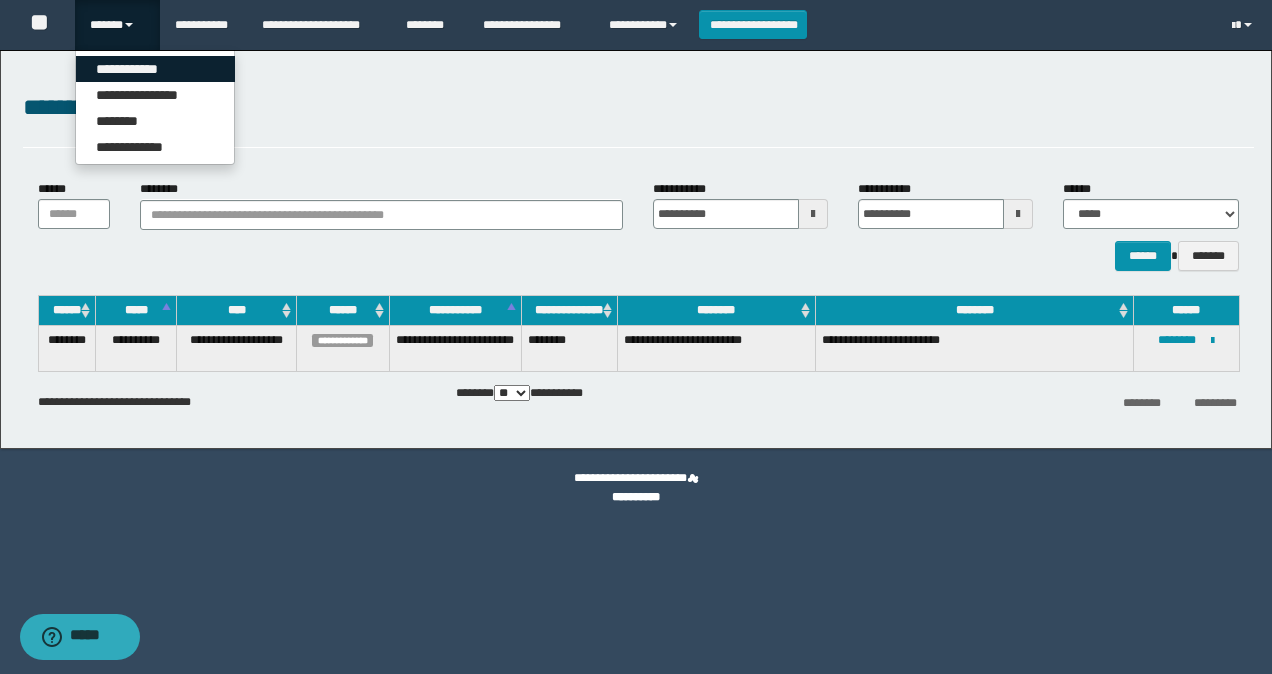 click on "**********" at bounding box center [155, 69] 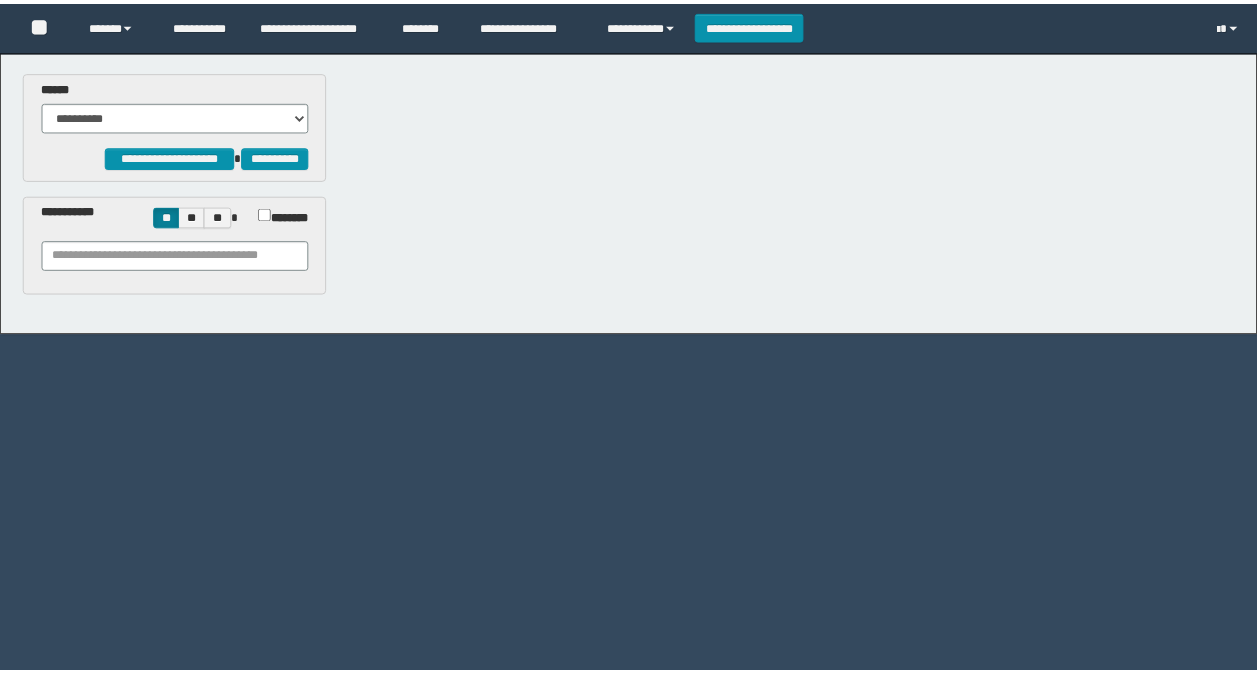 scroll, scrollTop: 0, scrollLeft: 0, axis: both 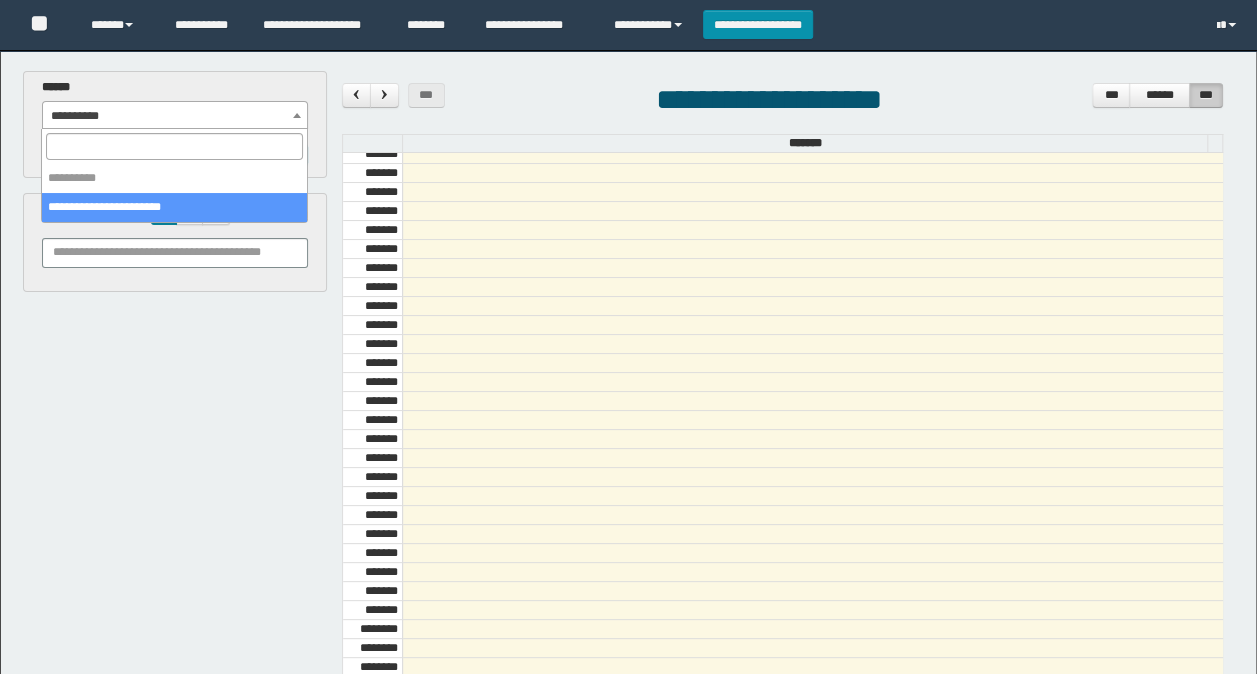 click on "**********" at bounding box center (175, 116) 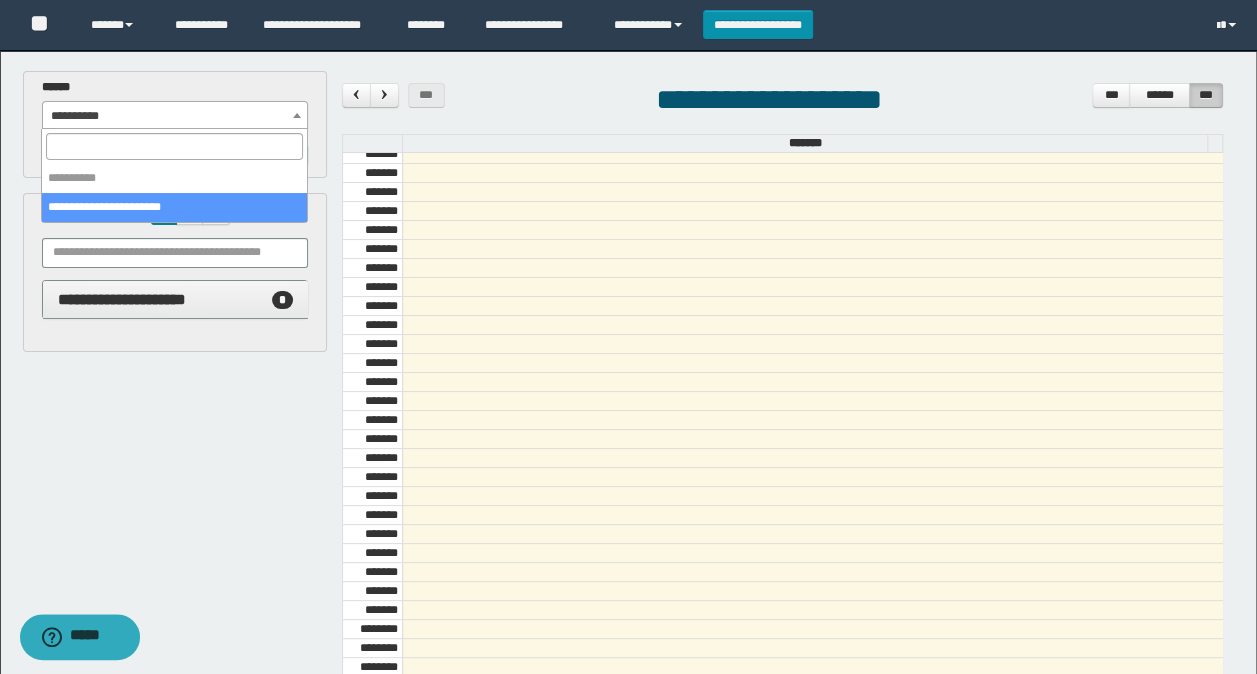 select on "******" 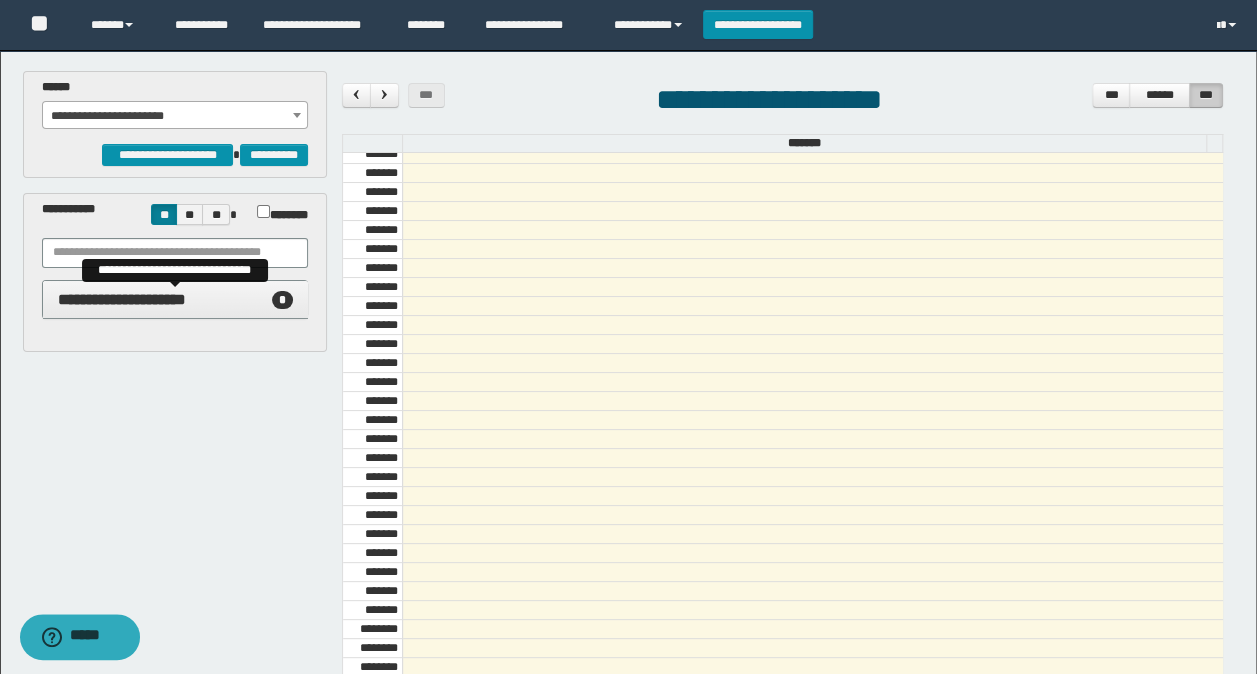 click on "**********" at bounding box center (122, 299) 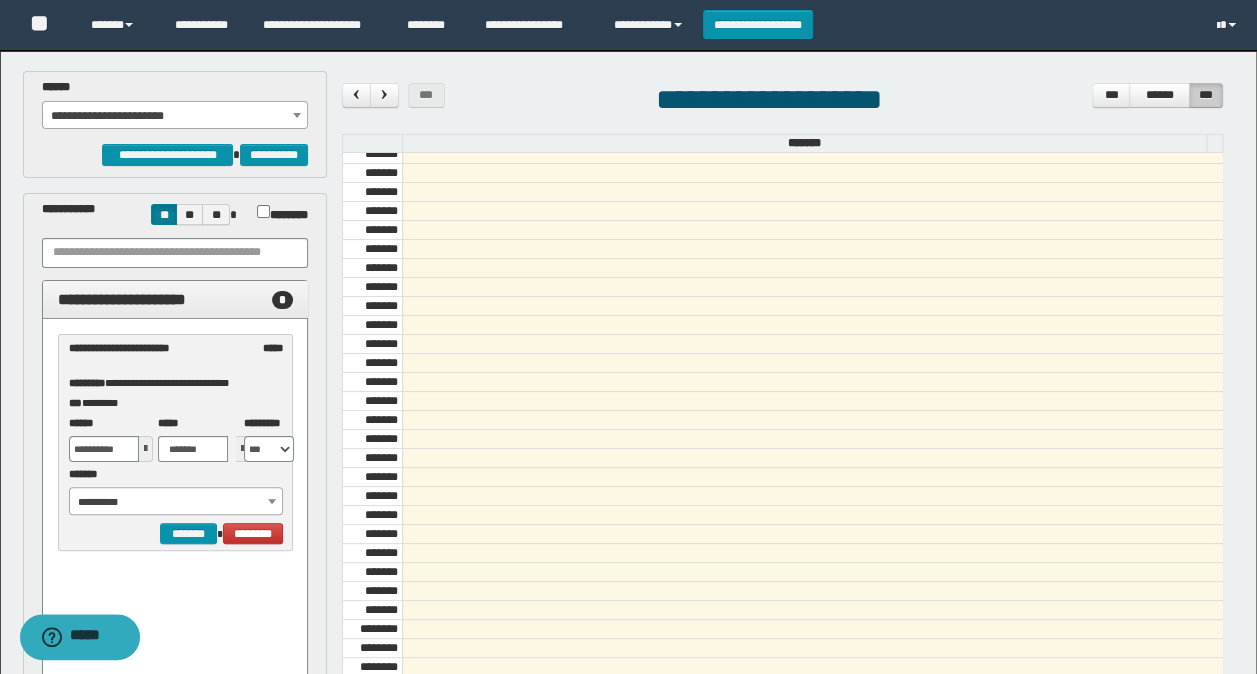 click on "**********" at bounding box center (176, 502) 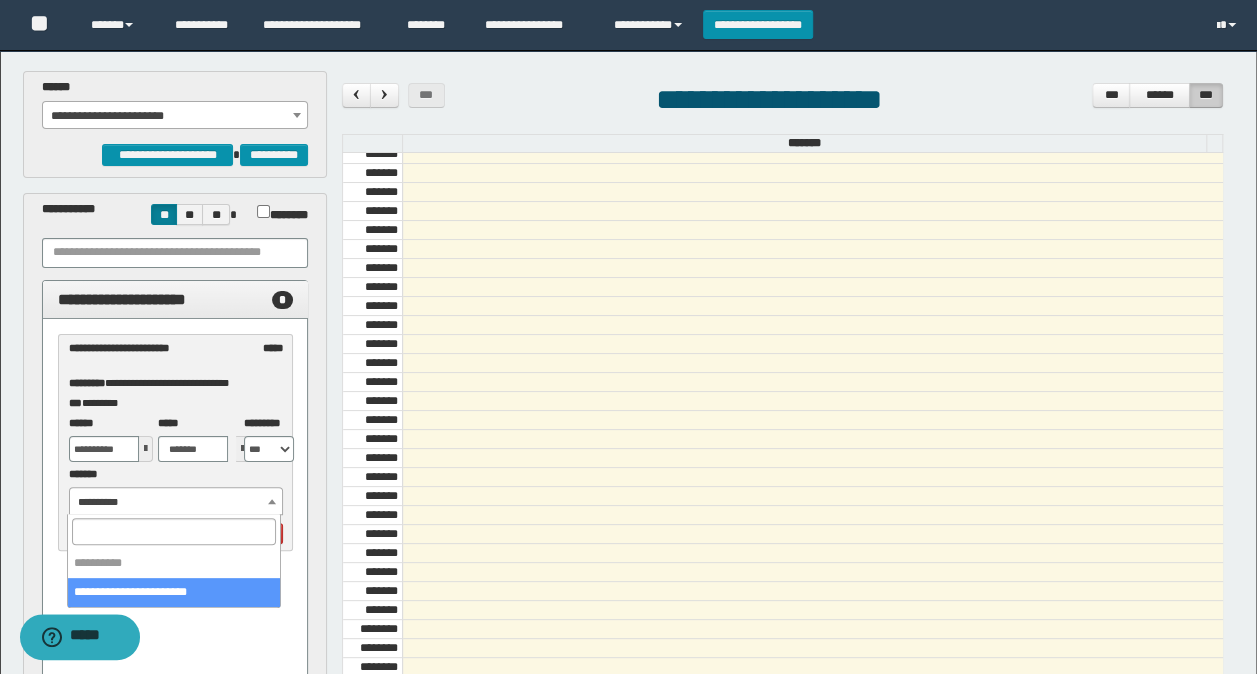 select on "******" 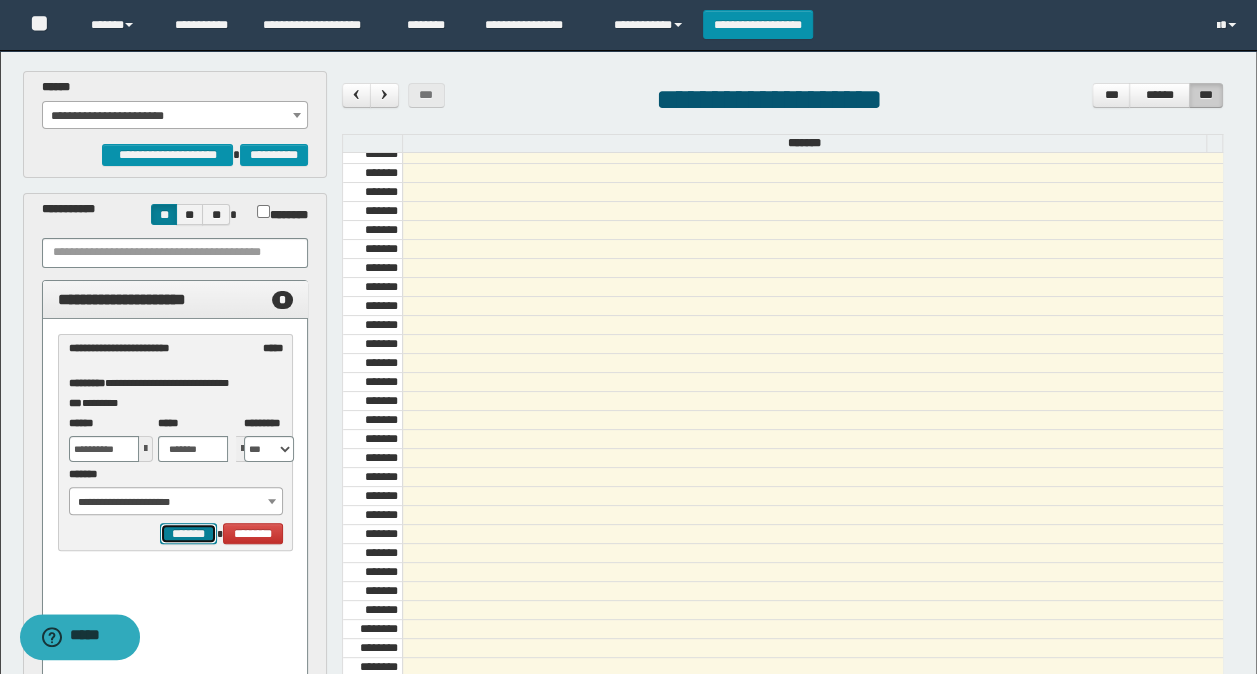 click on "*******" at bounding box center [188, 533] 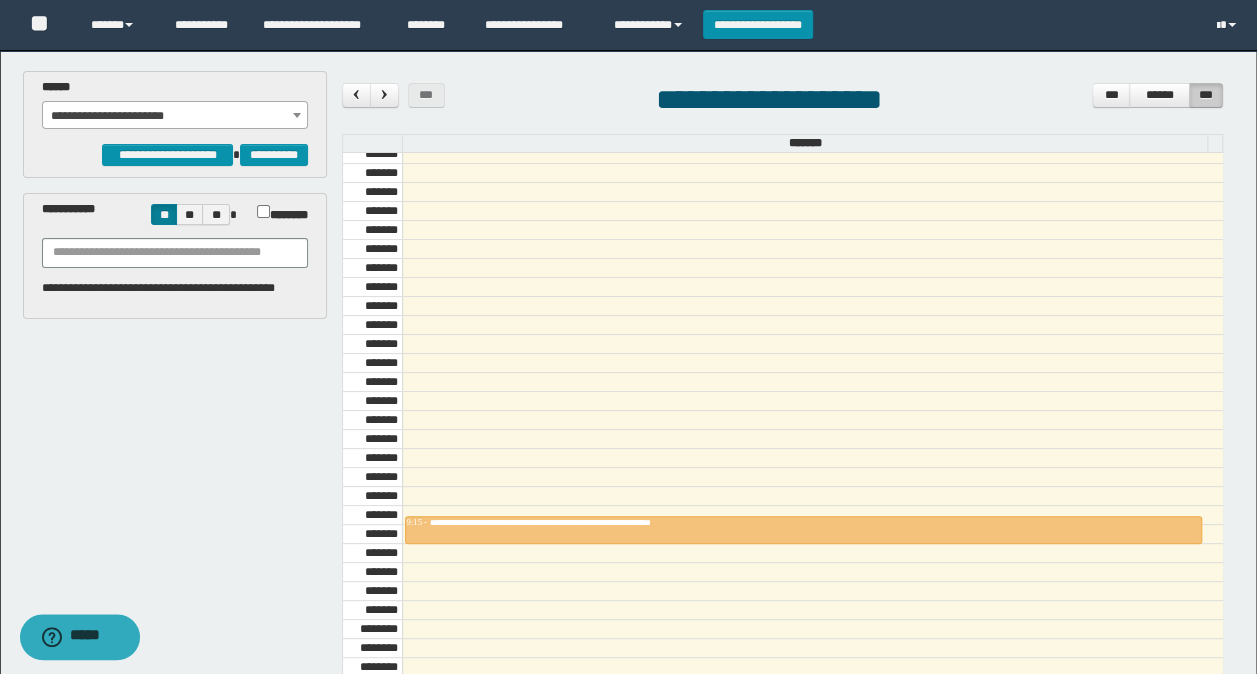 click at bounding box center [812, 534] 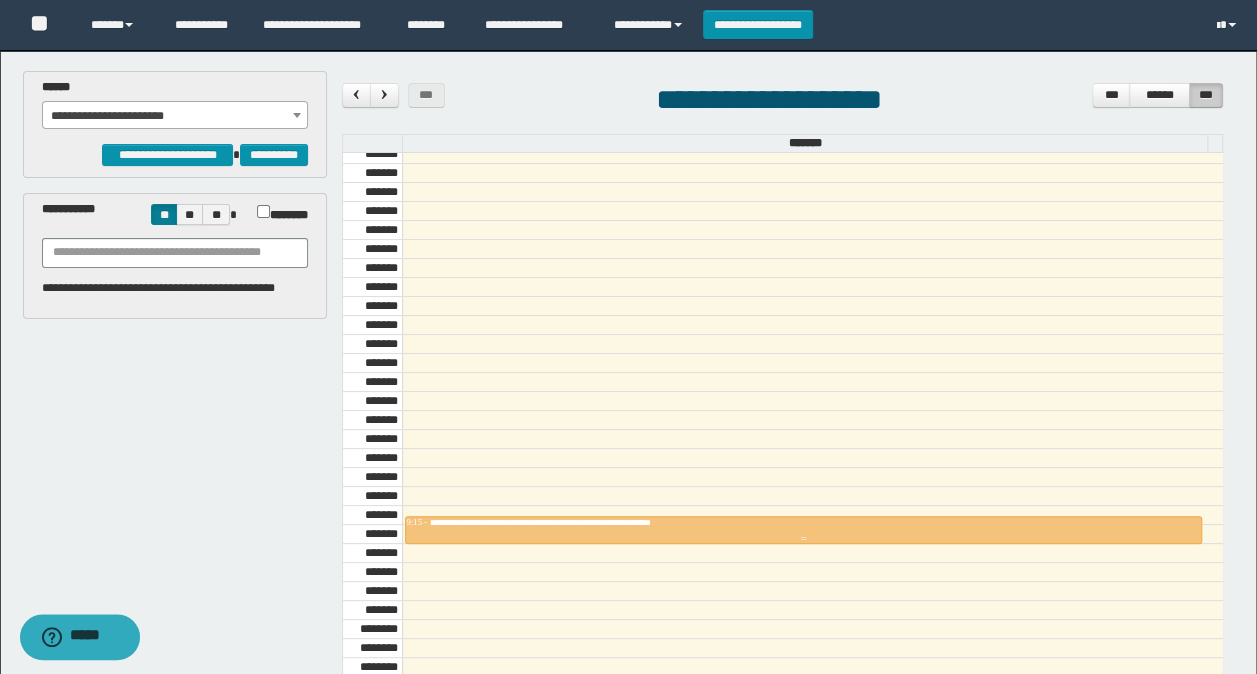 click on "**********" at bounding box center [581, 522] 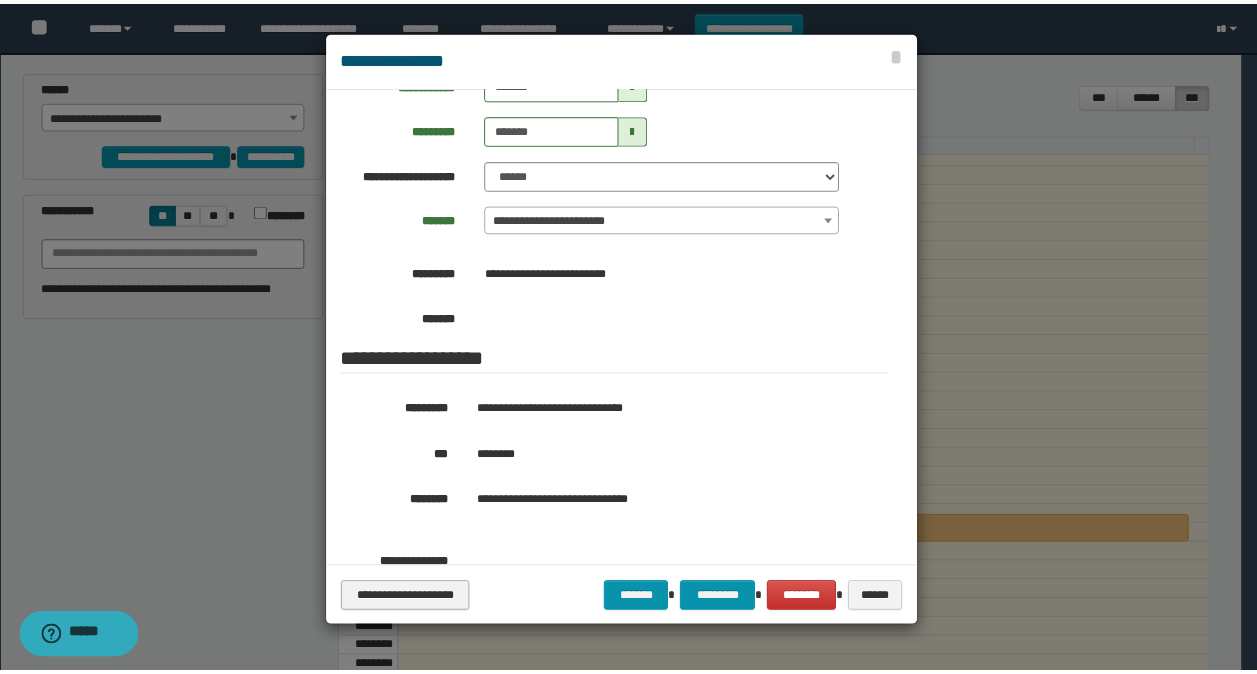 scroll, scrollTop: 200, scrollLeft: 0, axis: vertical 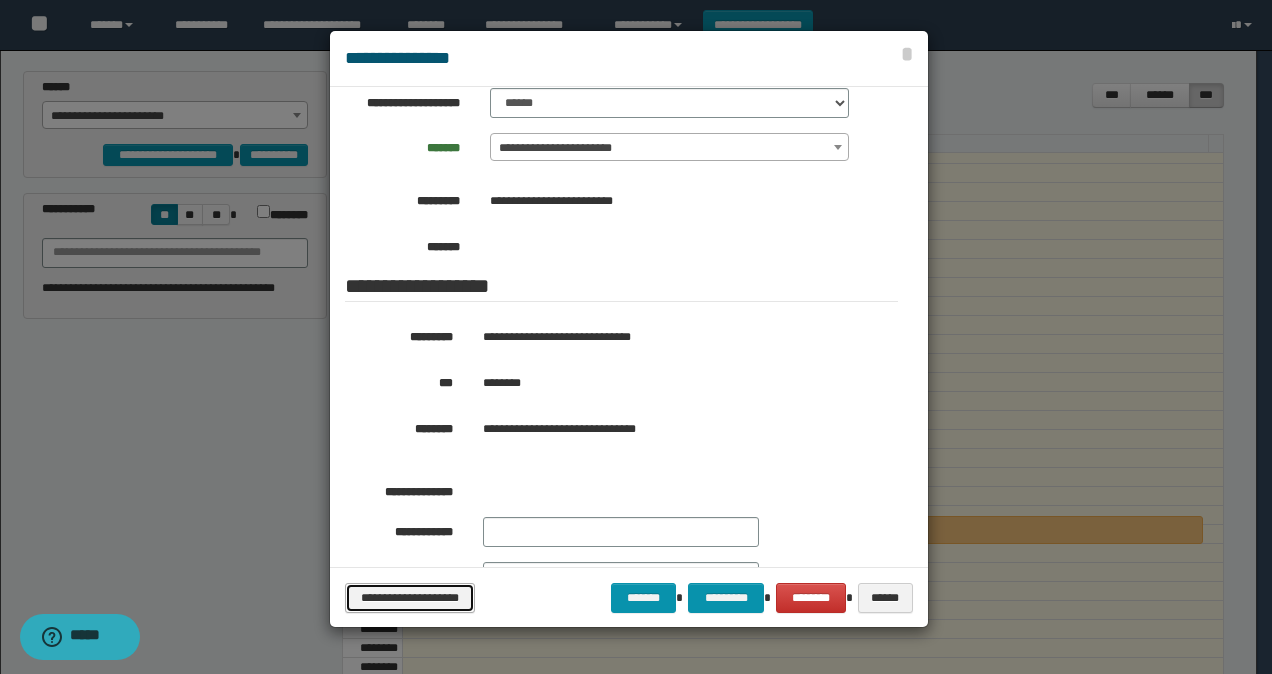 click on "**********" at bounding box center [410, 597] 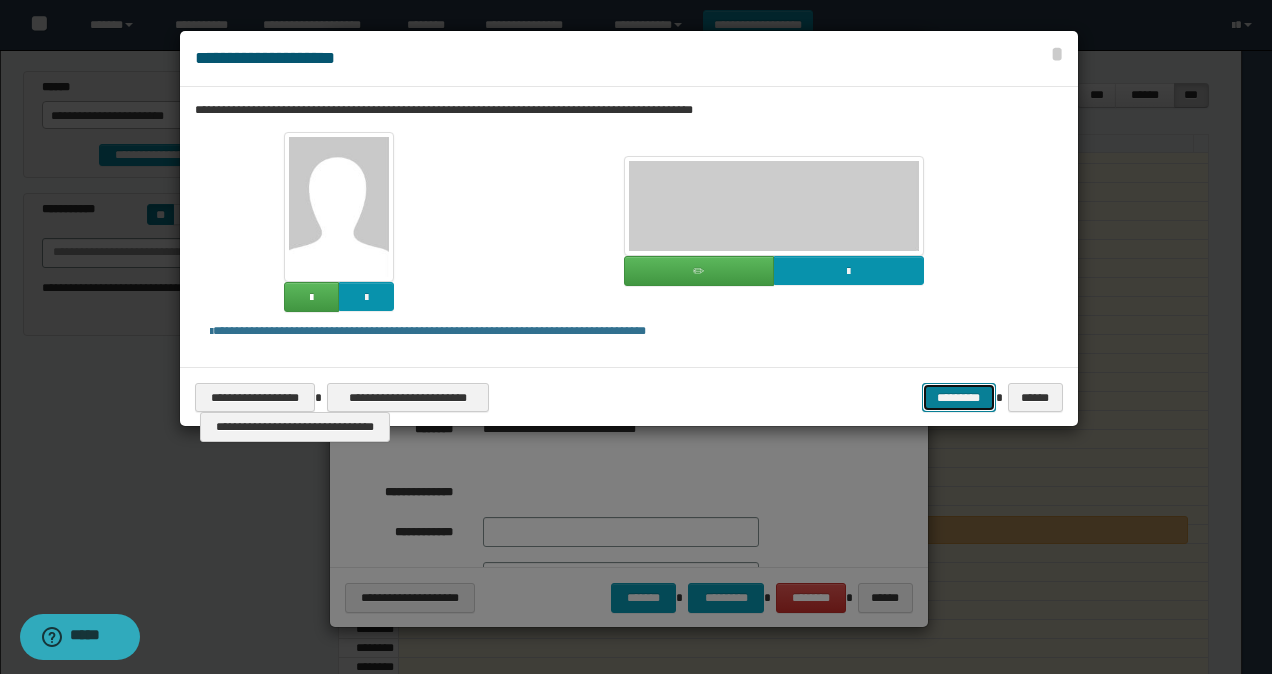 click on "*********" at bounding box center (959, 397) 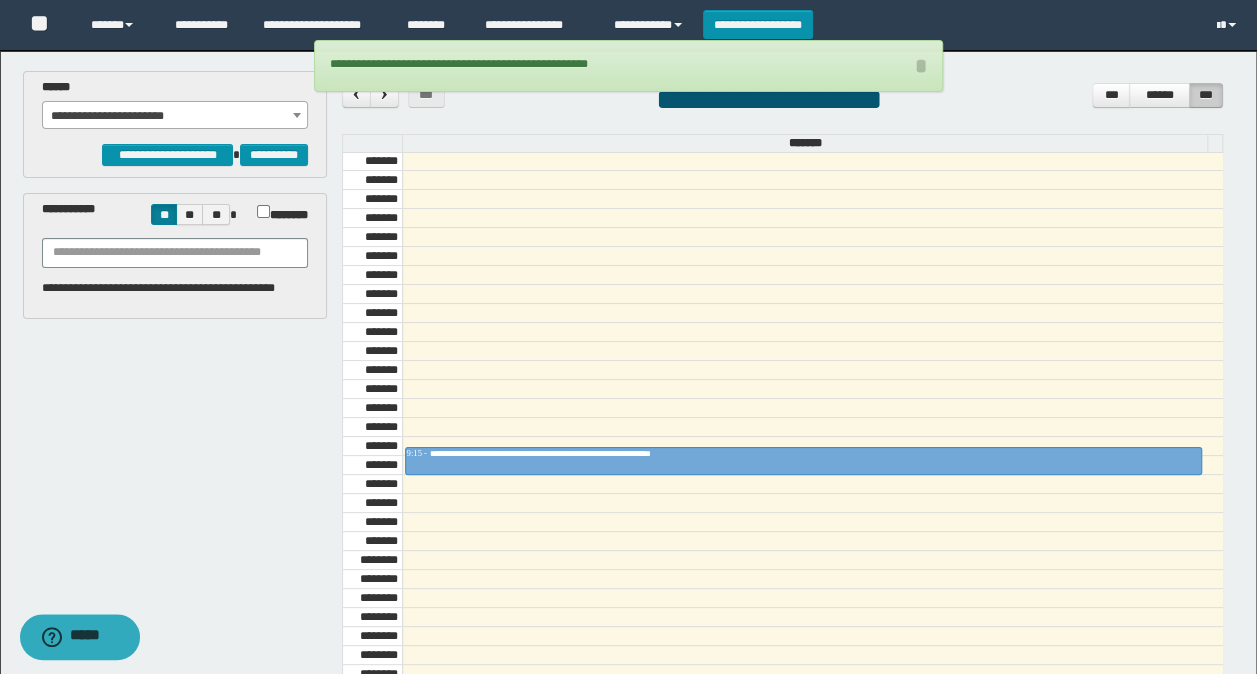scroll, scrollTop: 773, scrollLeft: 0, axis: vertical 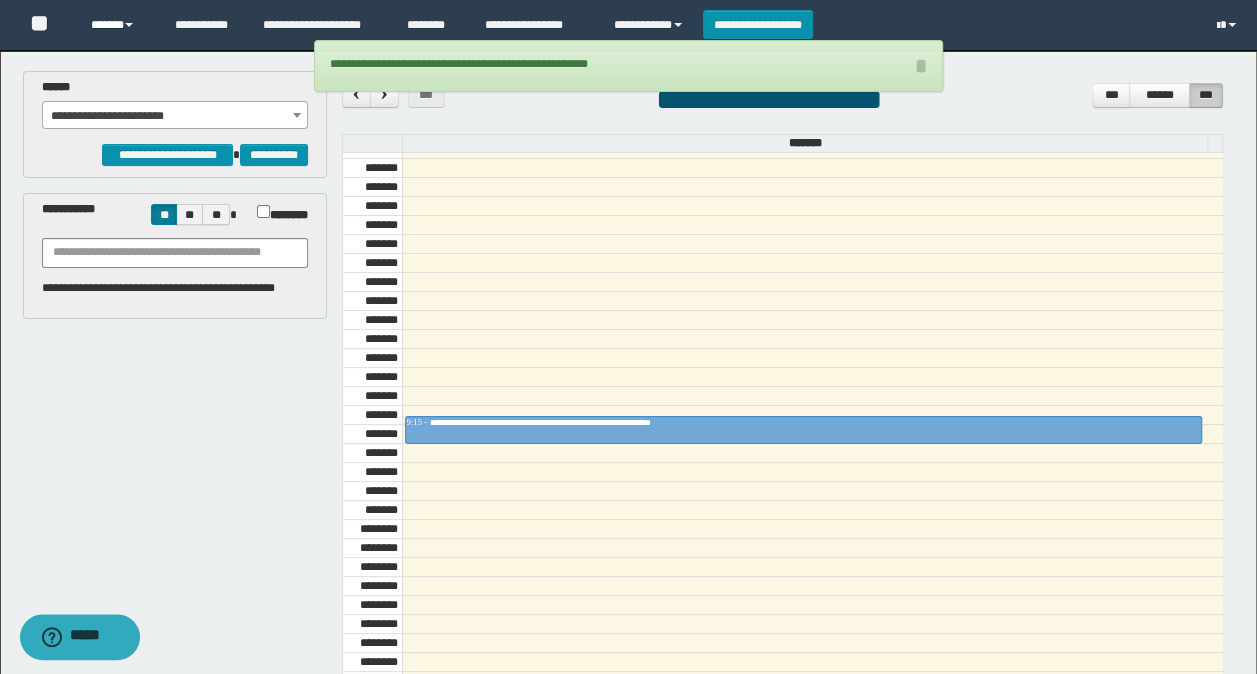 click on "******" at bounding box center [117, 25] 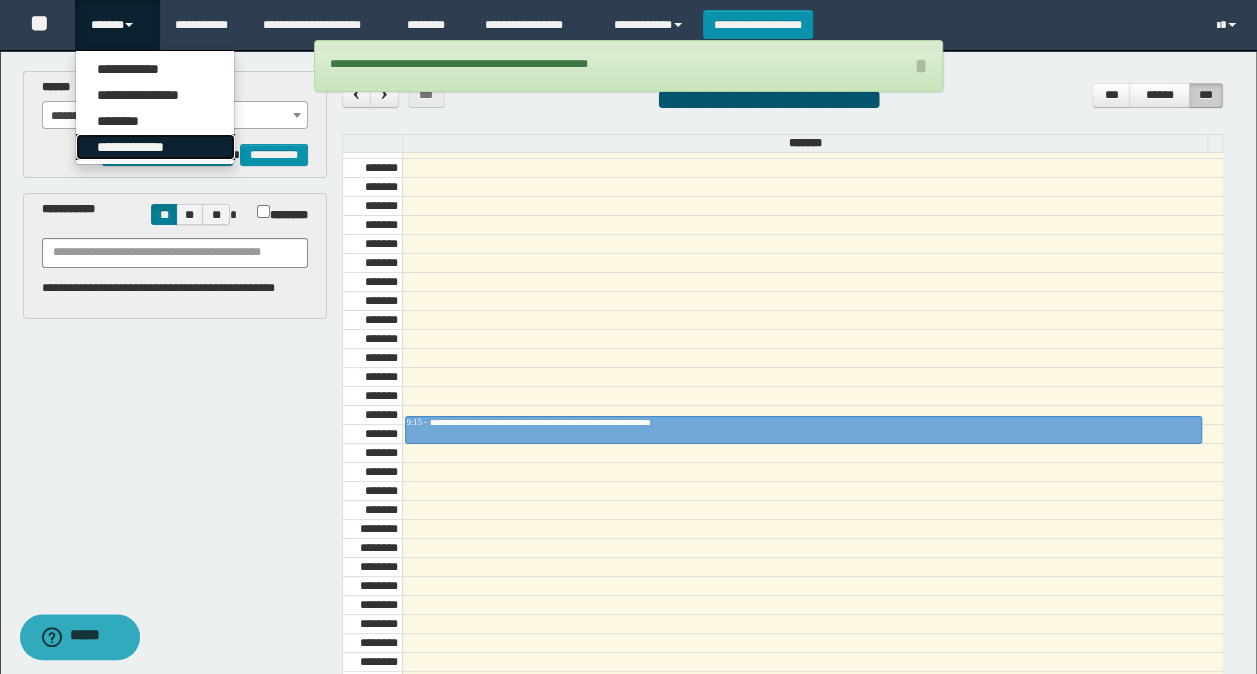 click on "**********" at bounding box center [155, 147] 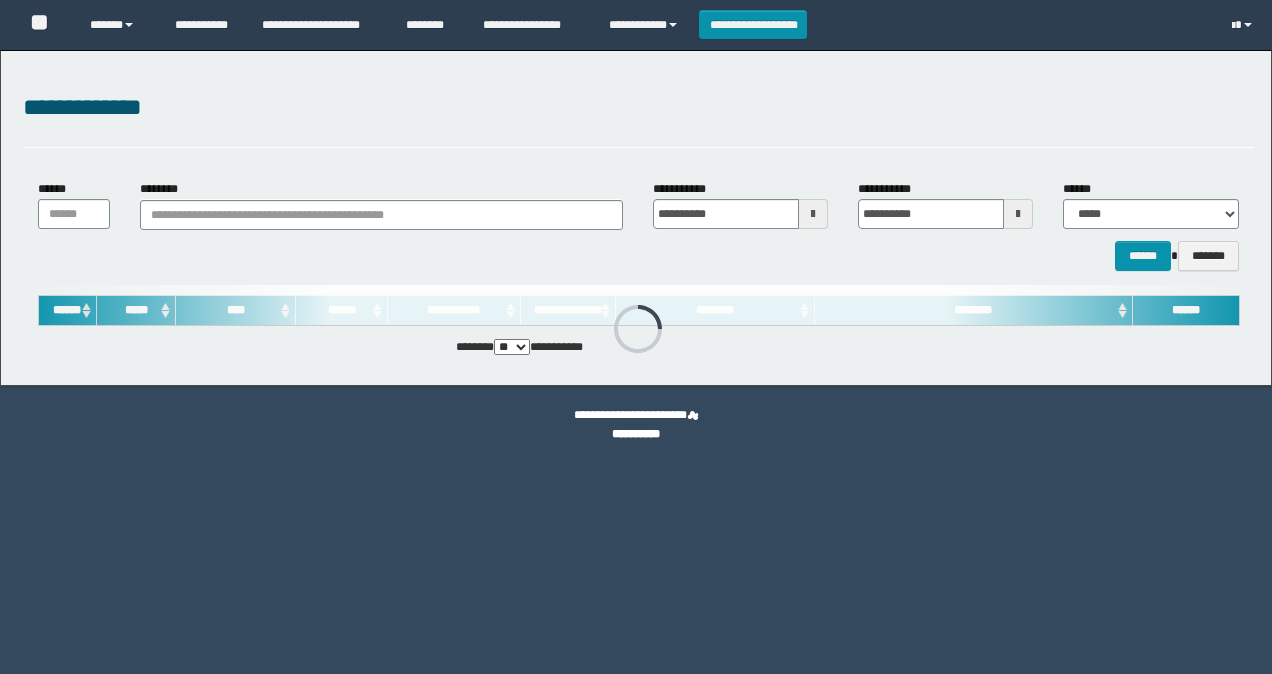 scroll, scrollTop: 0, scrollLeft: 0, axis: both 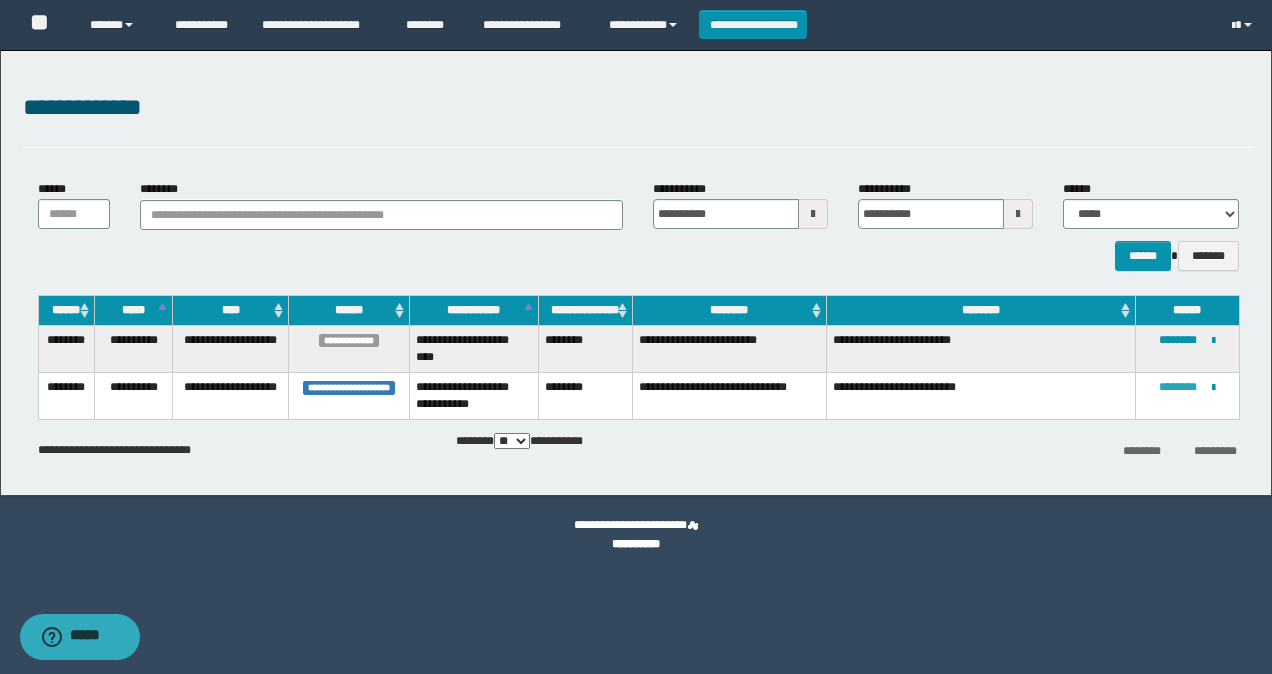 click on "********" at bounding box center [1178, 387] 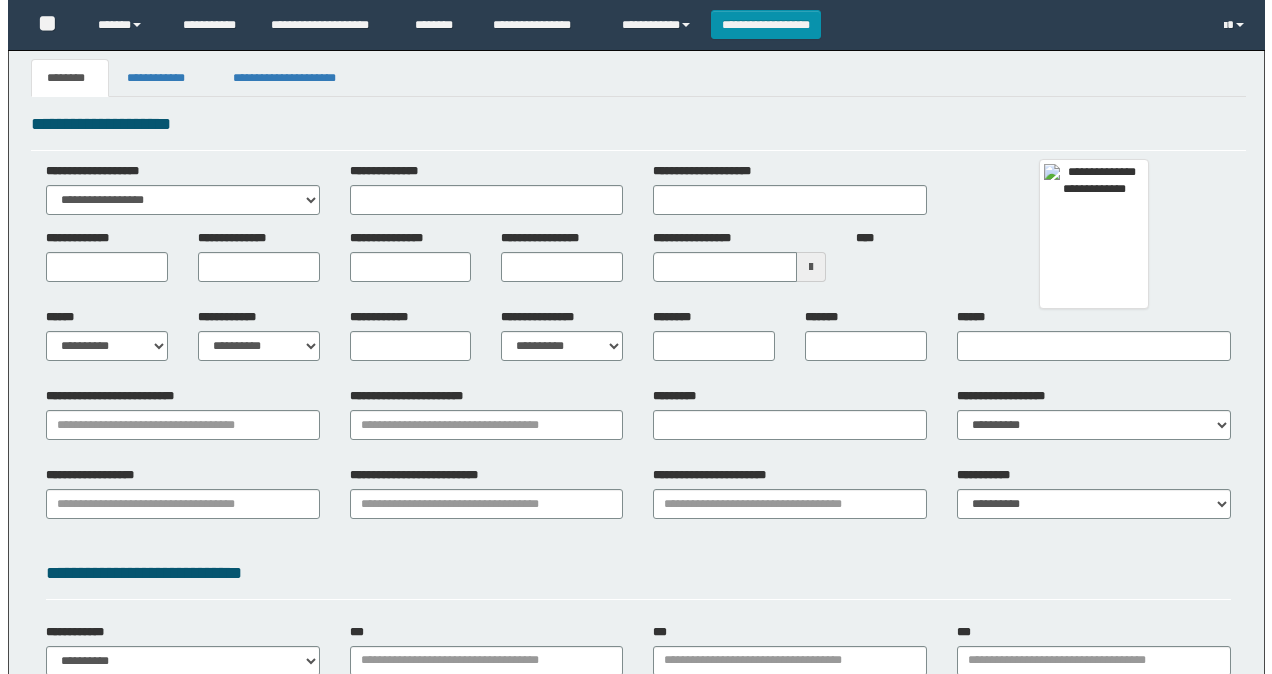 scroll, scrollTop: 0, scrollLeft: 0, axis: both 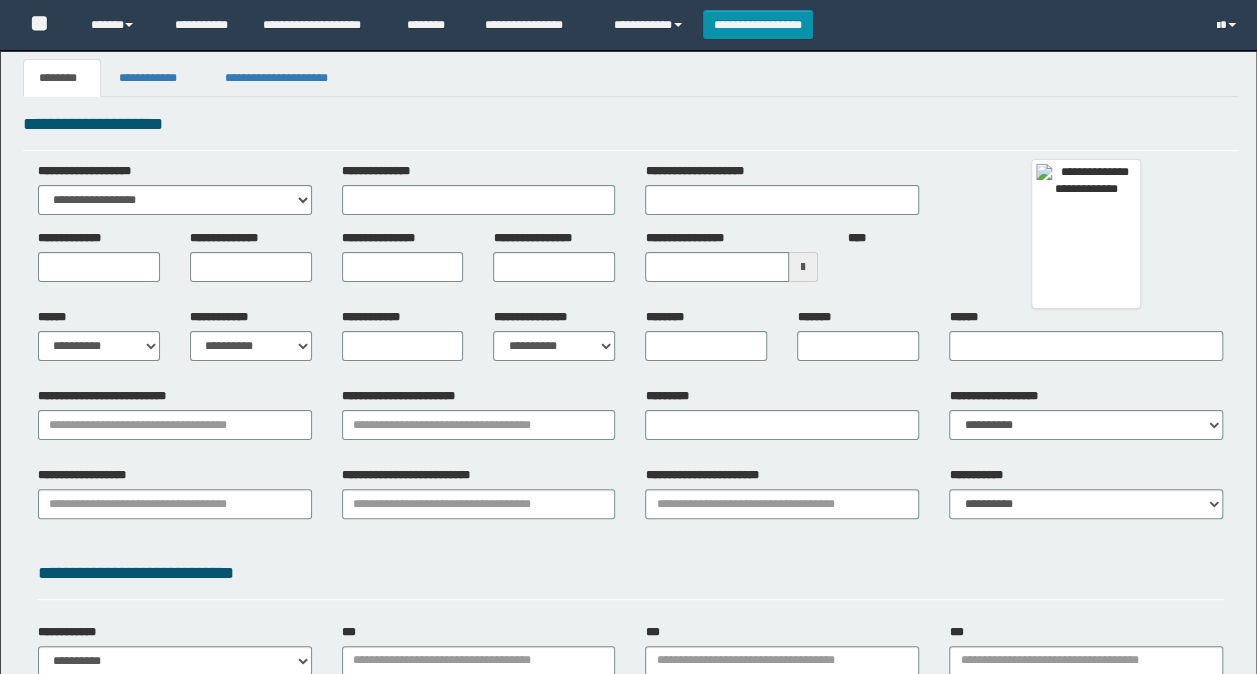 type 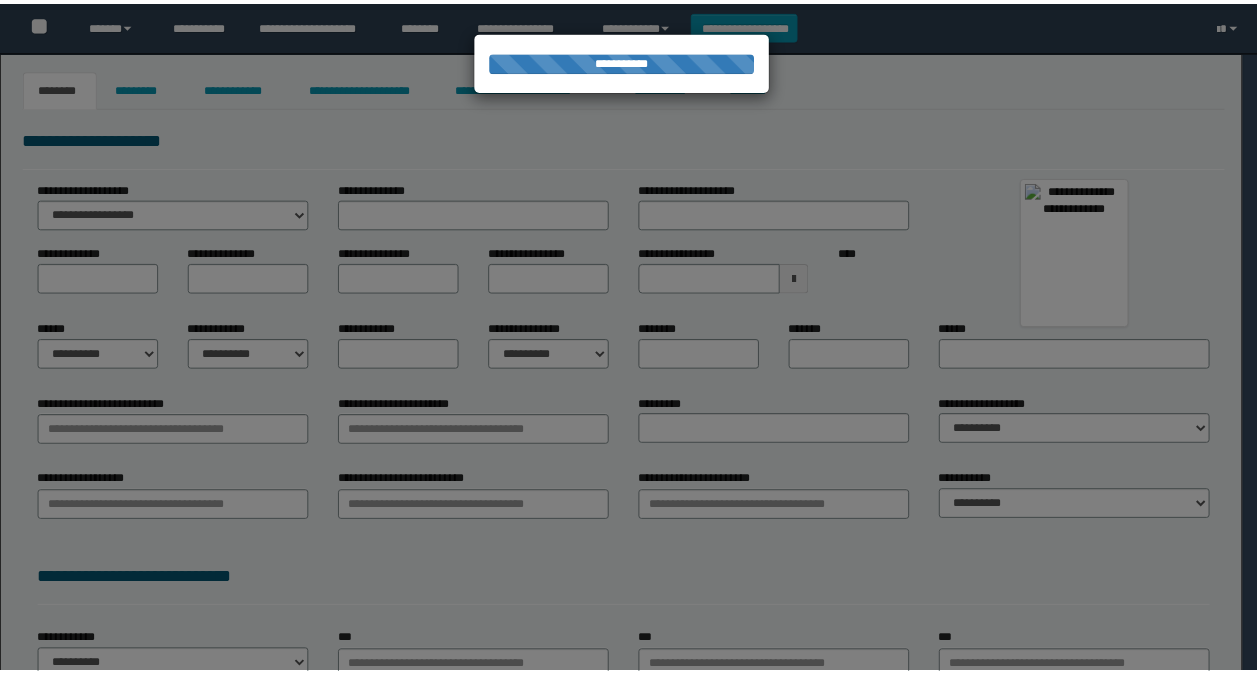 scroll, scrollTop: 0, scrollLeft: 0, axis: both 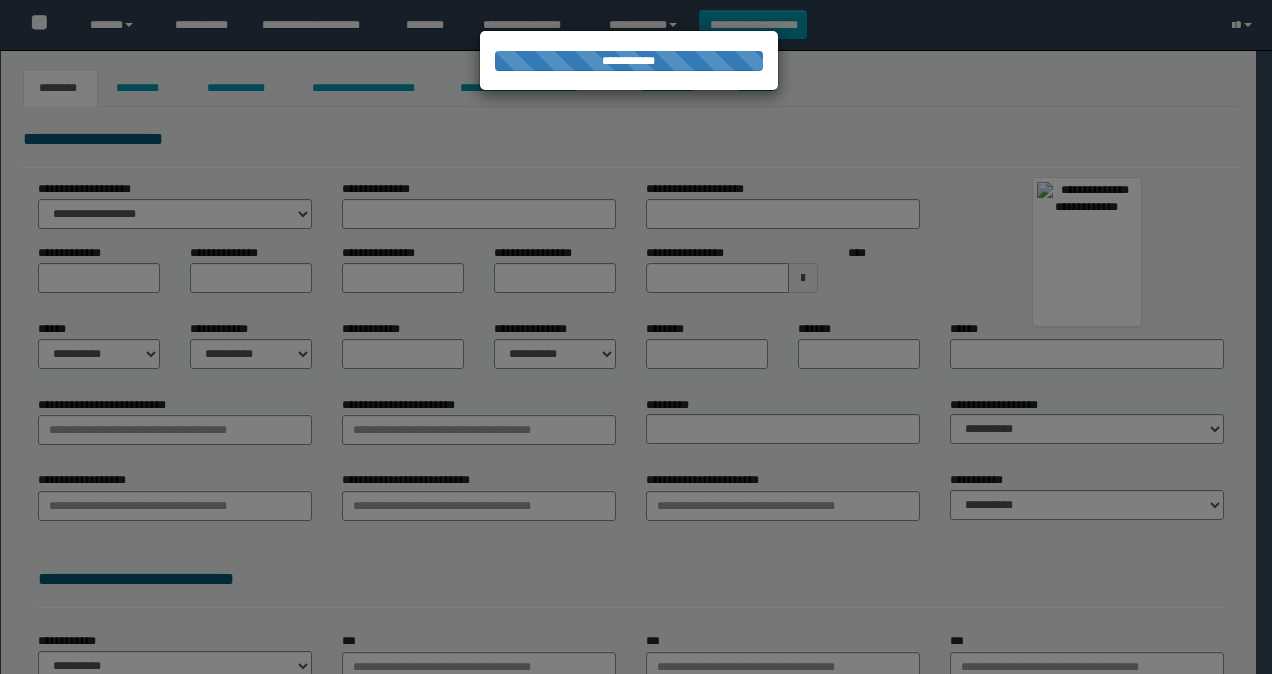 type on "********" 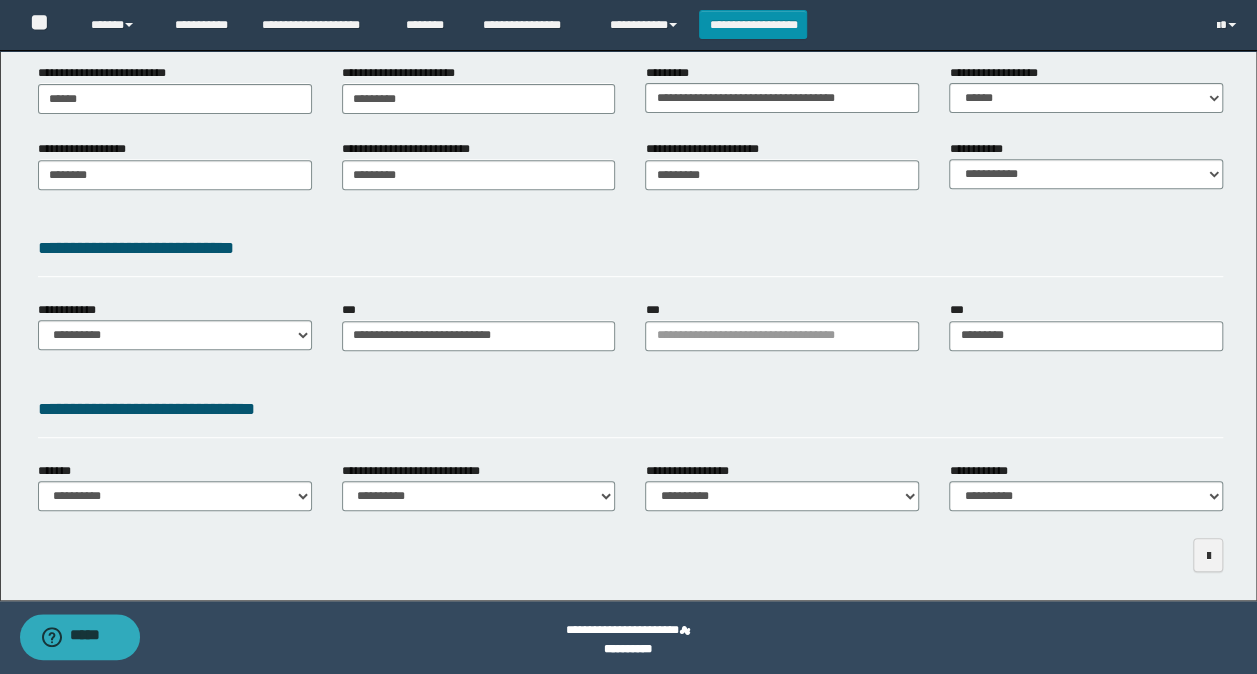 scroll, scrollTop: 339, scrollLeft: 0, axis: vertical 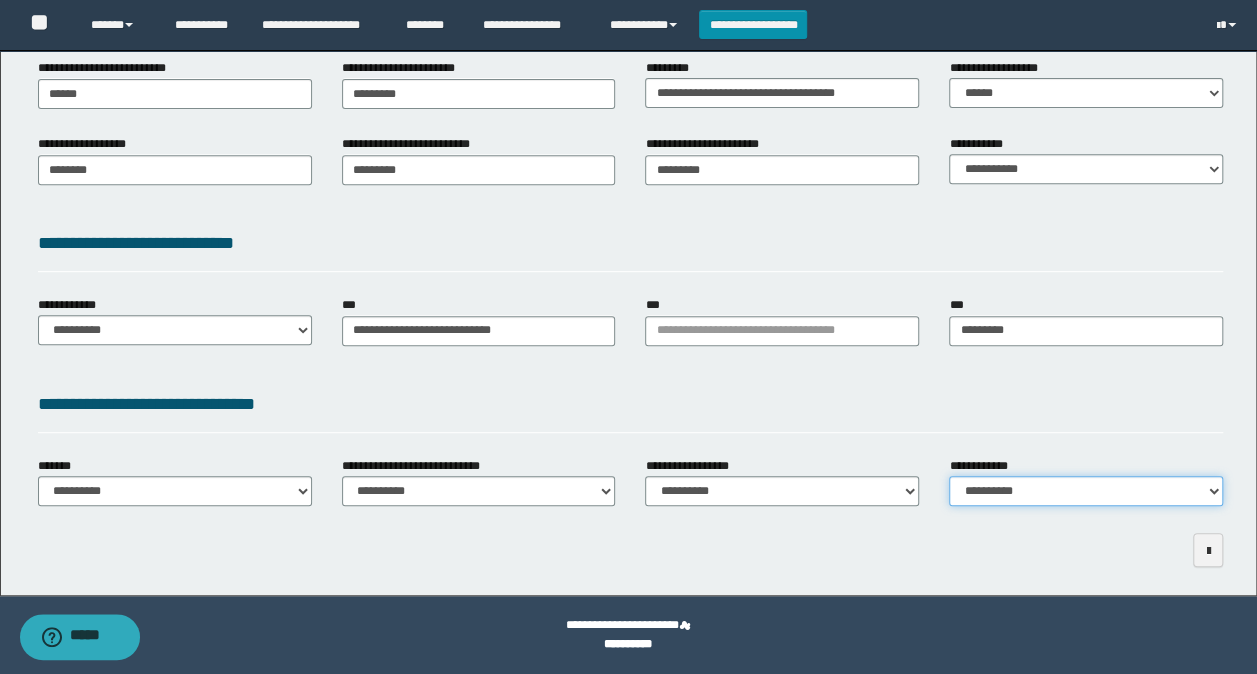 click on "**********" at bounding box center (1086, 491) 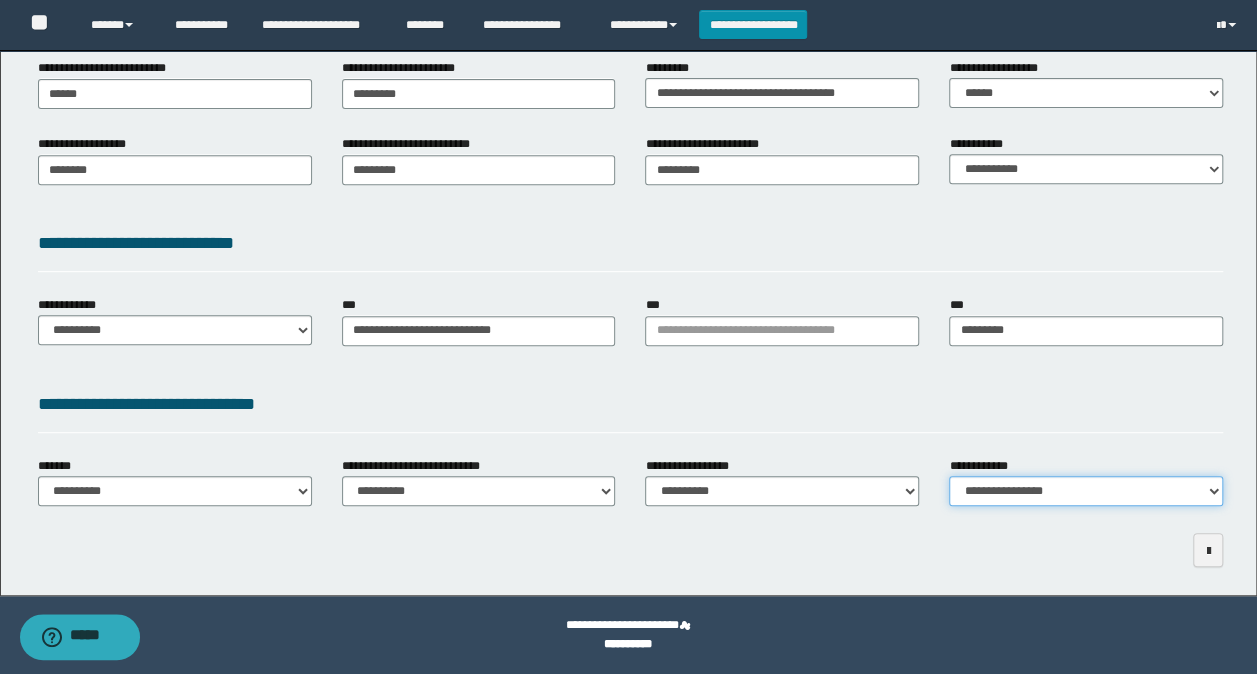 click on "**********" at bounding box center (1086, 491) 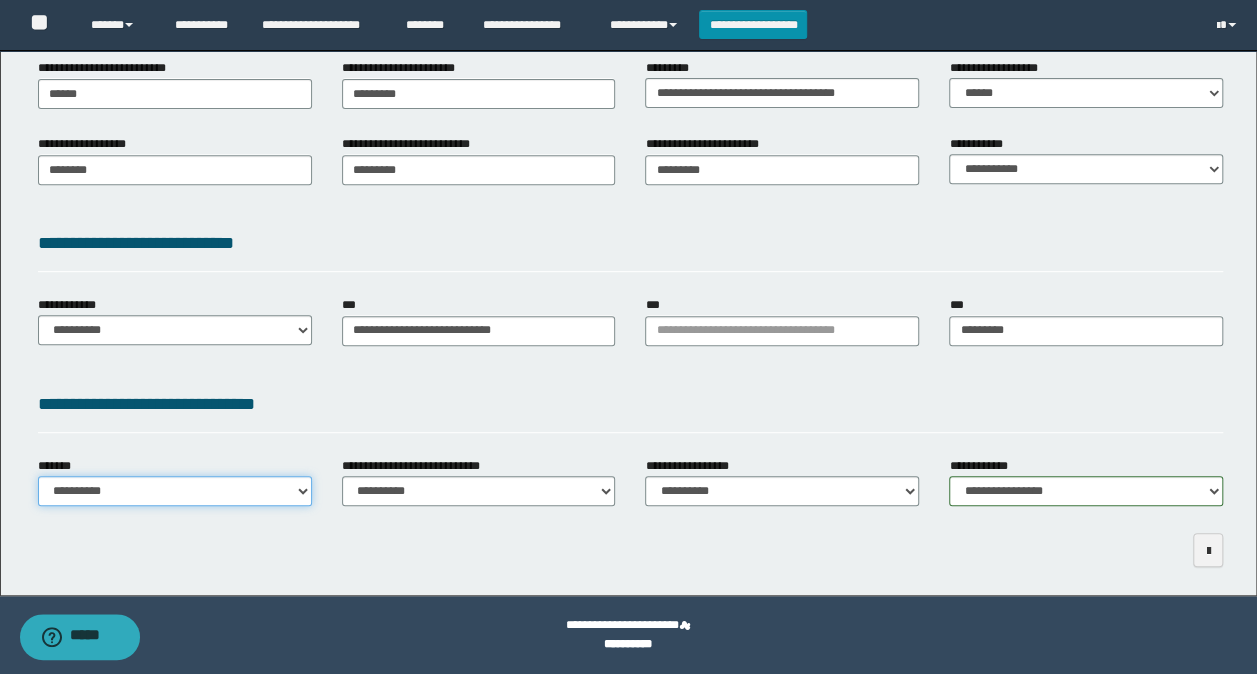 click on "**********" at bounding box center (175, 491) 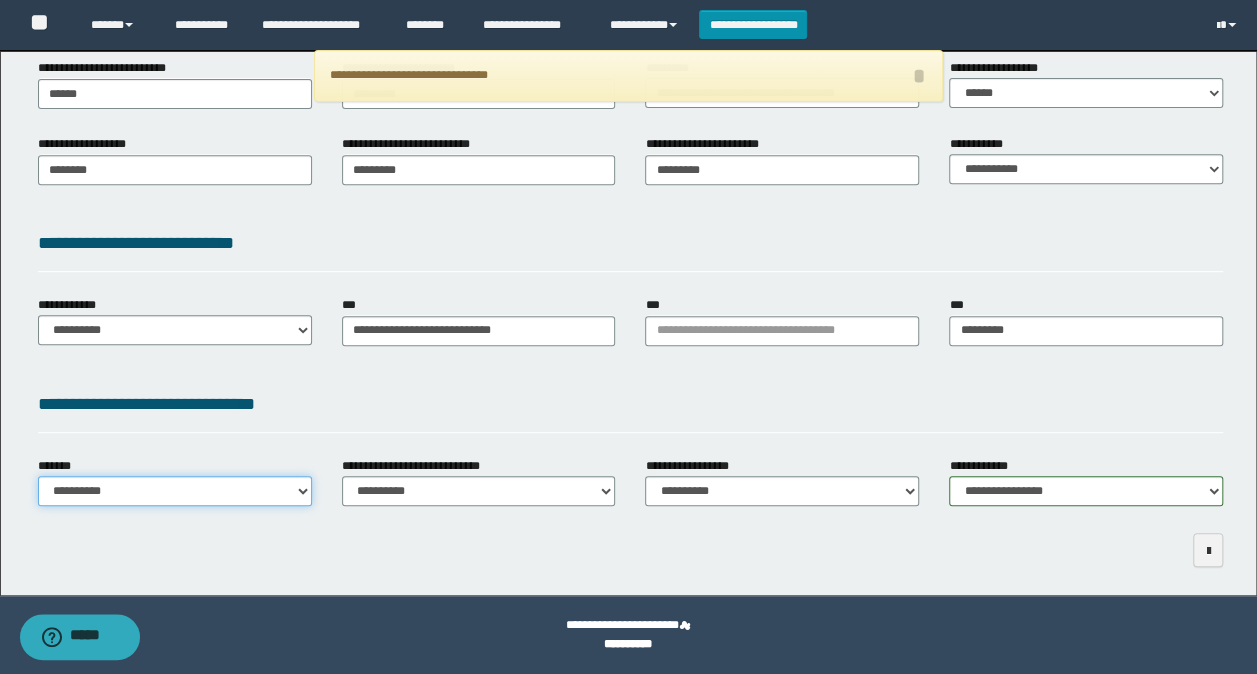 select on "*" 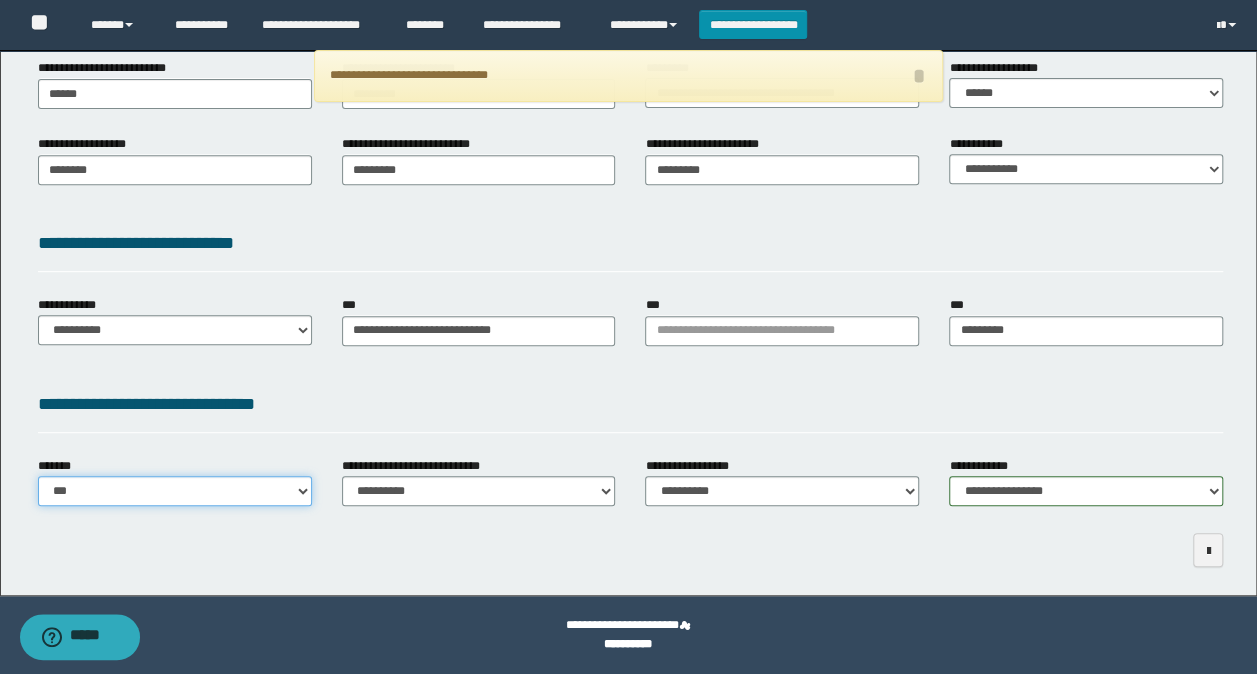 click on "**********" at bounding box center (175, 491) 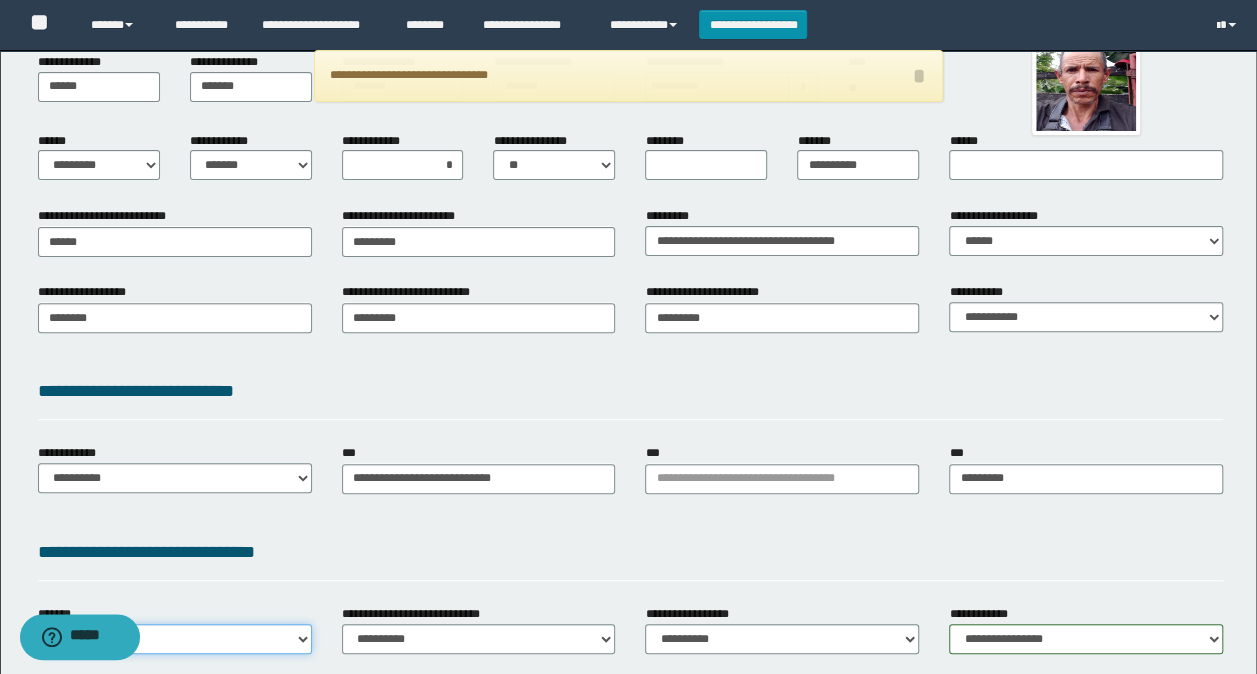 scroll, scrollTop: 139, scrollLeft: 0, axis: vertical 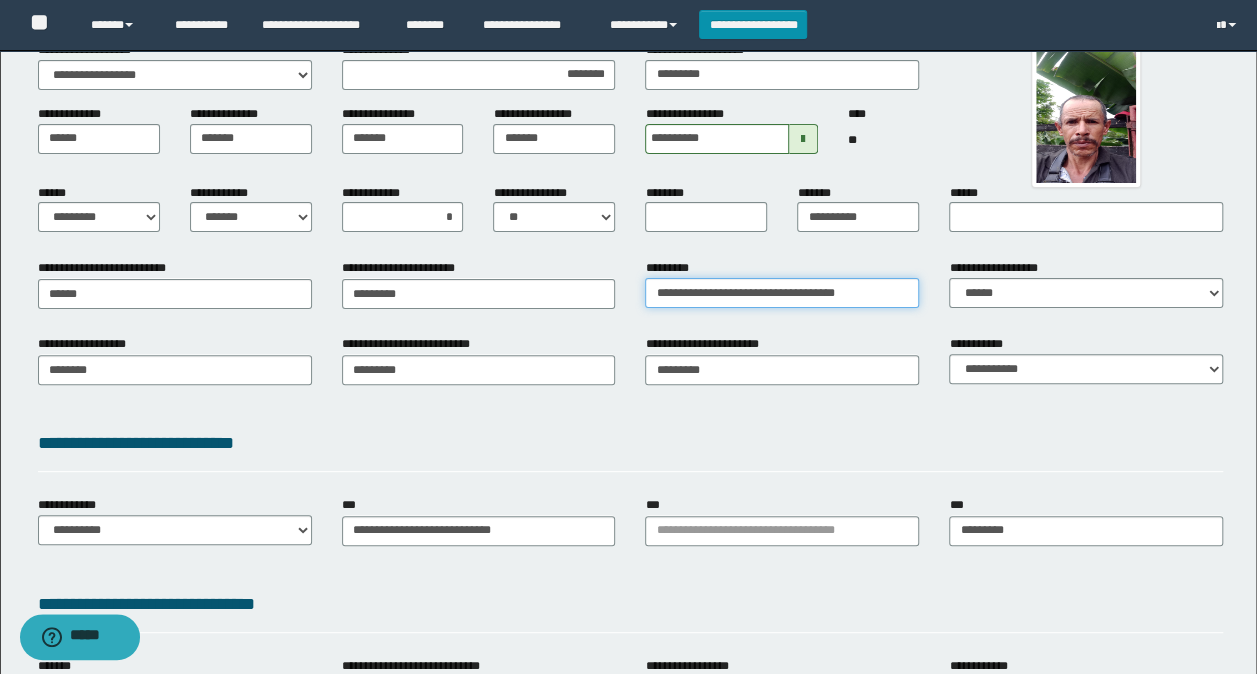click on "**********" at bounding box center [782, 293] 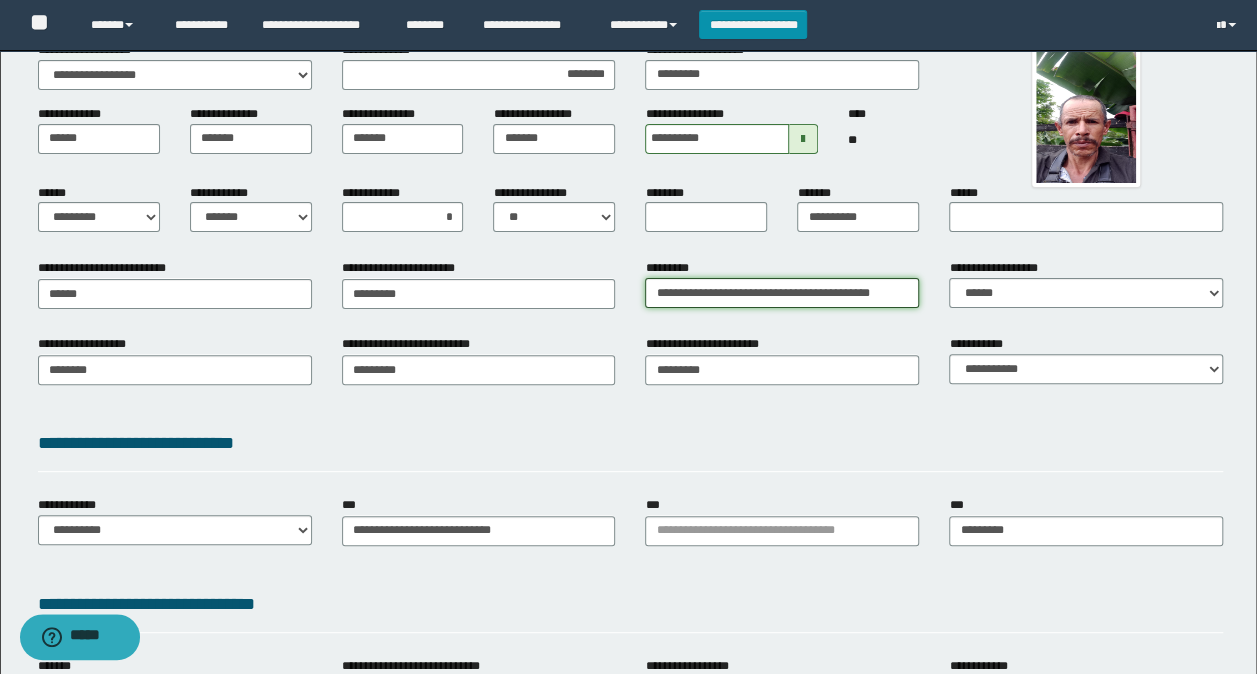 type on "**********" 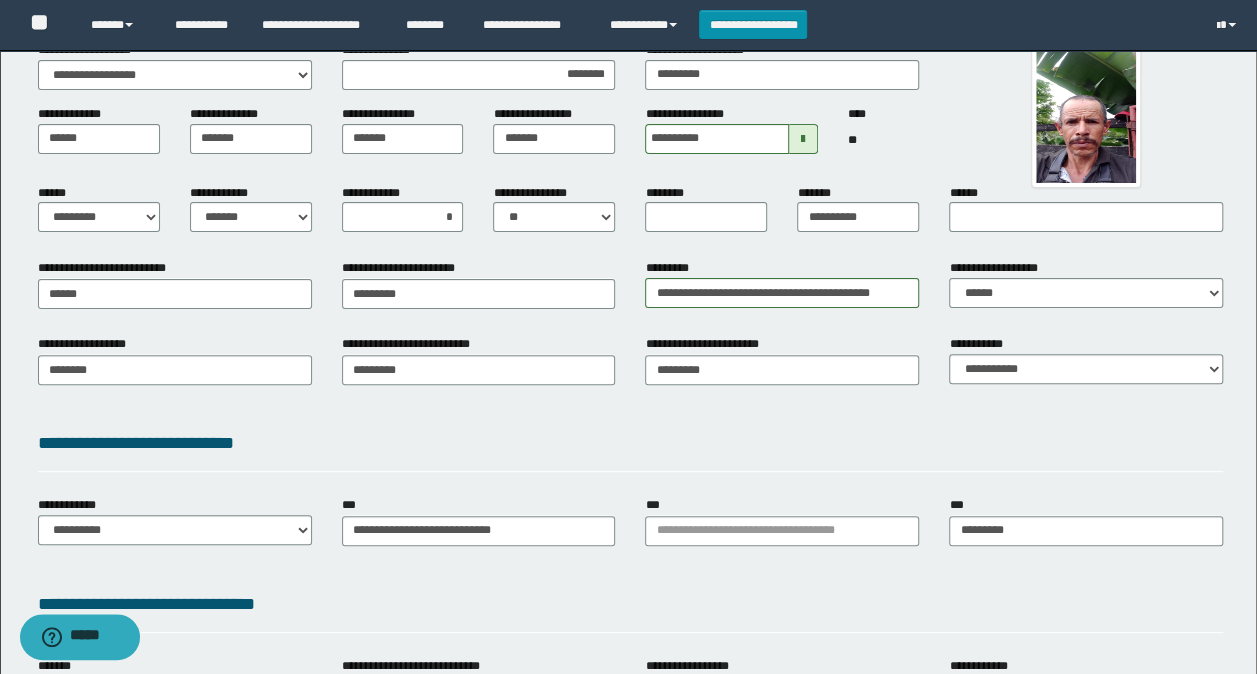 click on "**********" at bounding box center [631, 450] 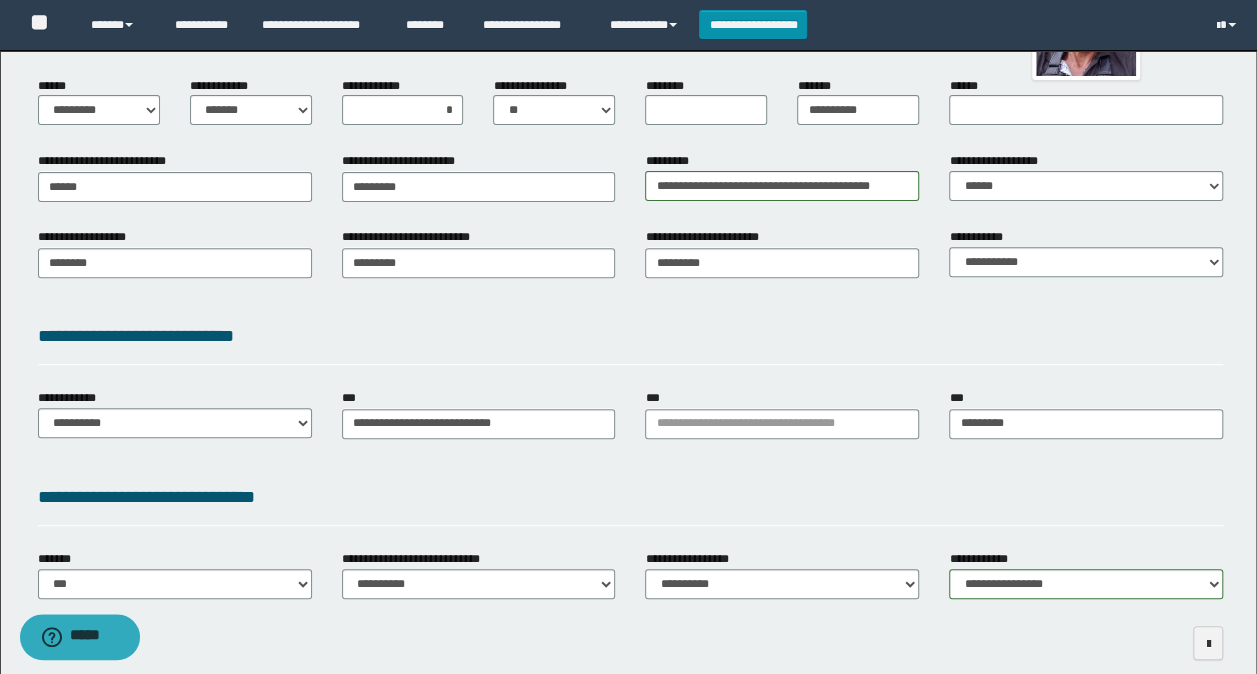 scroll, scrollTop: 339, scrollLeft: 0, axis: vertical 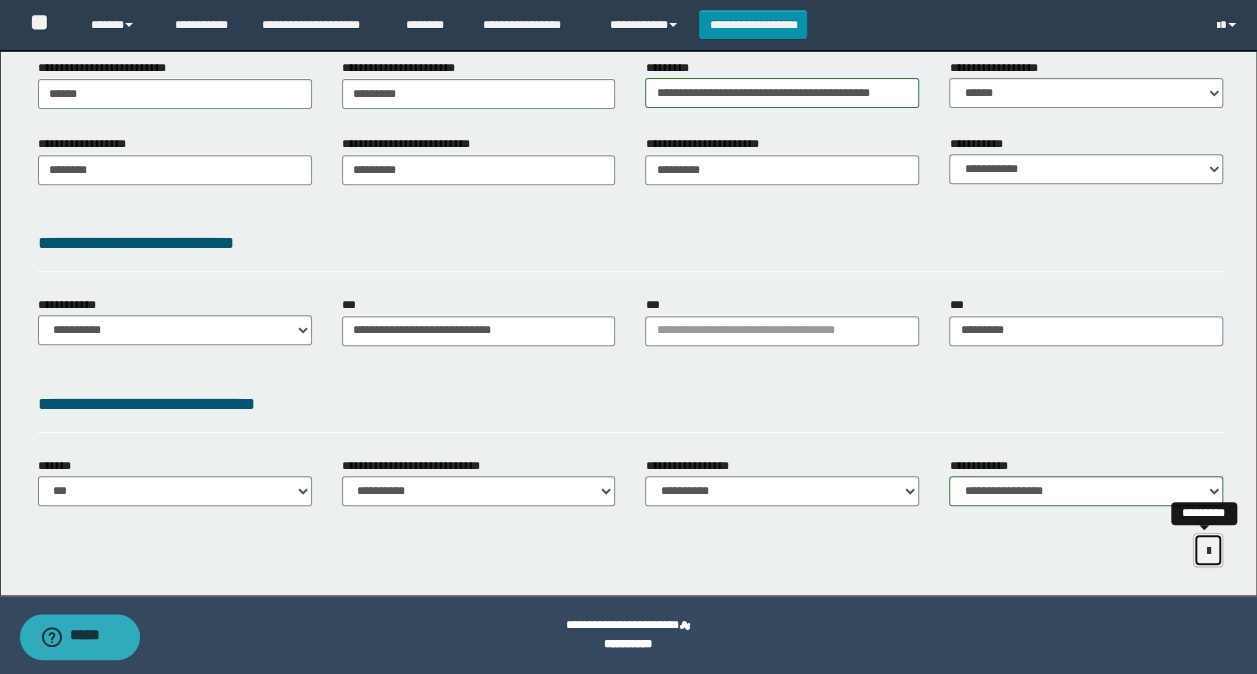 click at bounding box center (1208, 551) 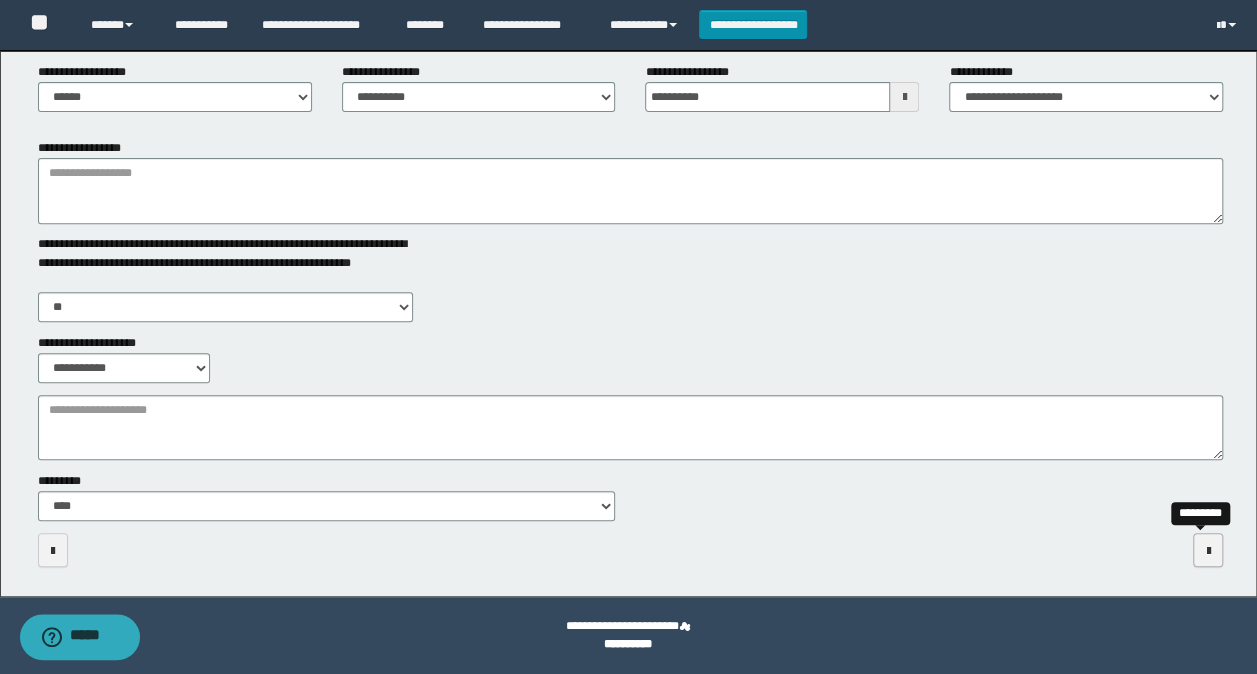 scroll, scrollTop: 269, scrollLeft: 0, axis: vertical 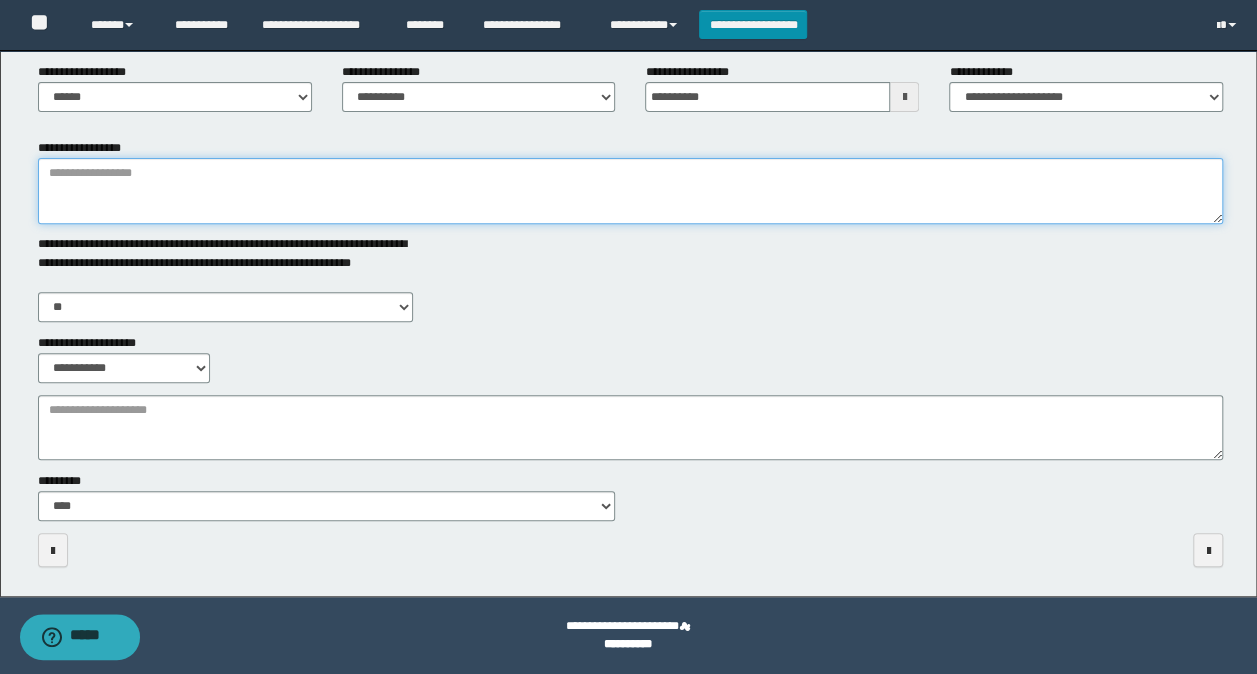 click on "**********" at bounding box center [631, 191] 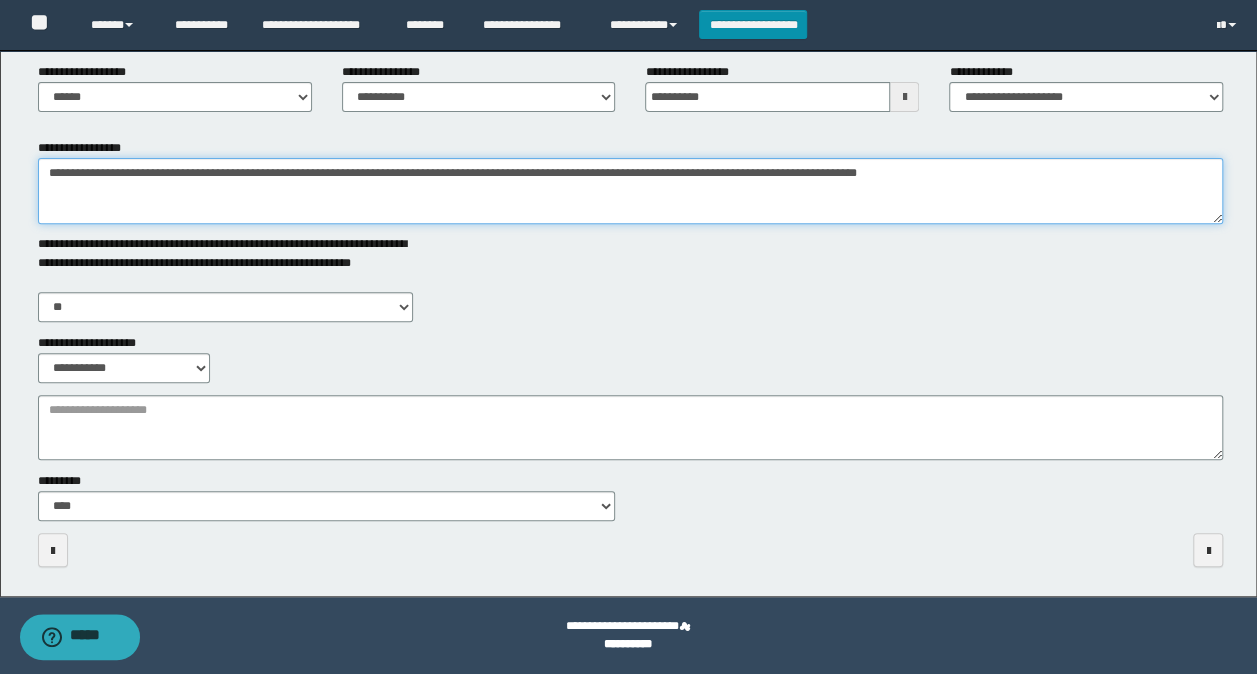 drag, startPoint x: 355, startPoint y: 168, endPoint x: -4, endPoint y: 164, distance: 359.02228 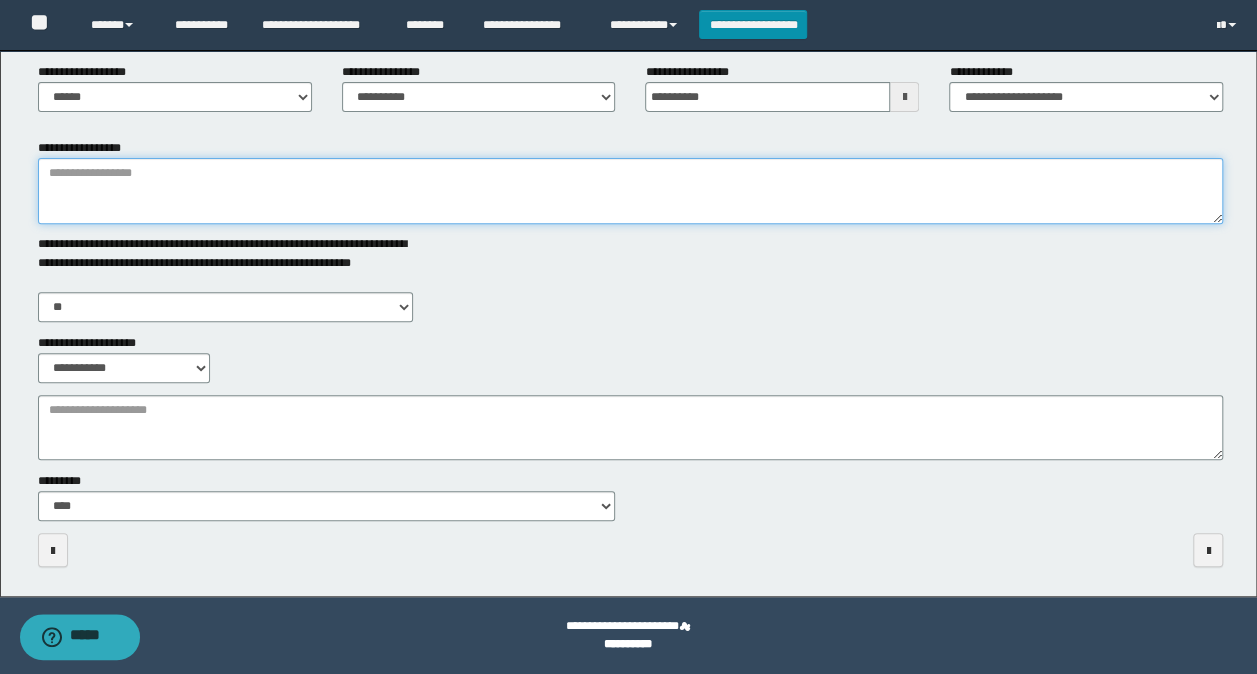 paste on "**********" 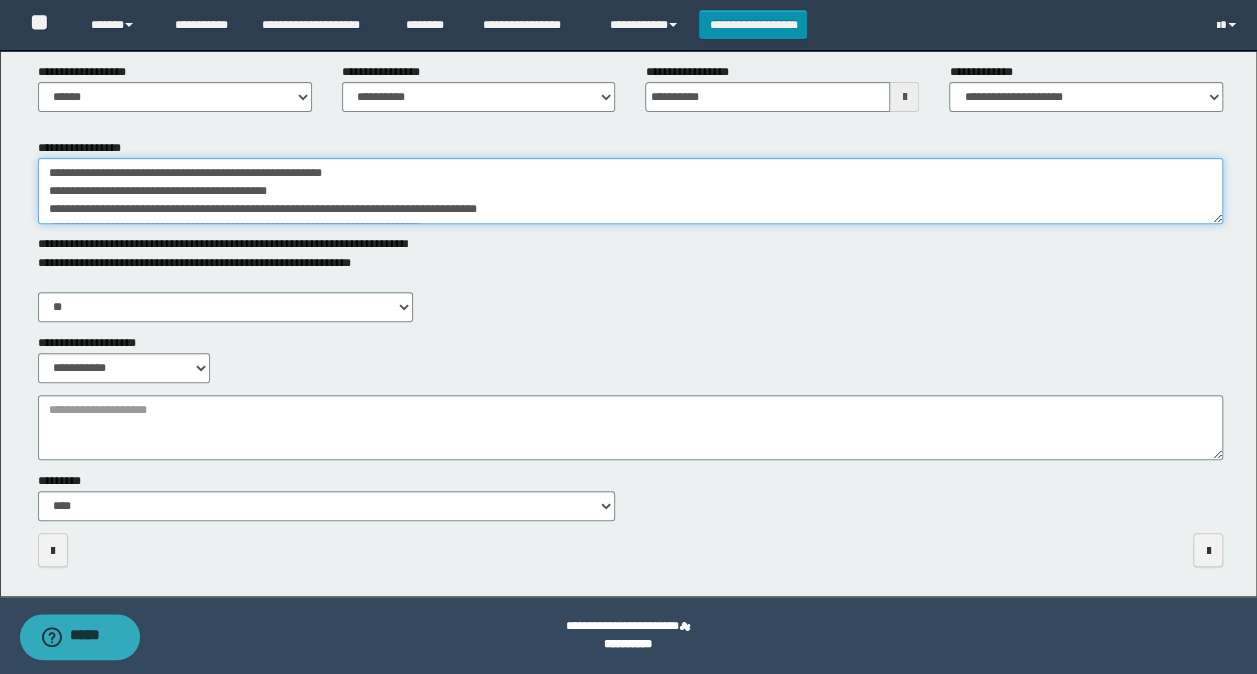 scroll, scrollTop: 30, scrollLeft: 0, axis: vertical 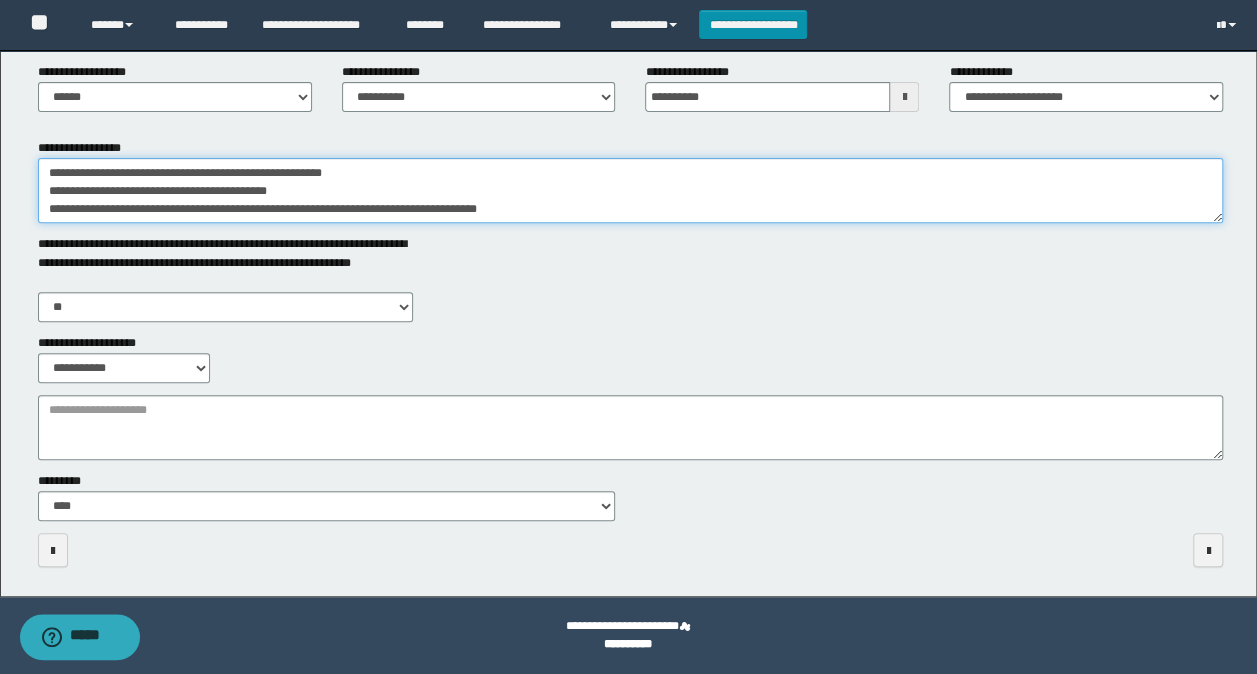 drag, startPoint x: 534, startPoint y: 194, endPoint x: 41, endPoint y: 192, distance: 493.00406 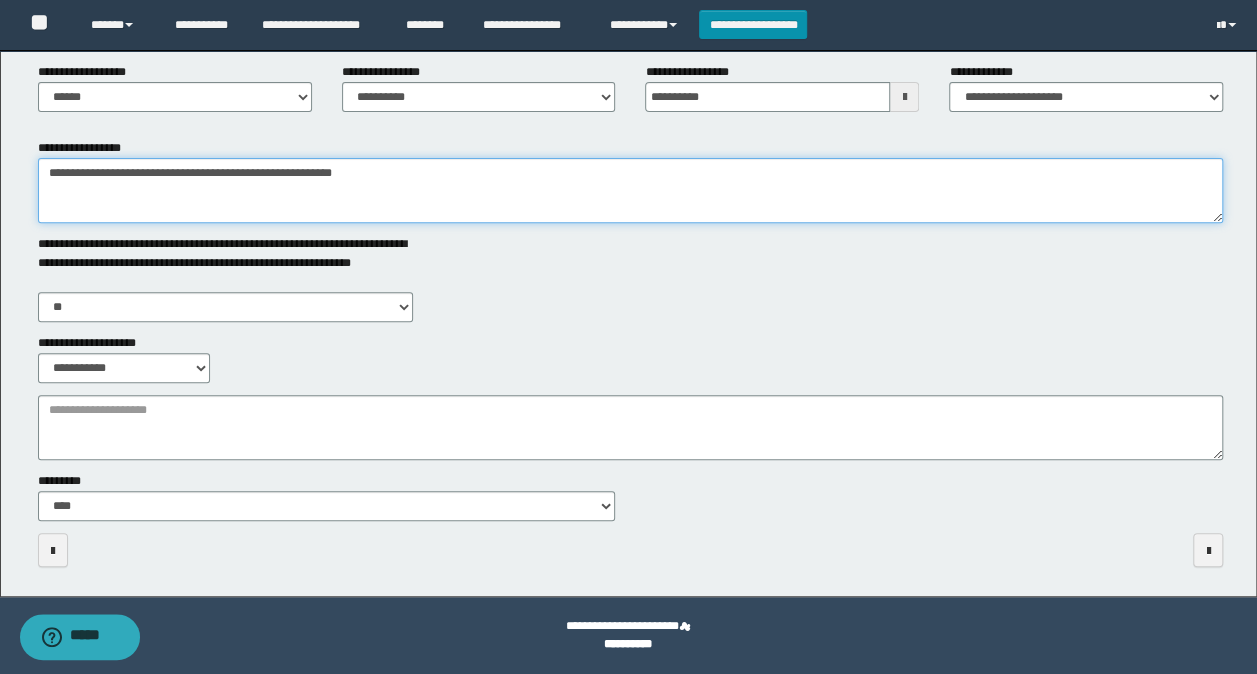 type on "**********" 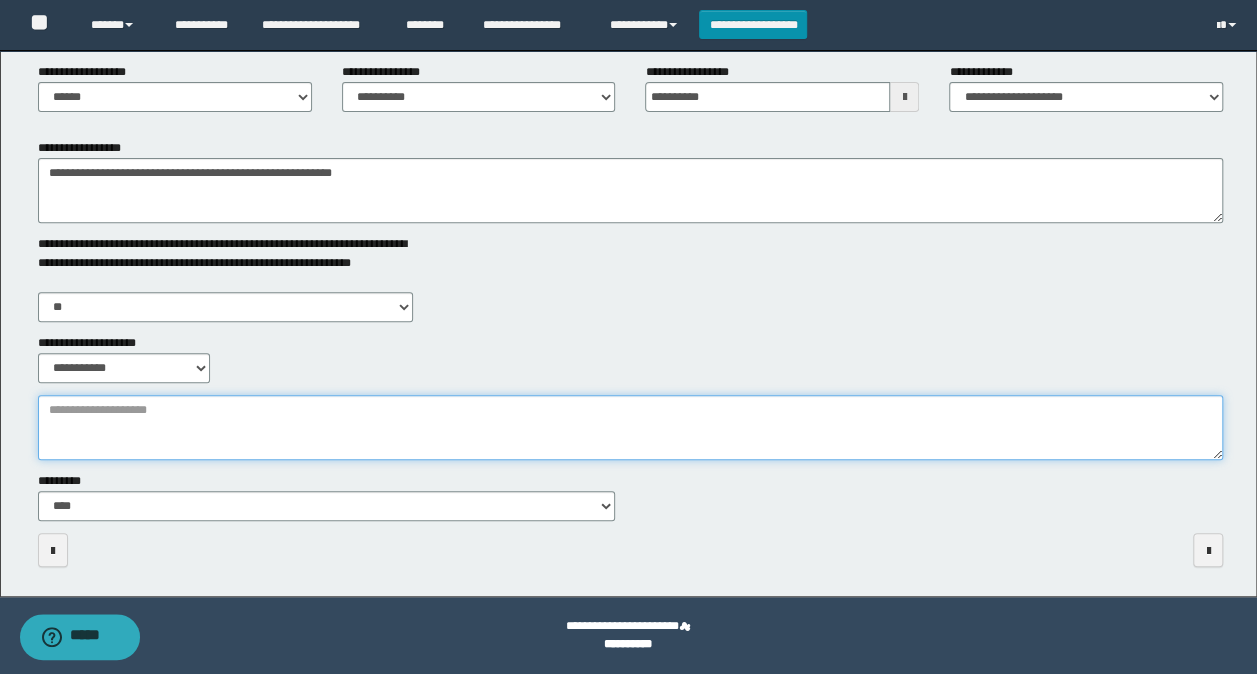 drag, startPoint x: 128, startPoint y: 446, endPoint x: 104, endPoint y: 436, distance: 26 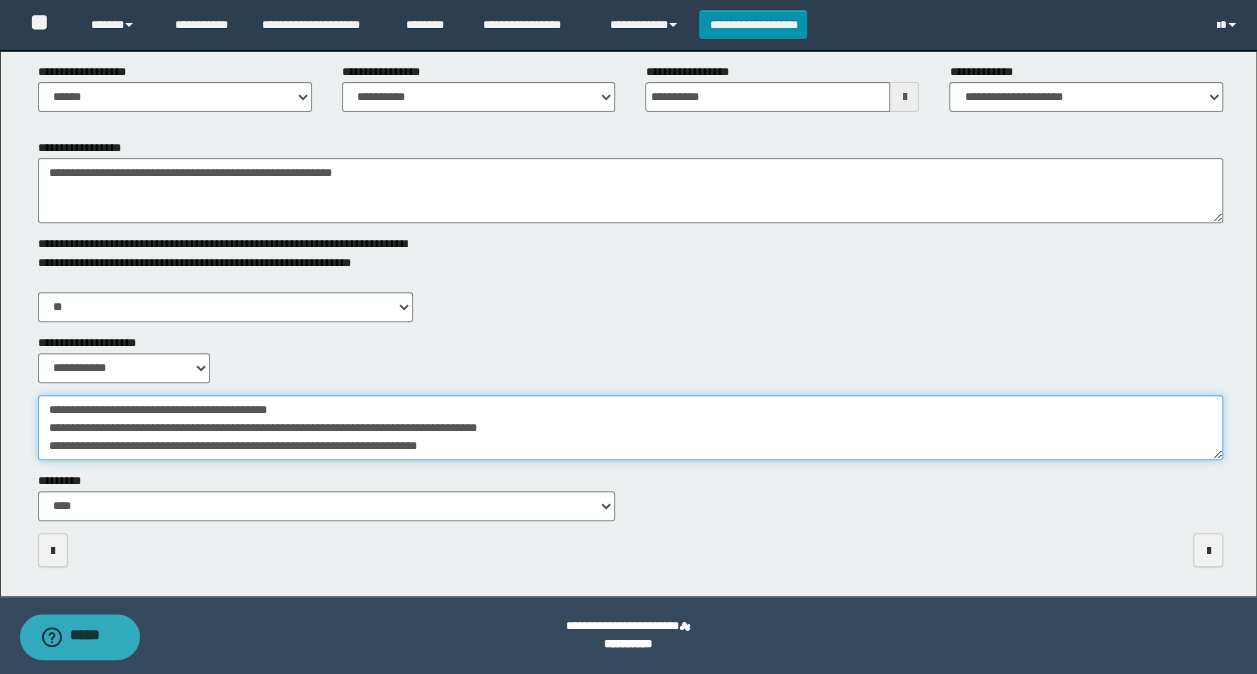 drag, startPoint x: 524, startPoint y: 444, endPoint x: 42, endPoint y: 424, distance: 482.41476 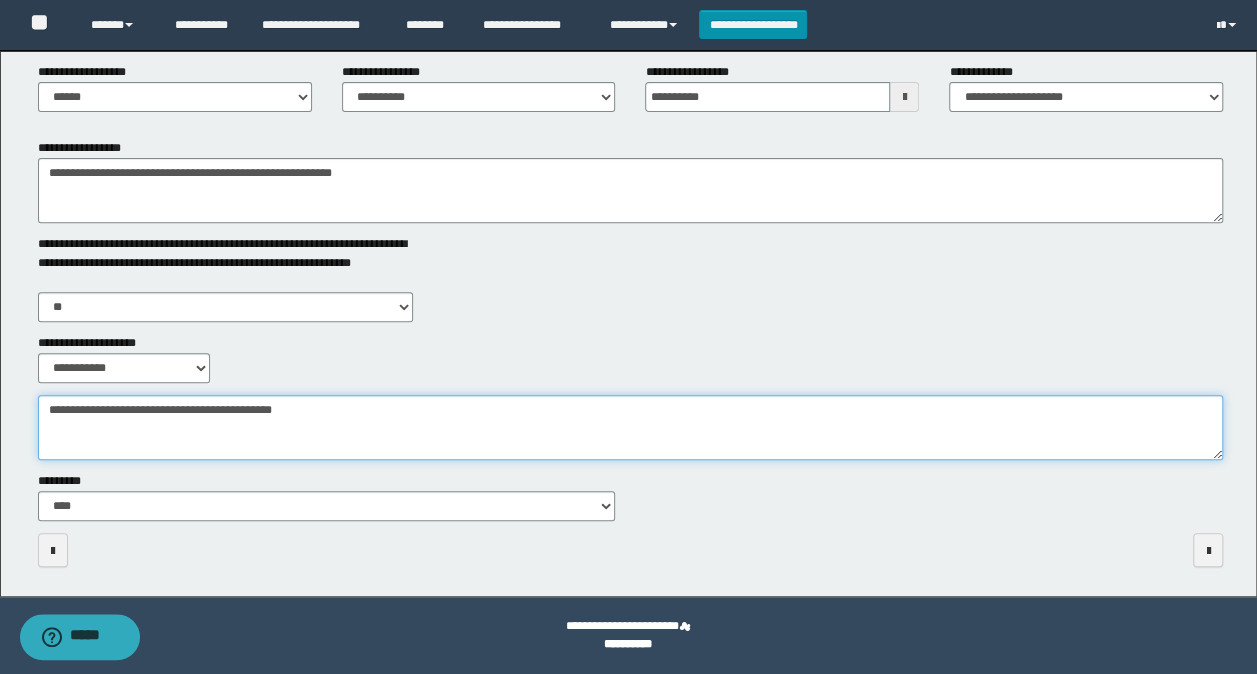 type on "**********" 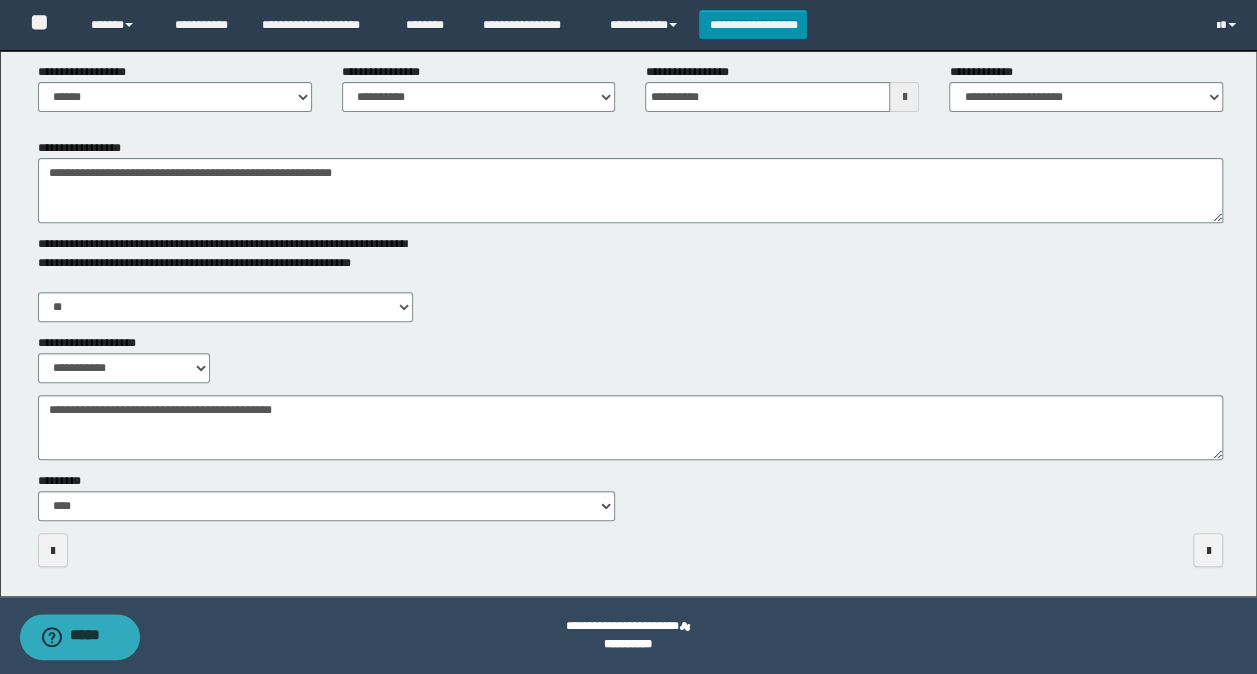 click at bounding box center [1137, 549] 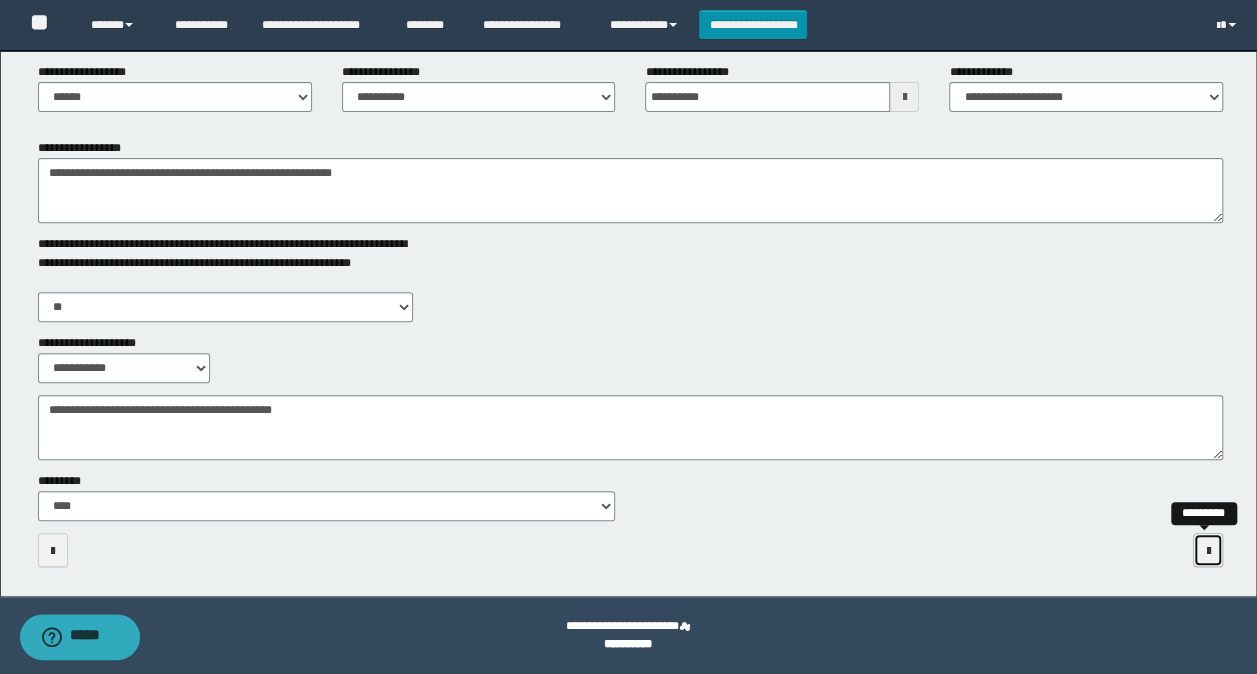 click at bounding box center (1208, 551) 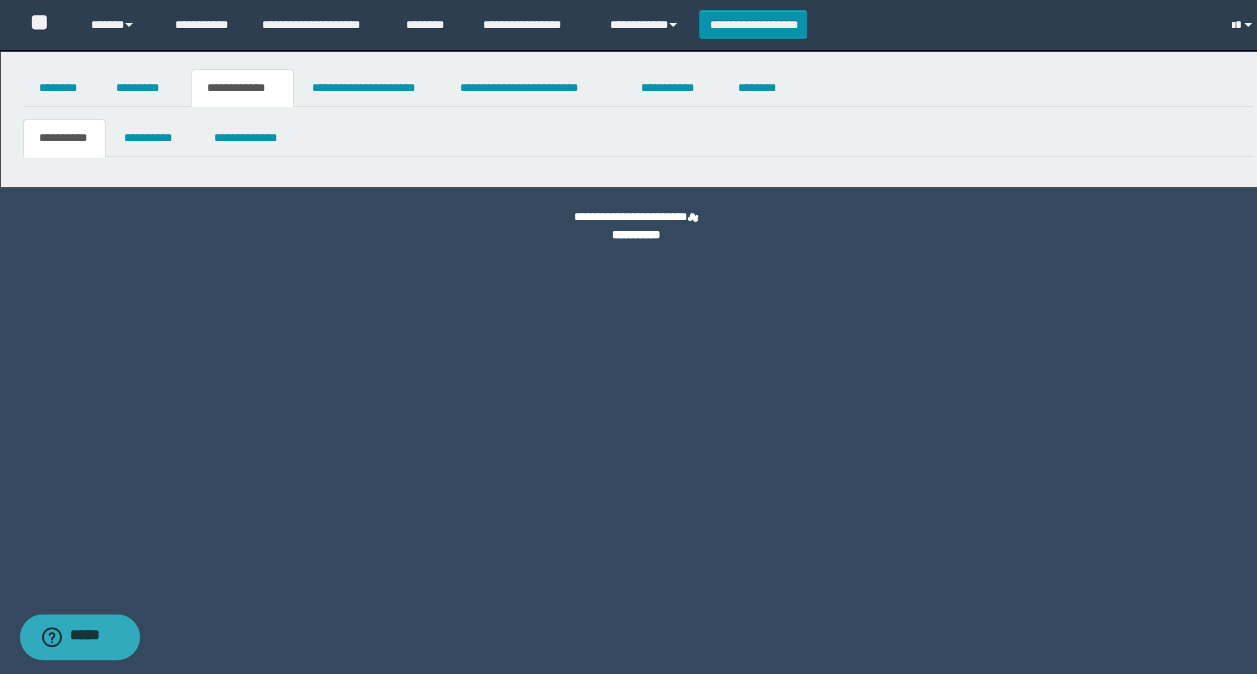 scroll, scrollTop: 0, scrollLeft: 0, axis: both 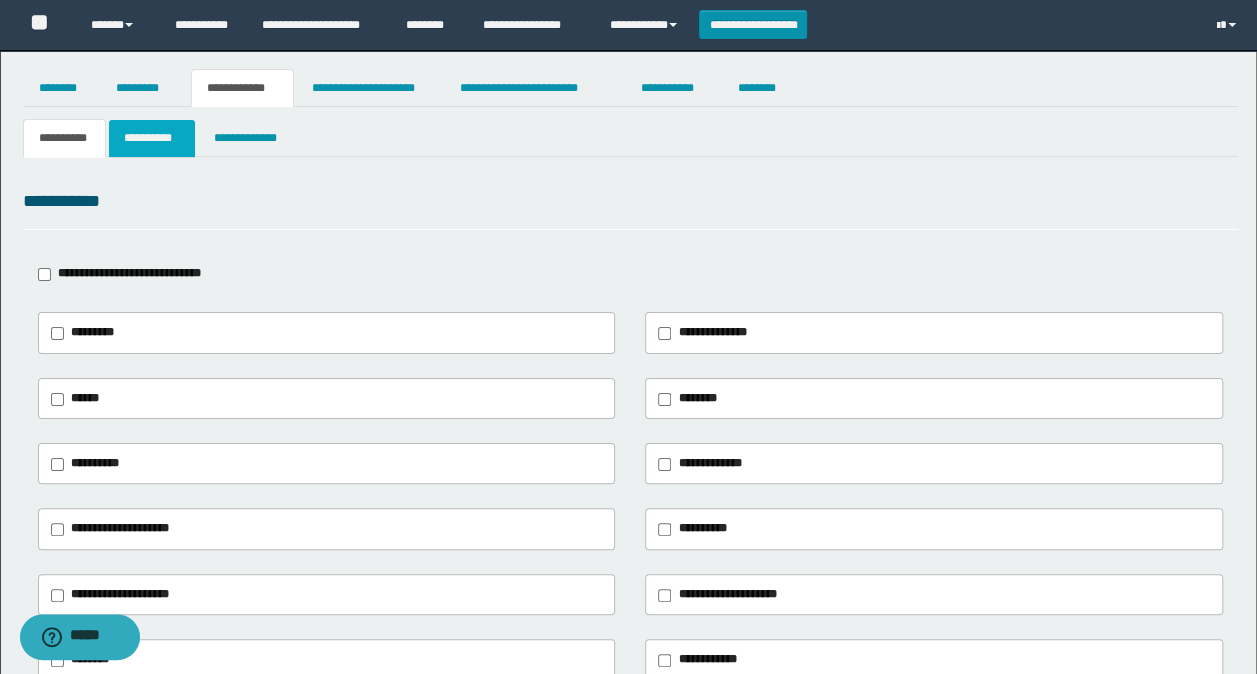click on "**********" at bounding box center (151, 138) 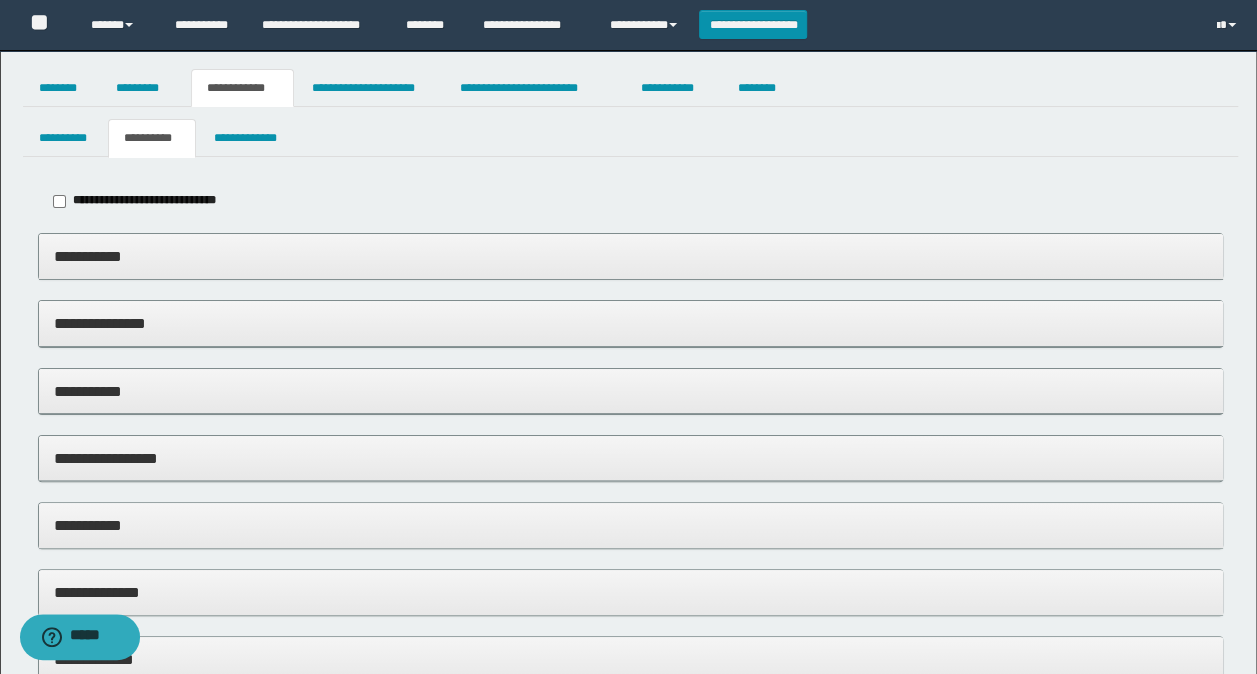 click on "**********" at bounding box center [631, 391] 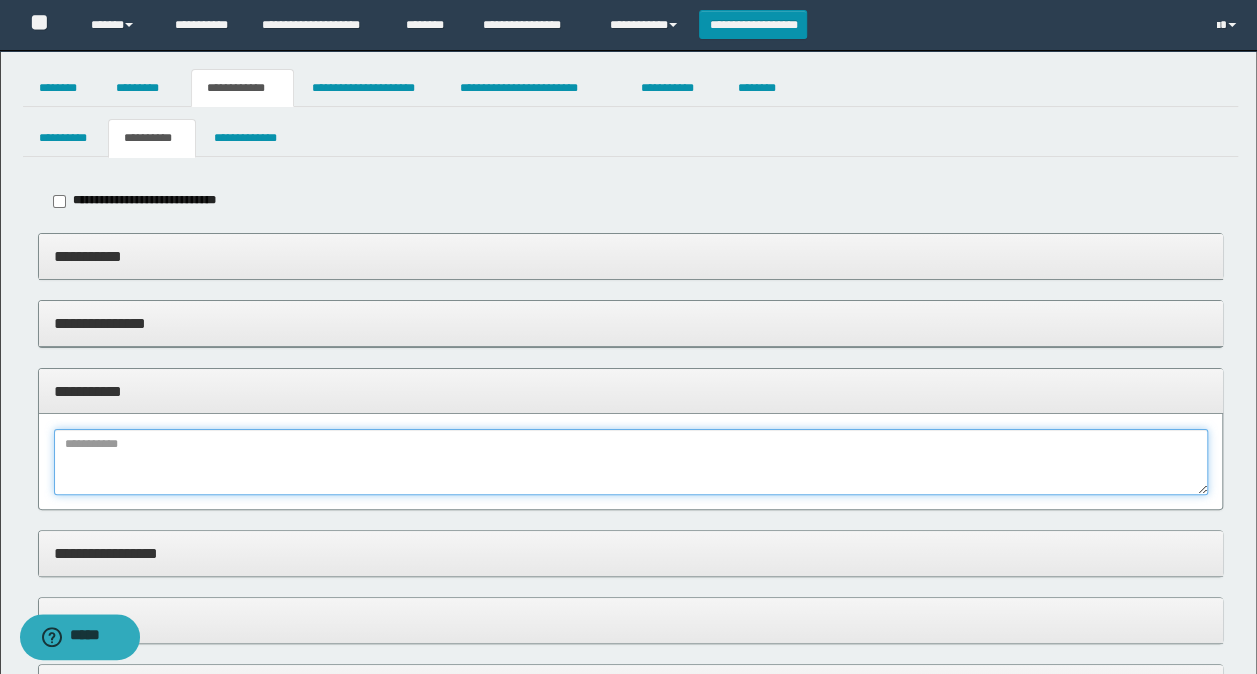 click at bounding box center [631, 462] 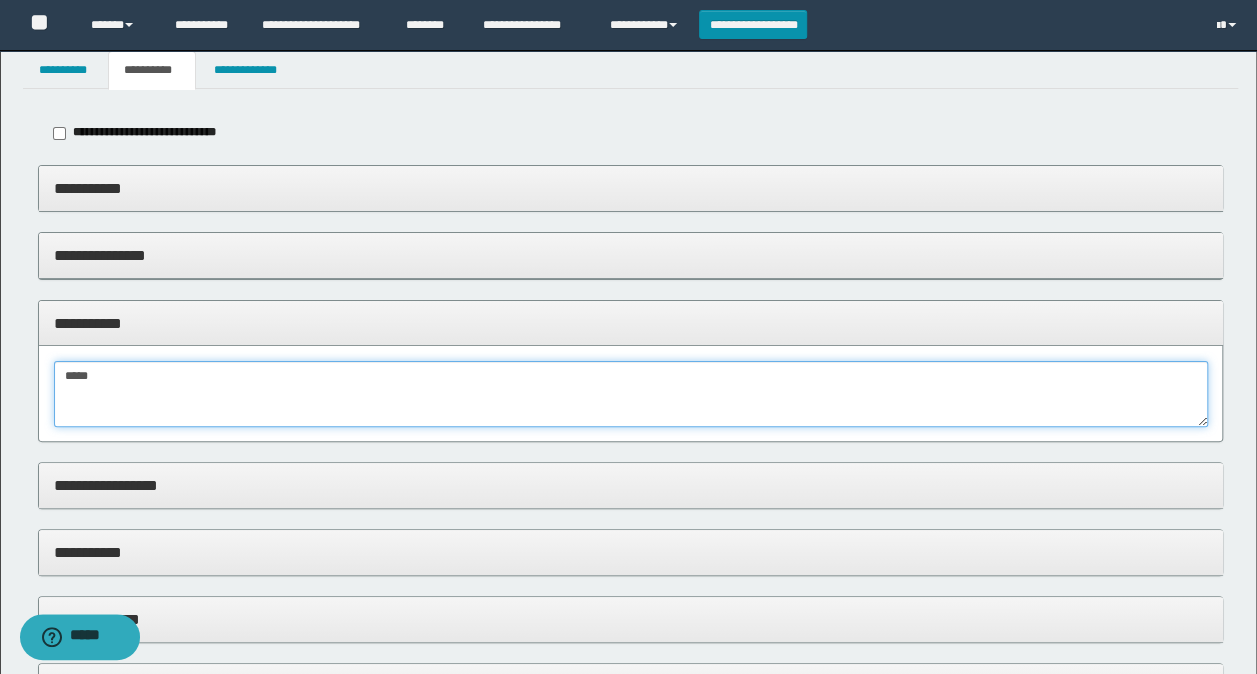 scroll, scrollTop: 100, scrollLeft: 0, axis: vertical 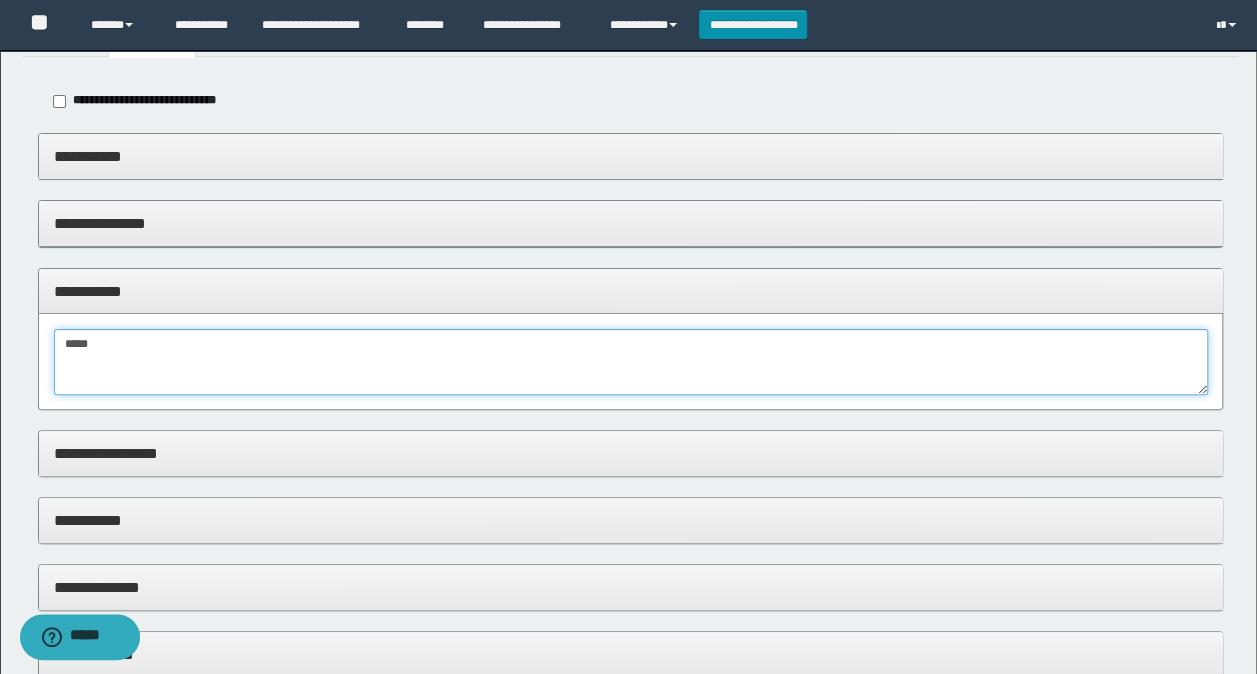 type on "*****" 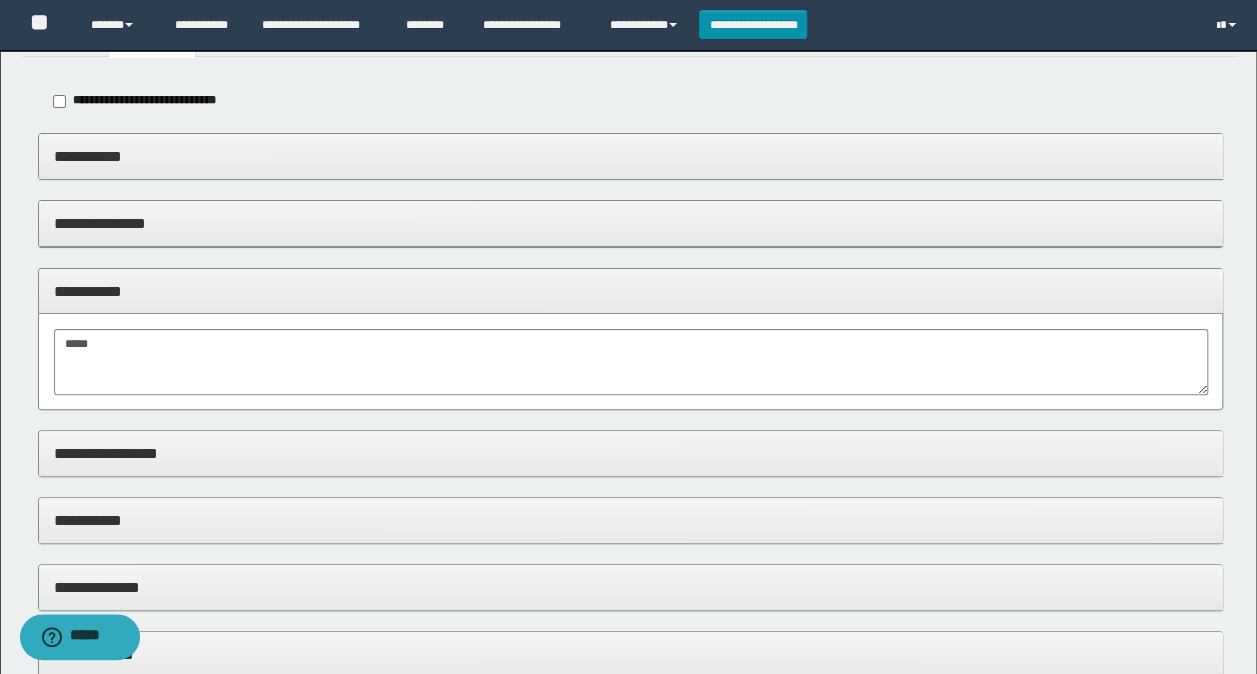 click on "**********" at bounding box center (631, 454) 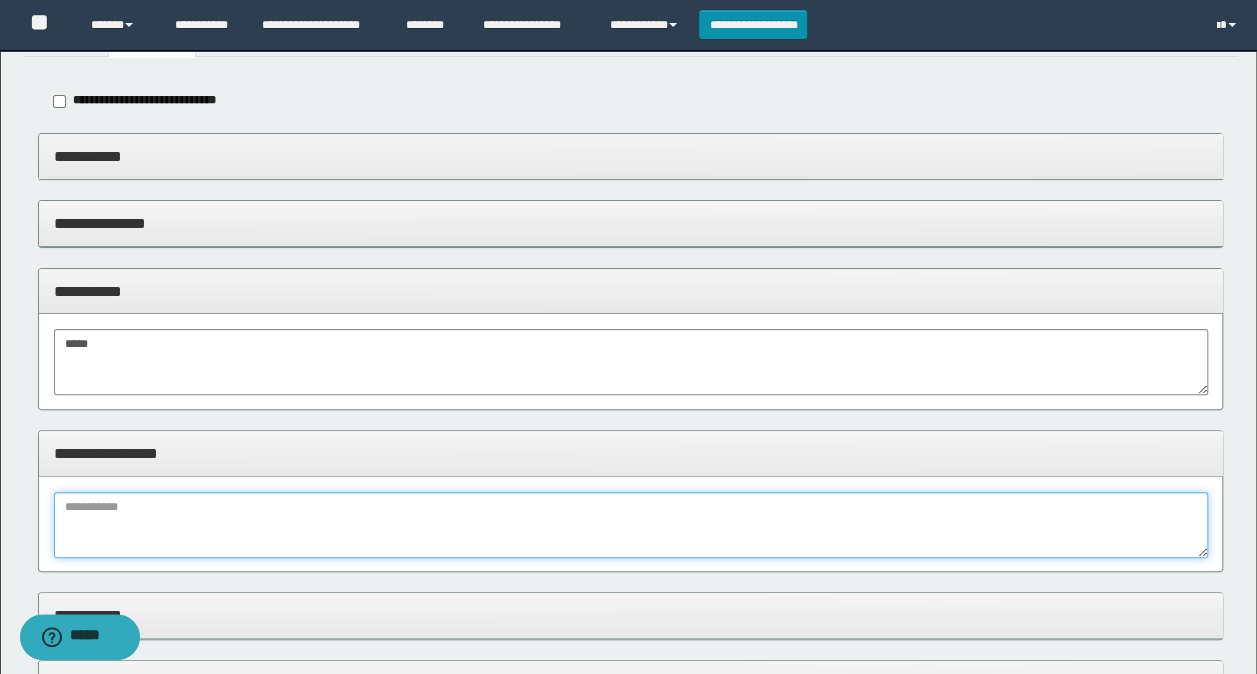 click at bounding box center [631, 525] 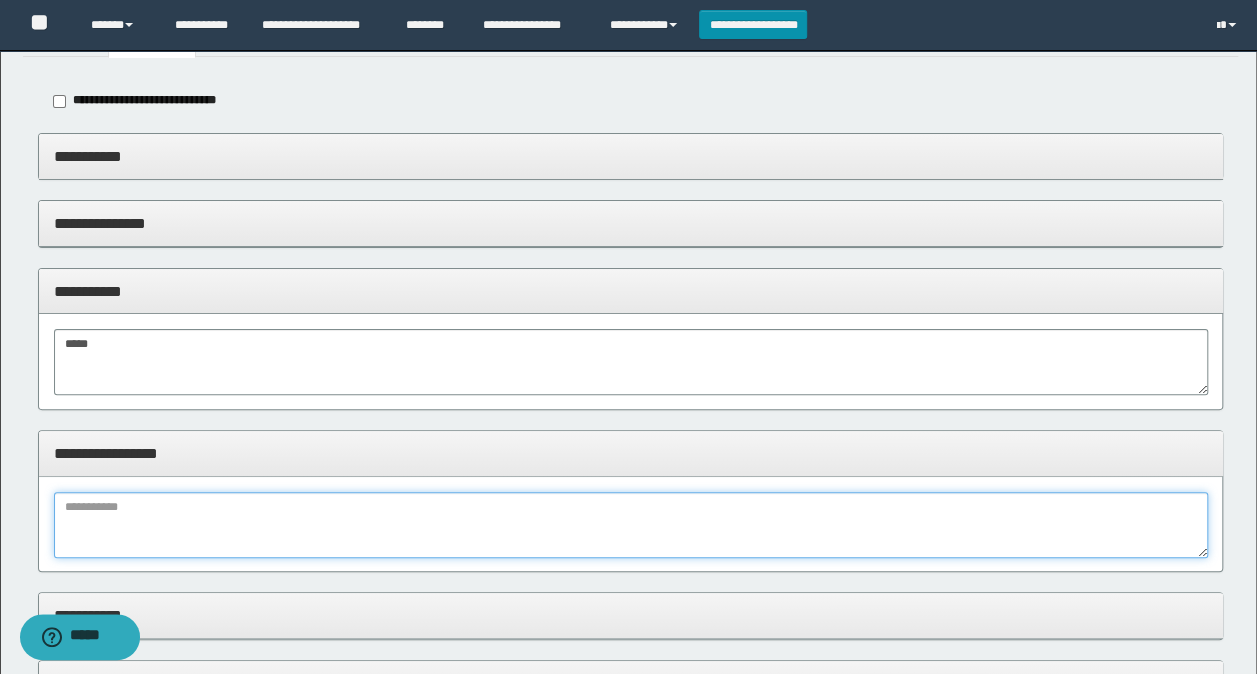 paste on "**********" 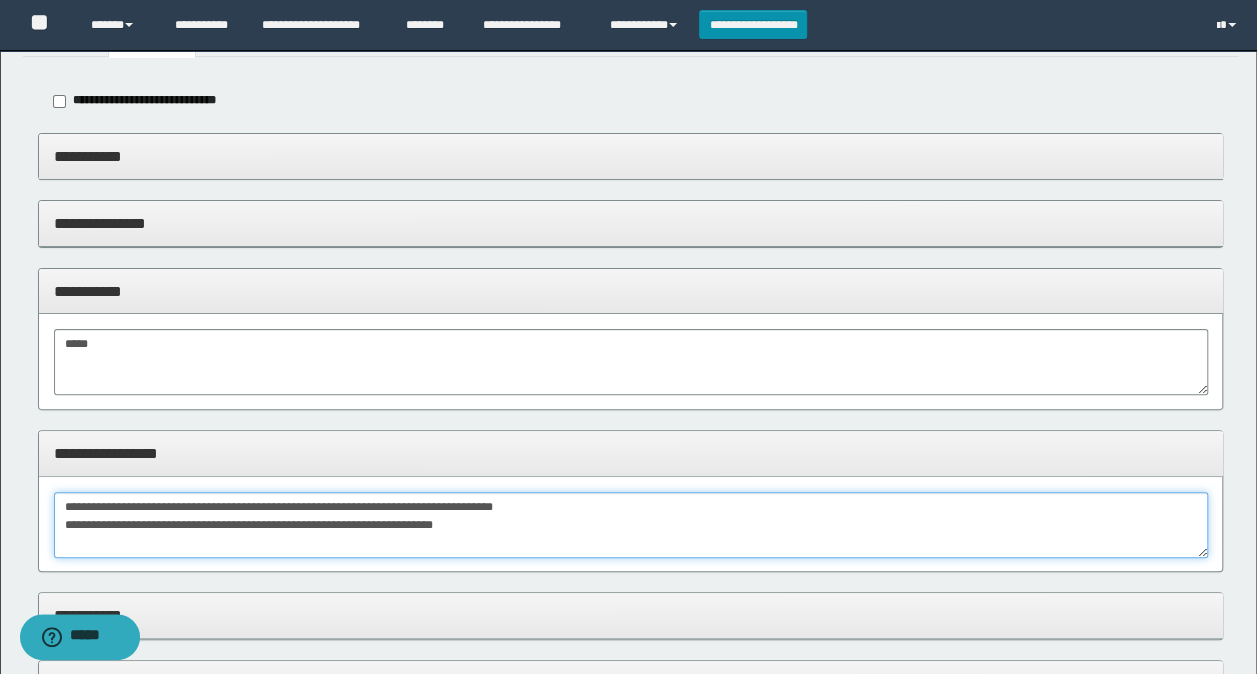 drag, startPoint x: 567, startPoint y: 523, endPoint x: -4, endPoint y: 461, distance: 574.35614 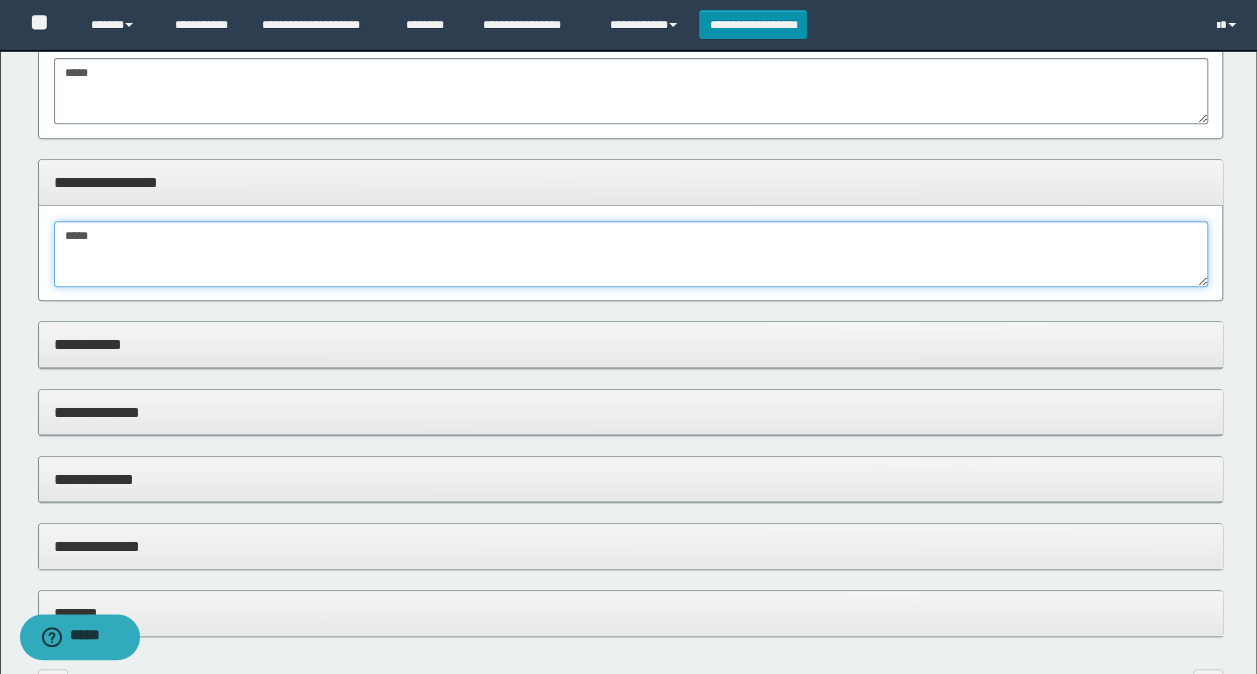 scroll, scrollTop: 500, scrollLeft: 0, axis: vertical 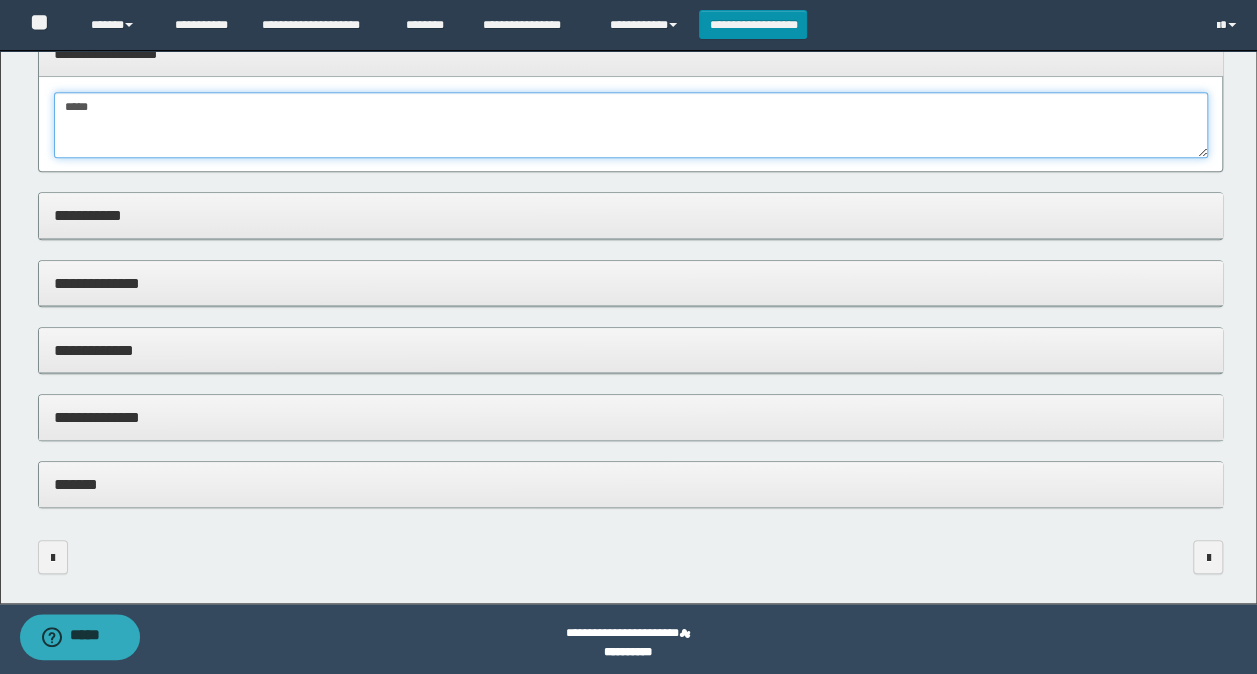 type on "*****" 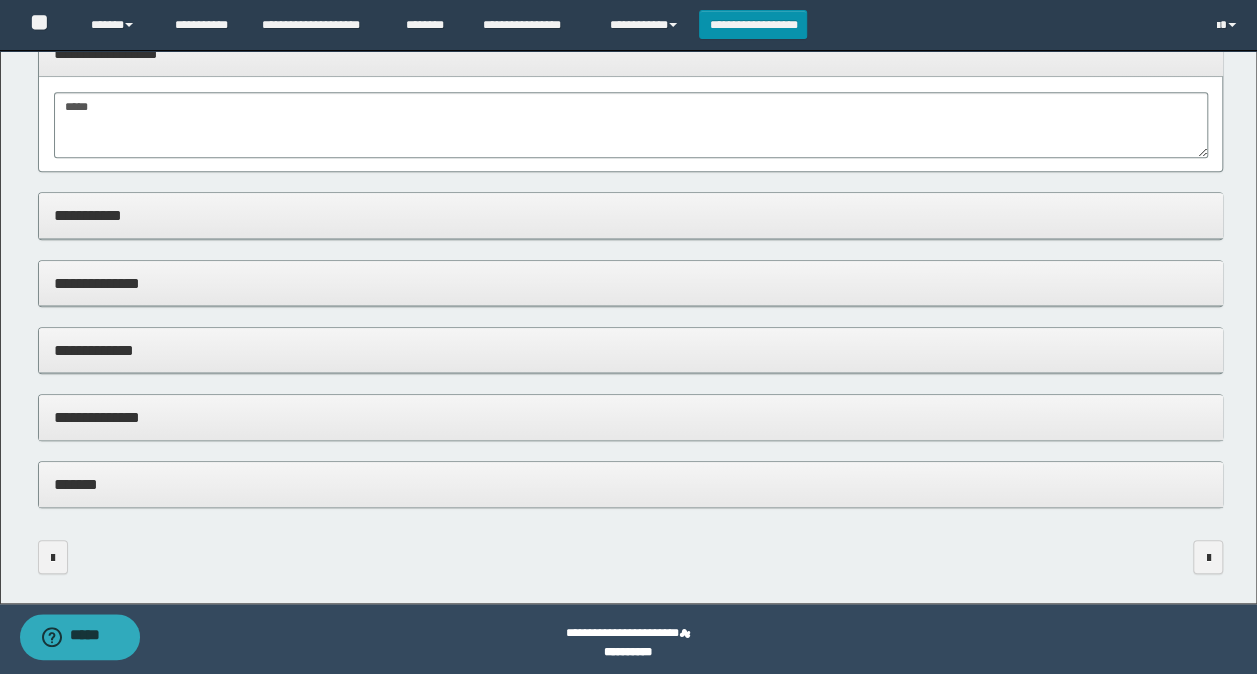 click on "**********" at bounding box center (631, 350) 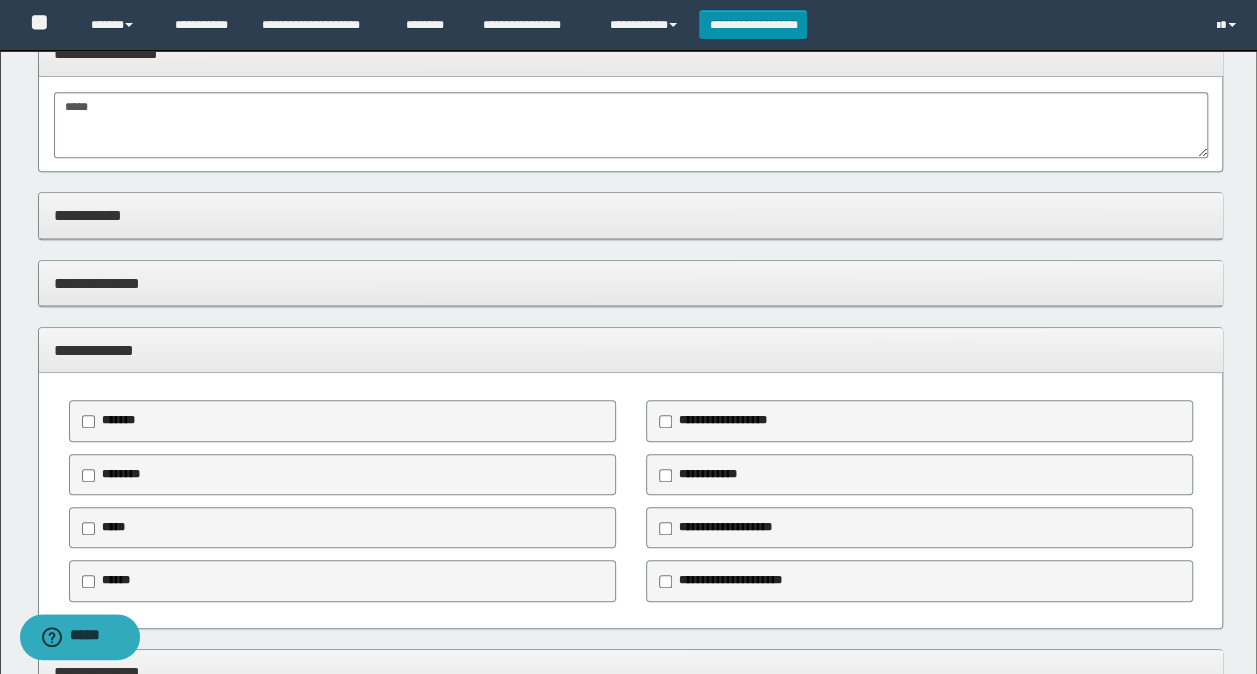 click on "**********" at bounding box center (631, 350) 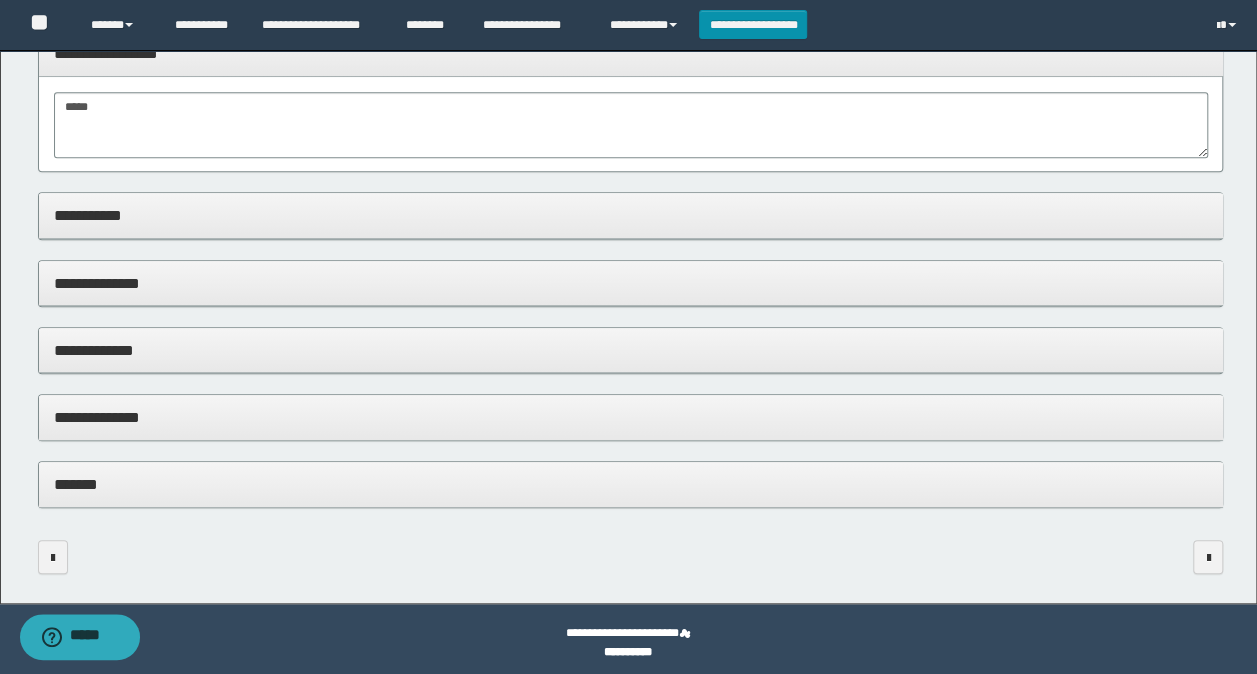 click on "**********" at bounding box center [631, 283] 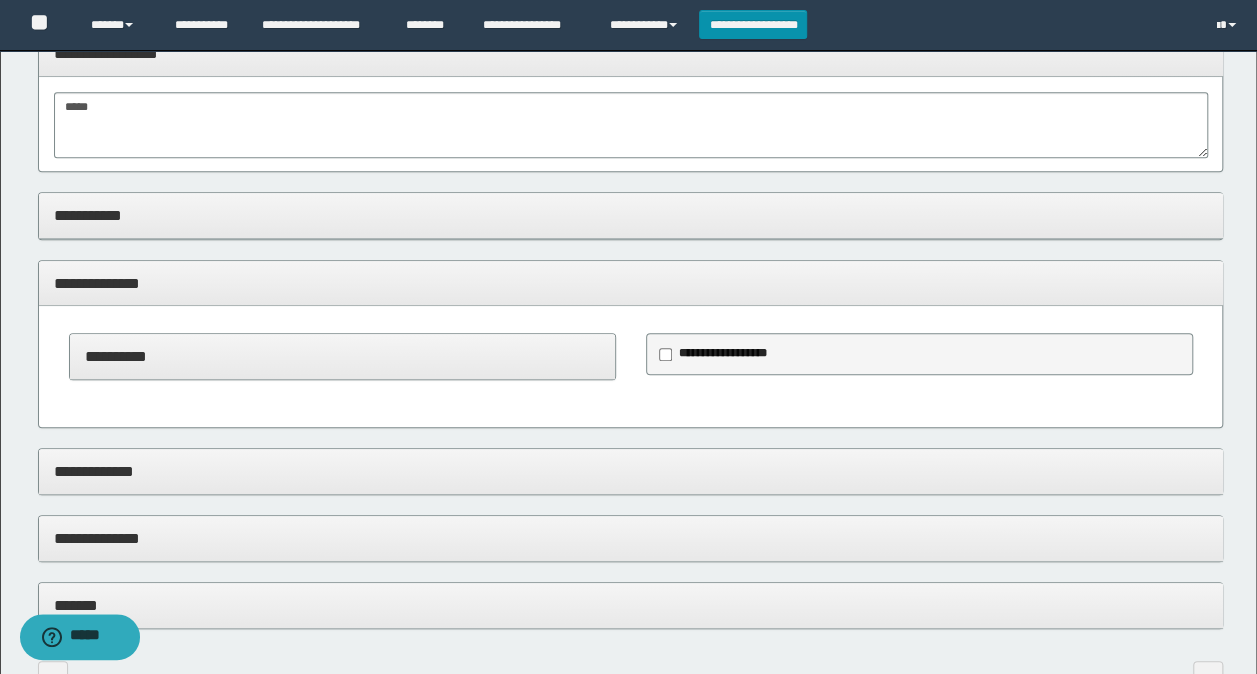 click on "**********" at bounding box center [631, 283] 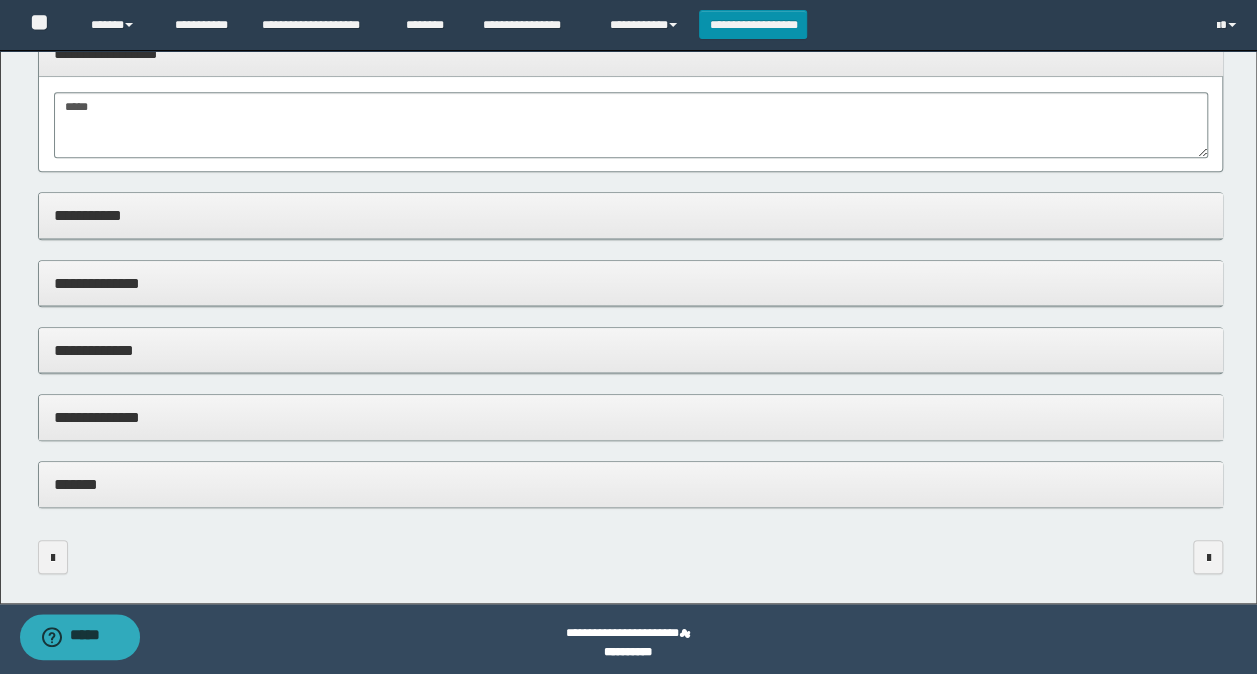 click on "**********" at bounding box center (631, 417) 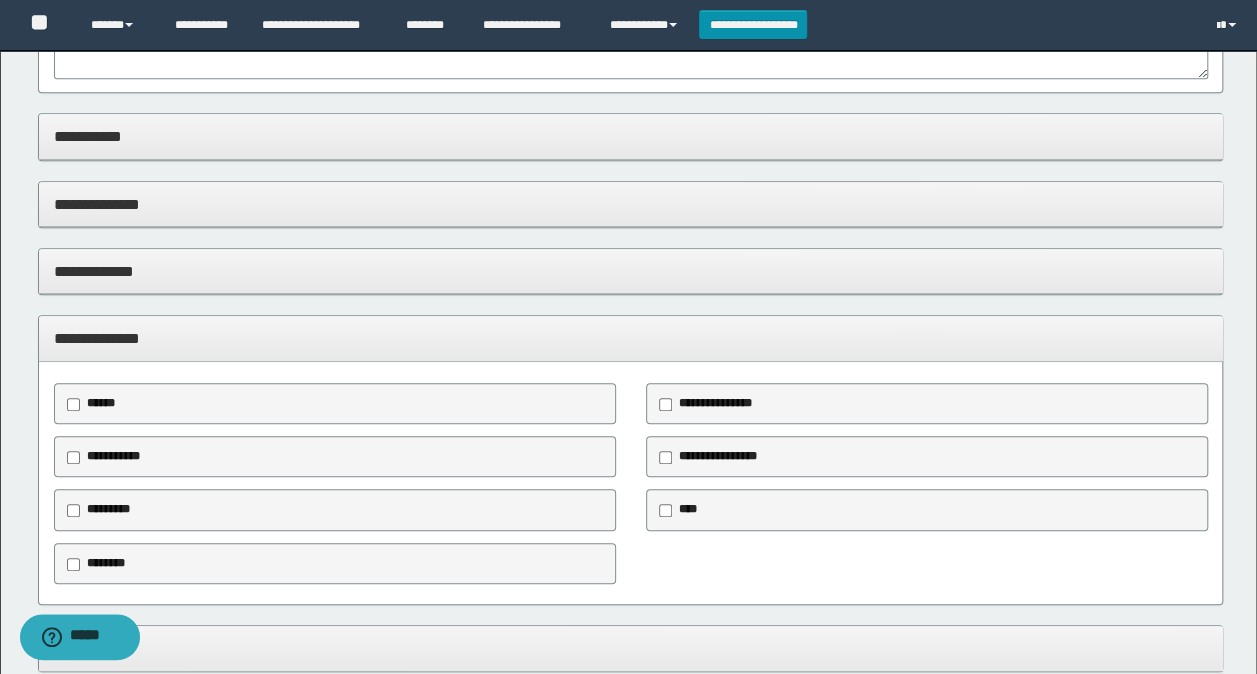 scroll, scrollTop: 700, scrollLeft: 0, axis: vertical 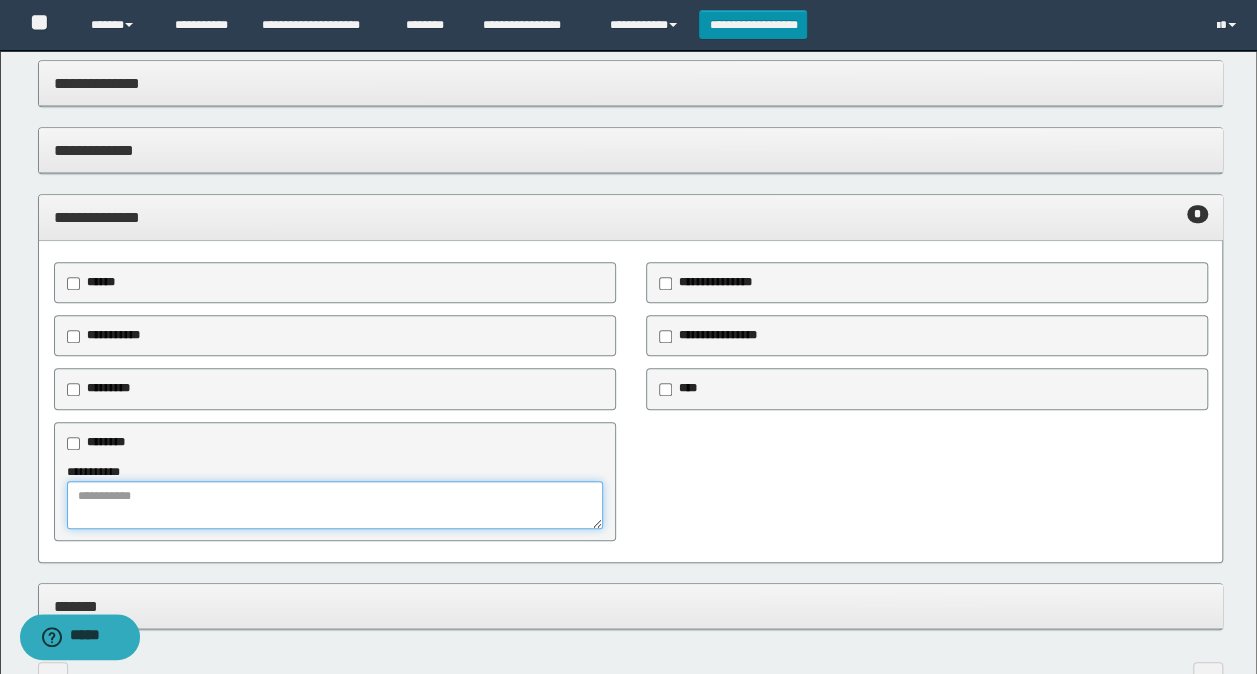click at bounding box center (335, 505) 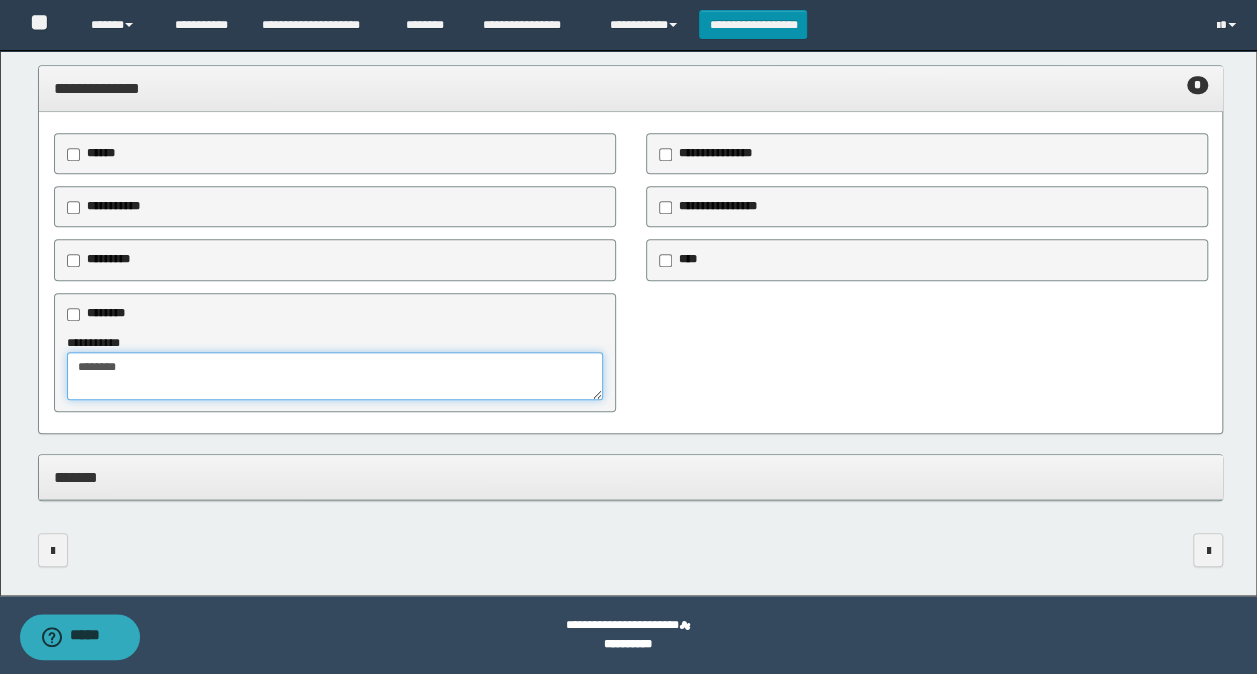 type on "*******" 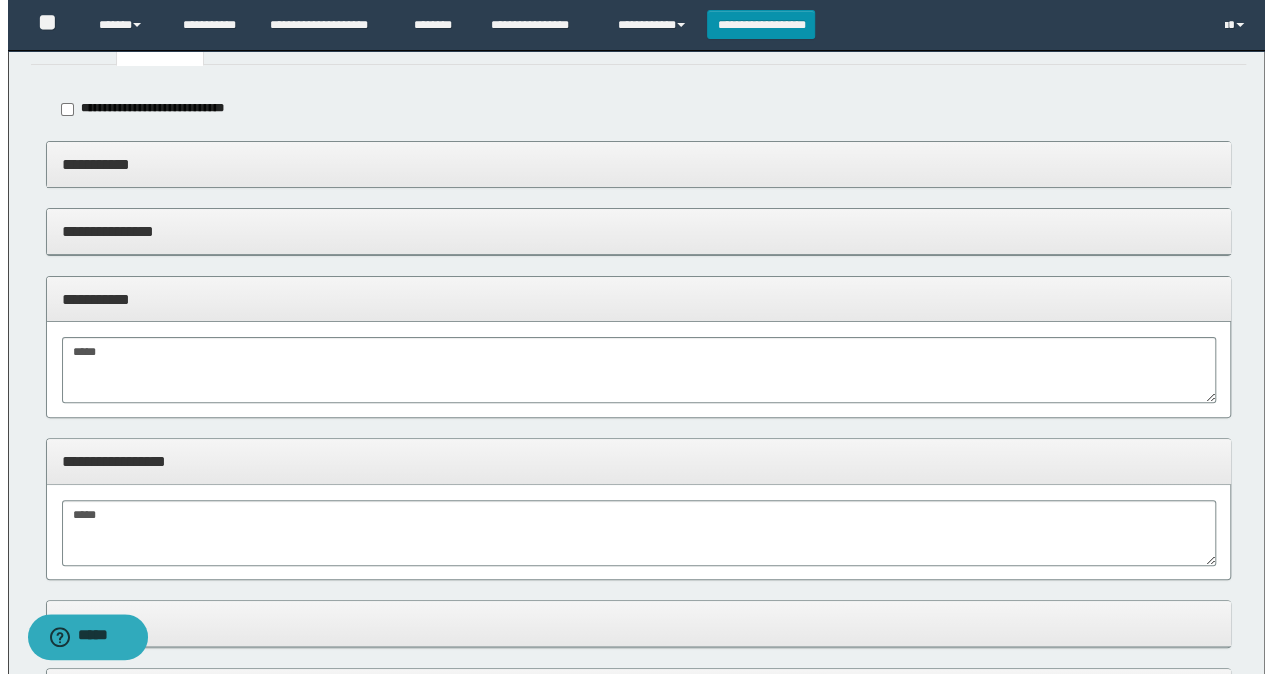 scroll, scrollTop: 0, scrollLeft: 0, axis: both 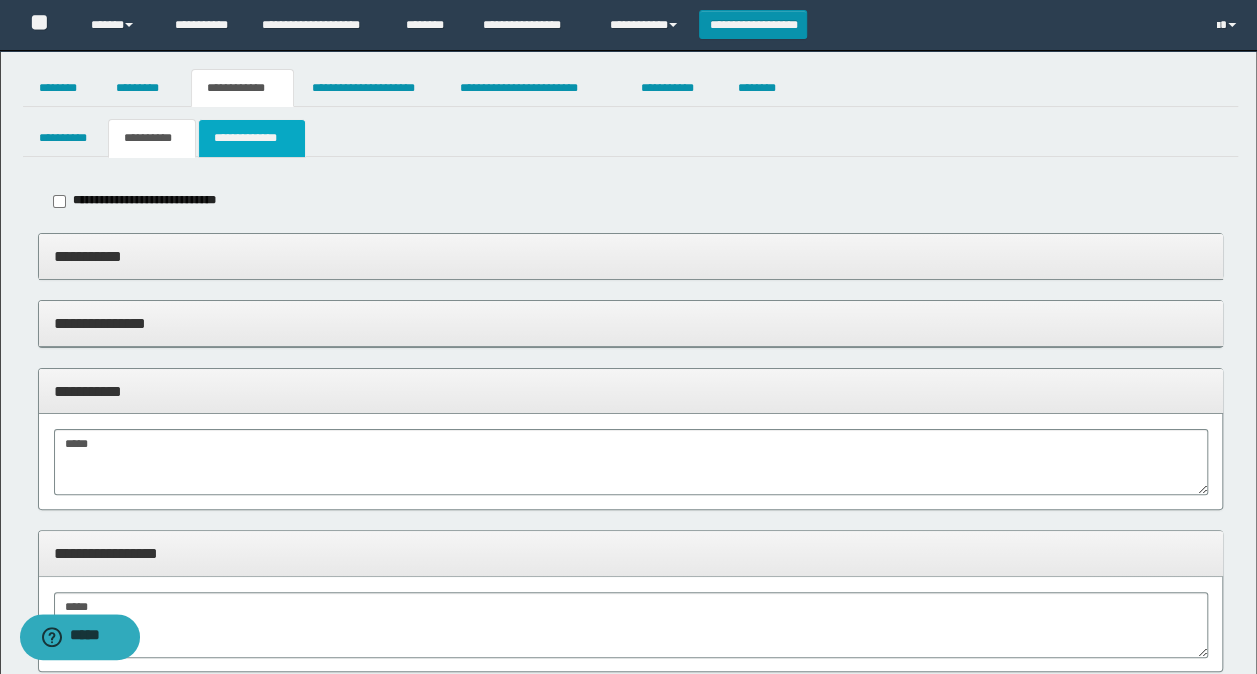 click on "**********" at bounding box center (252, 138) 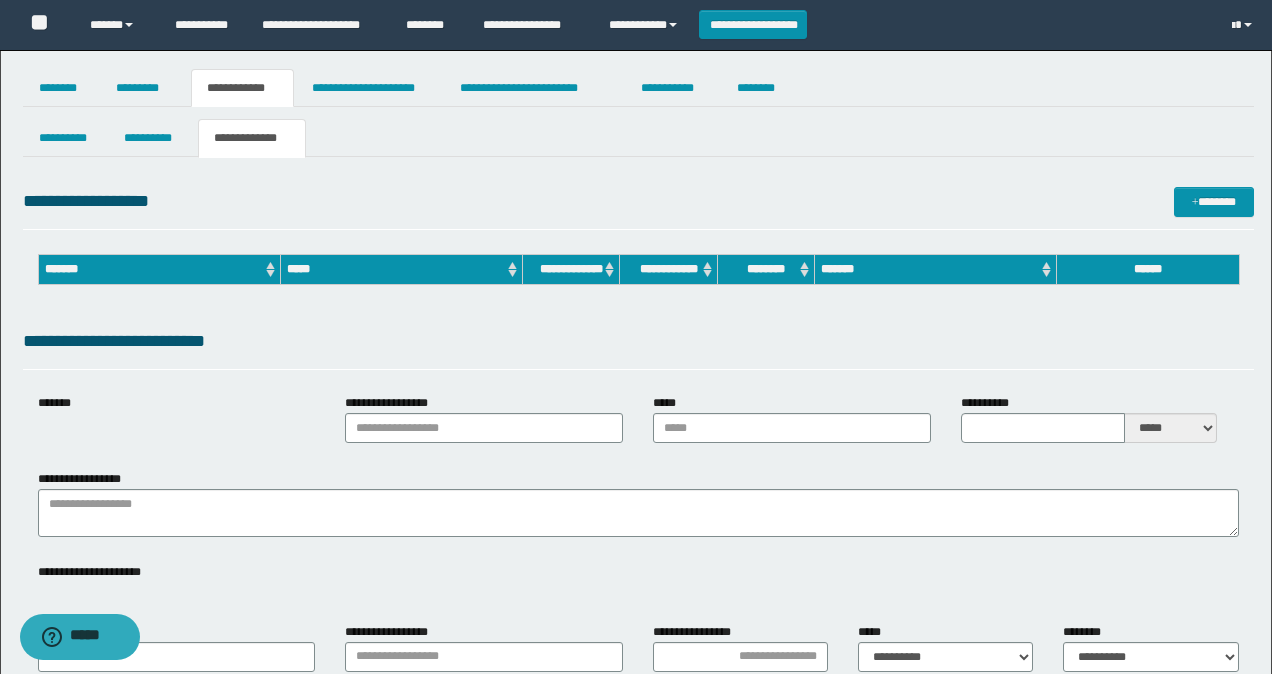 type on "*********" 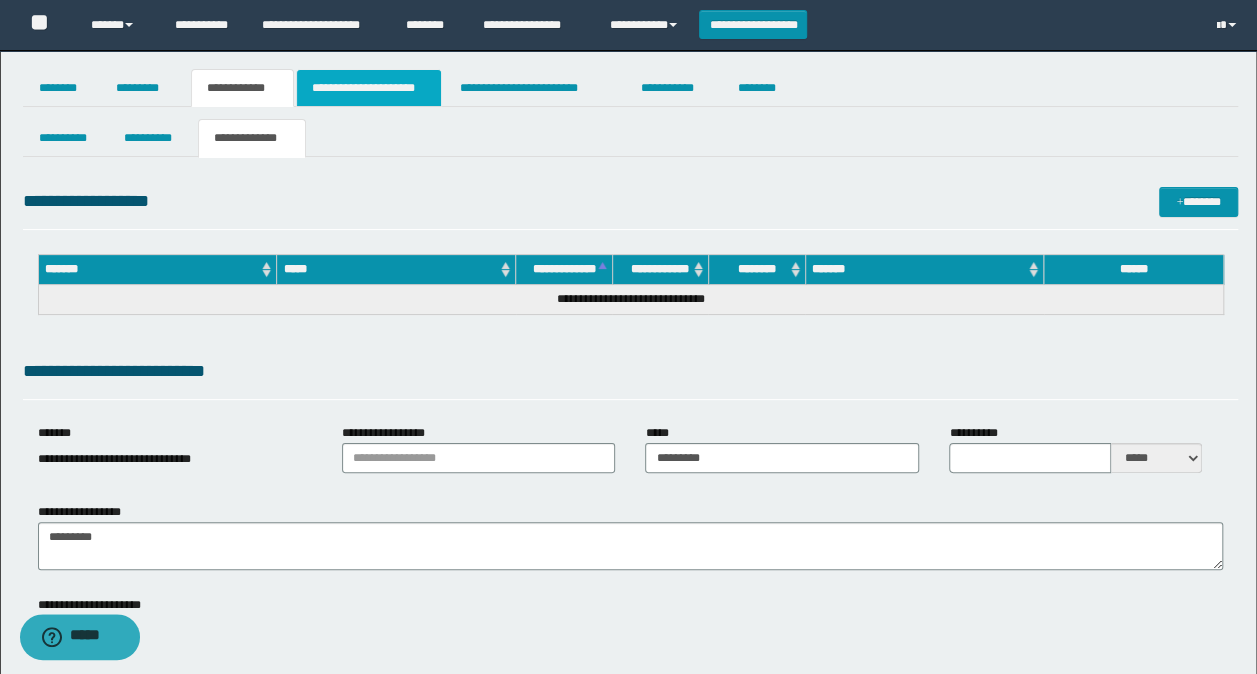 click on "**********" at bounding box center [369, 88] 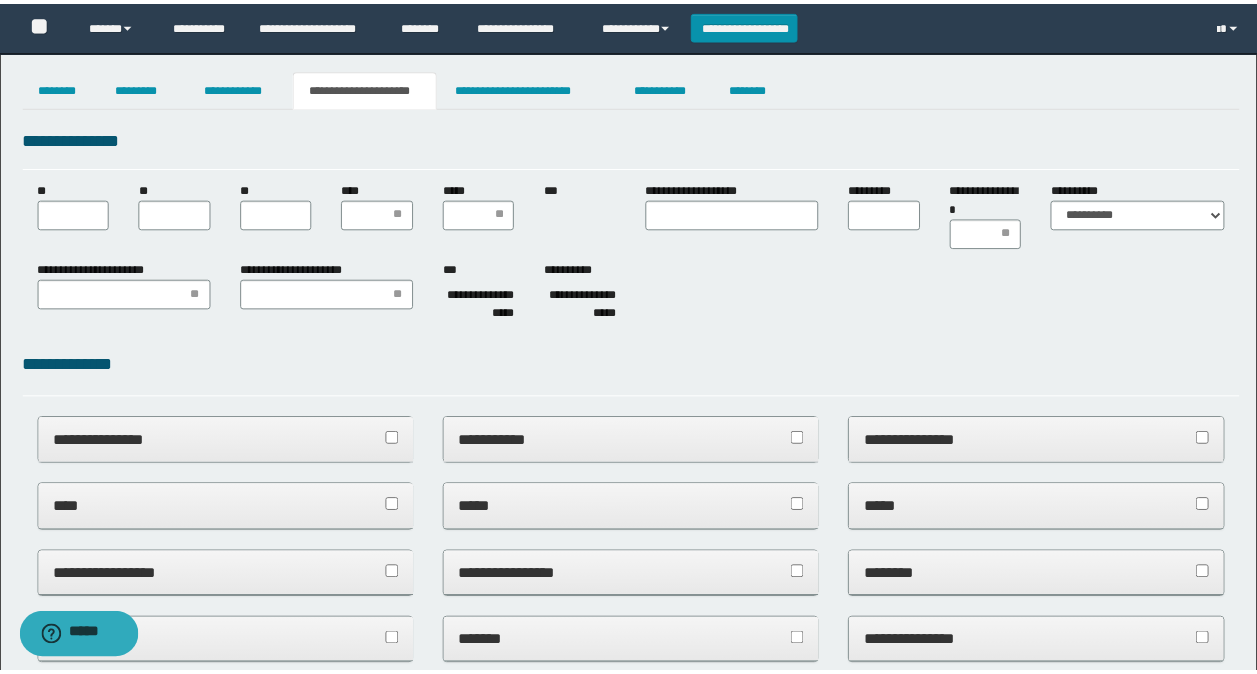 scroll, scrollTop: 0, scrollLeft: 0, axis: both 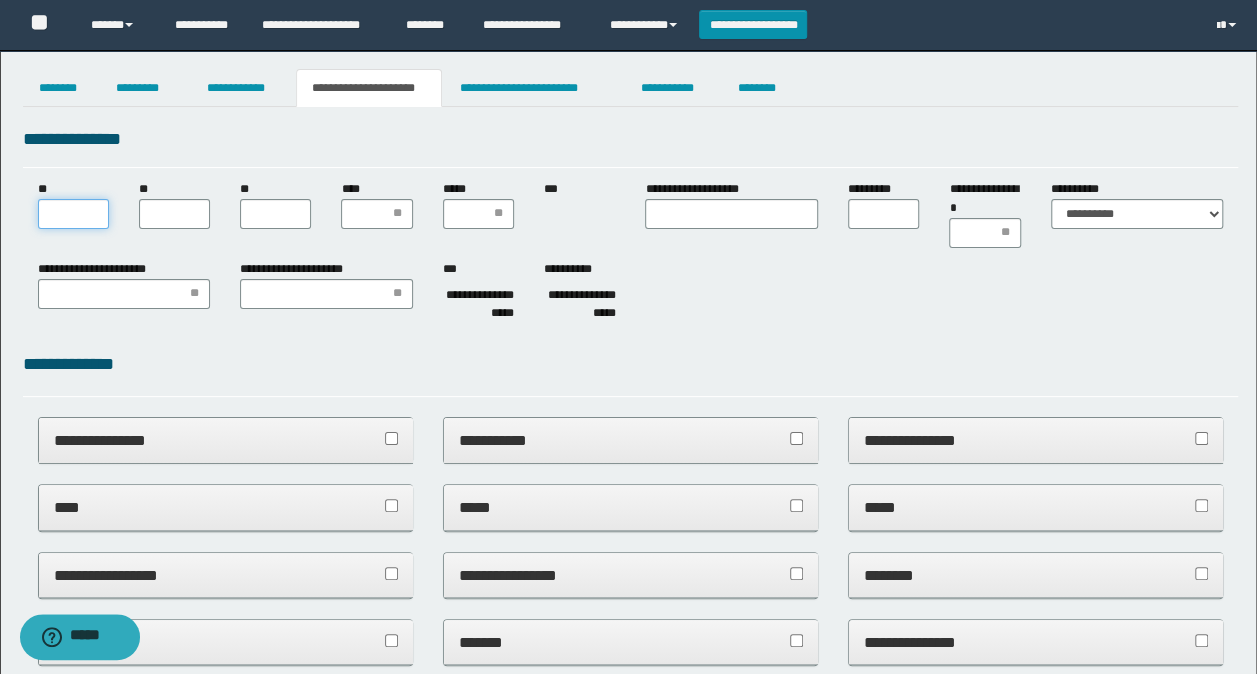 click on "**" at bounding box center (73, 214) 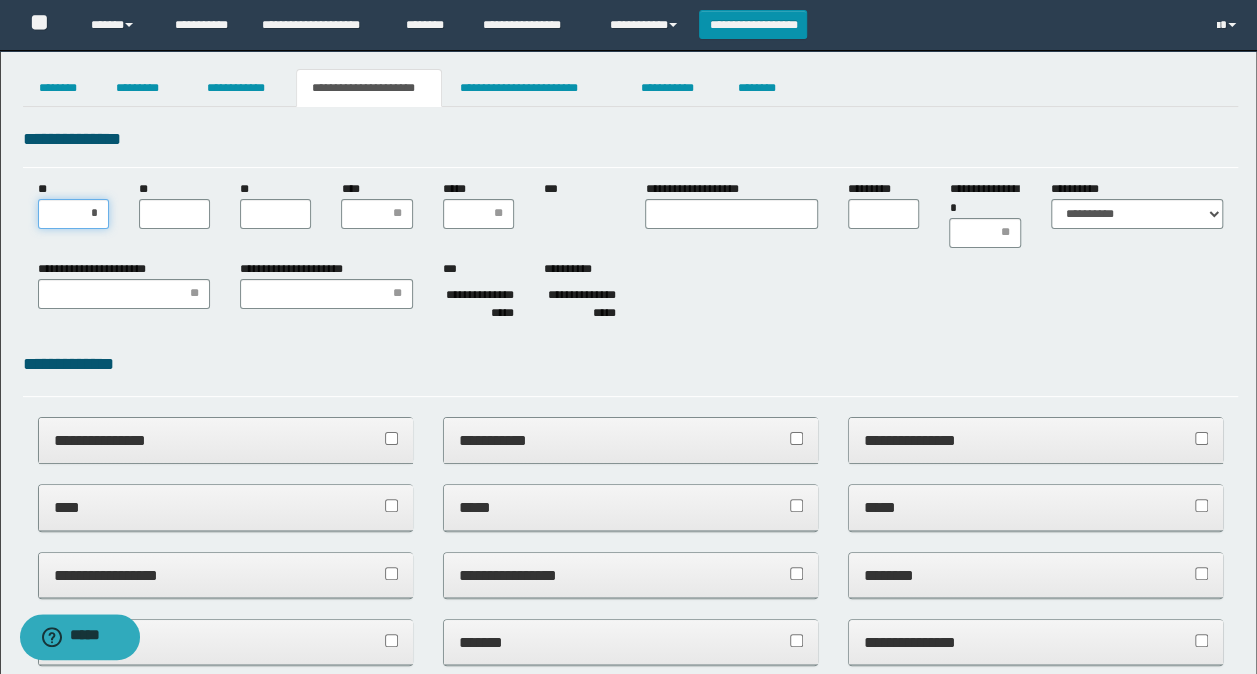 type on "**" 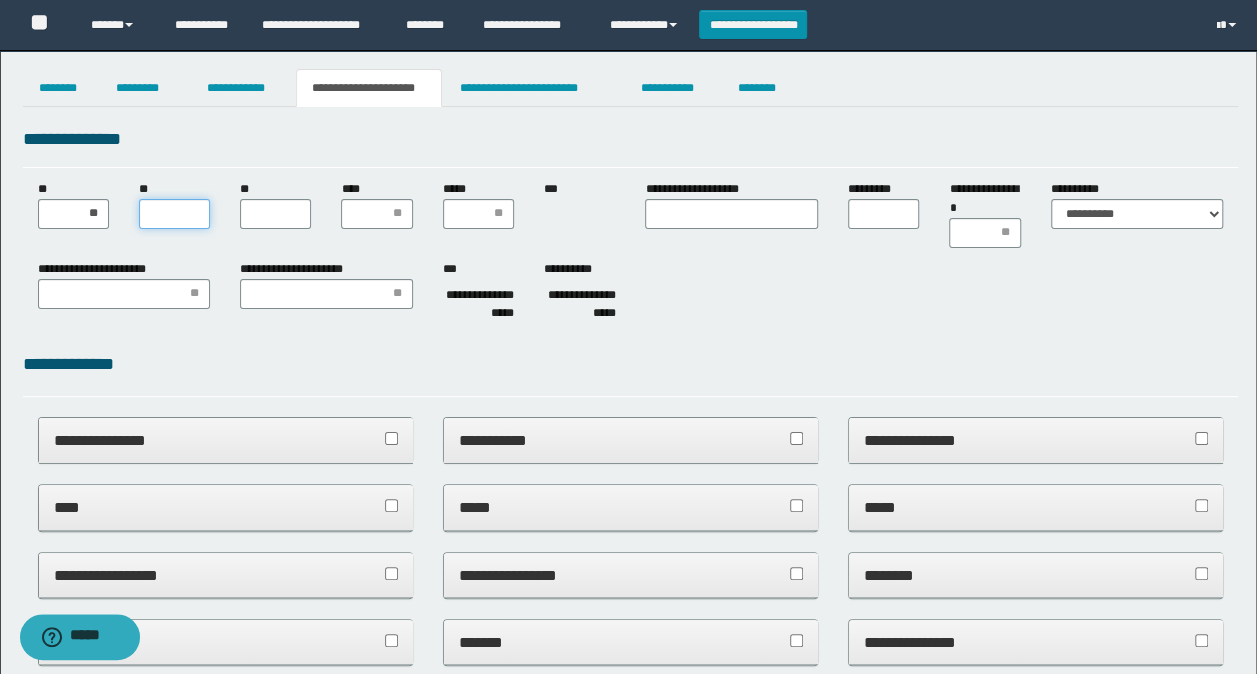click on "**" at bounding box center [174, 214] 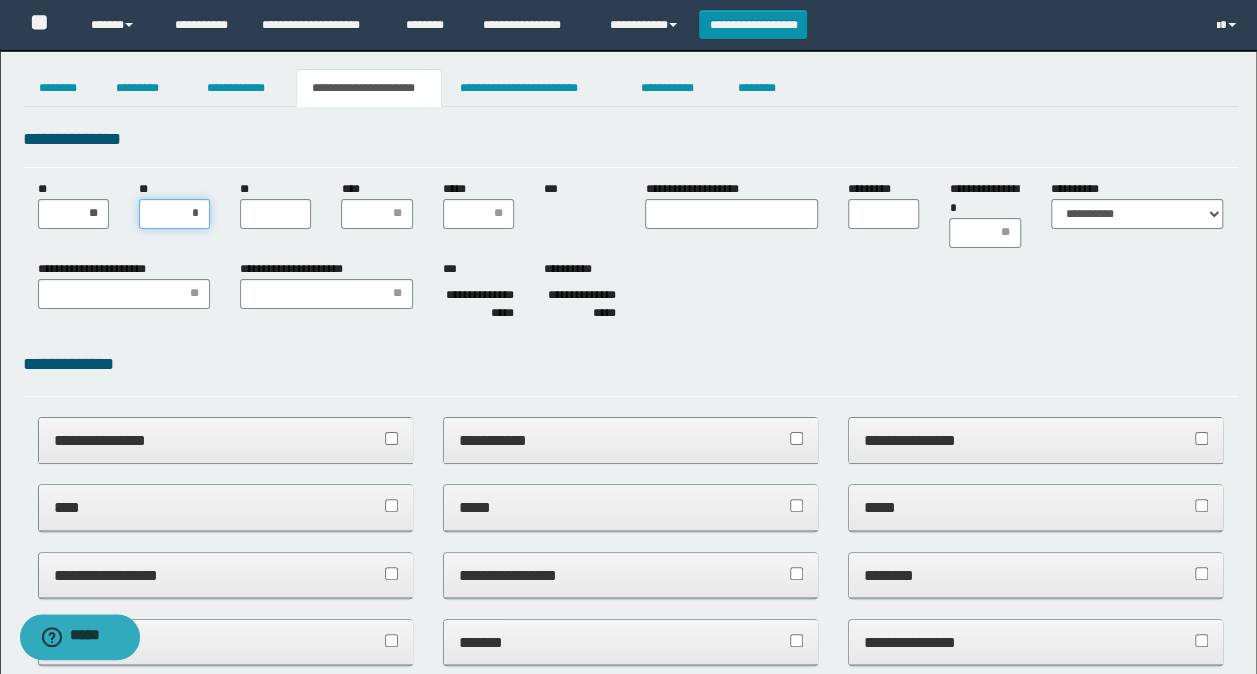 type on "**" 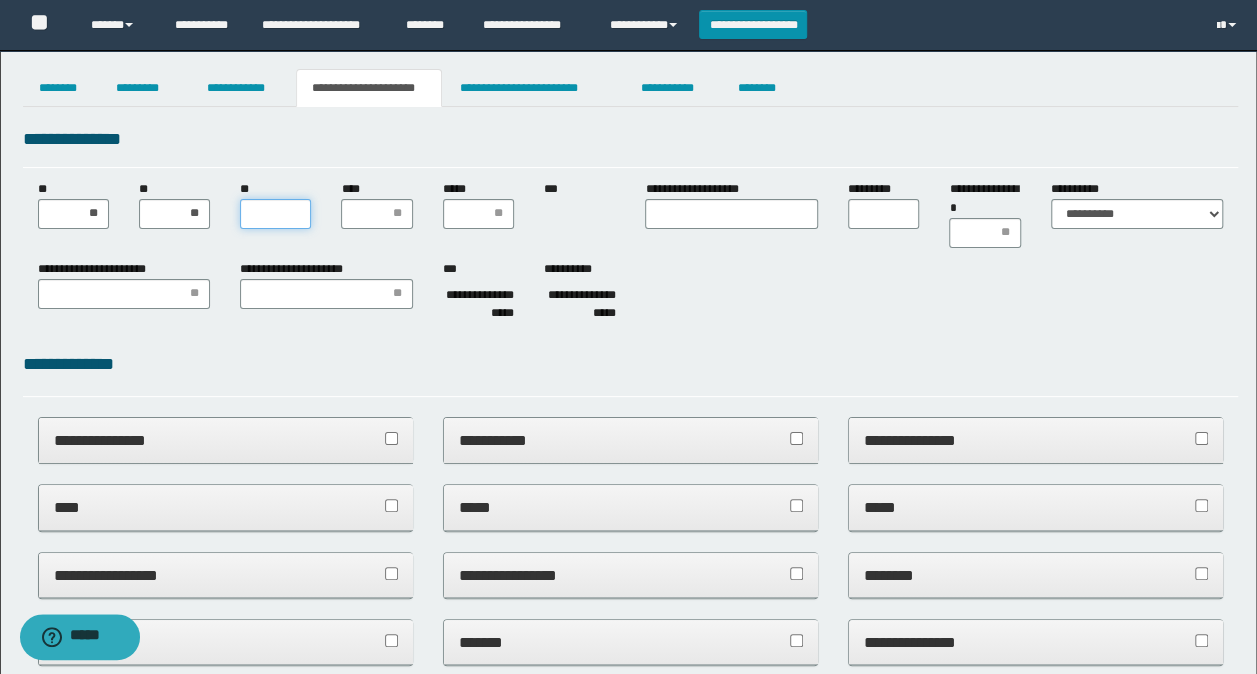 click on "**" at bounding box center (275, 214) 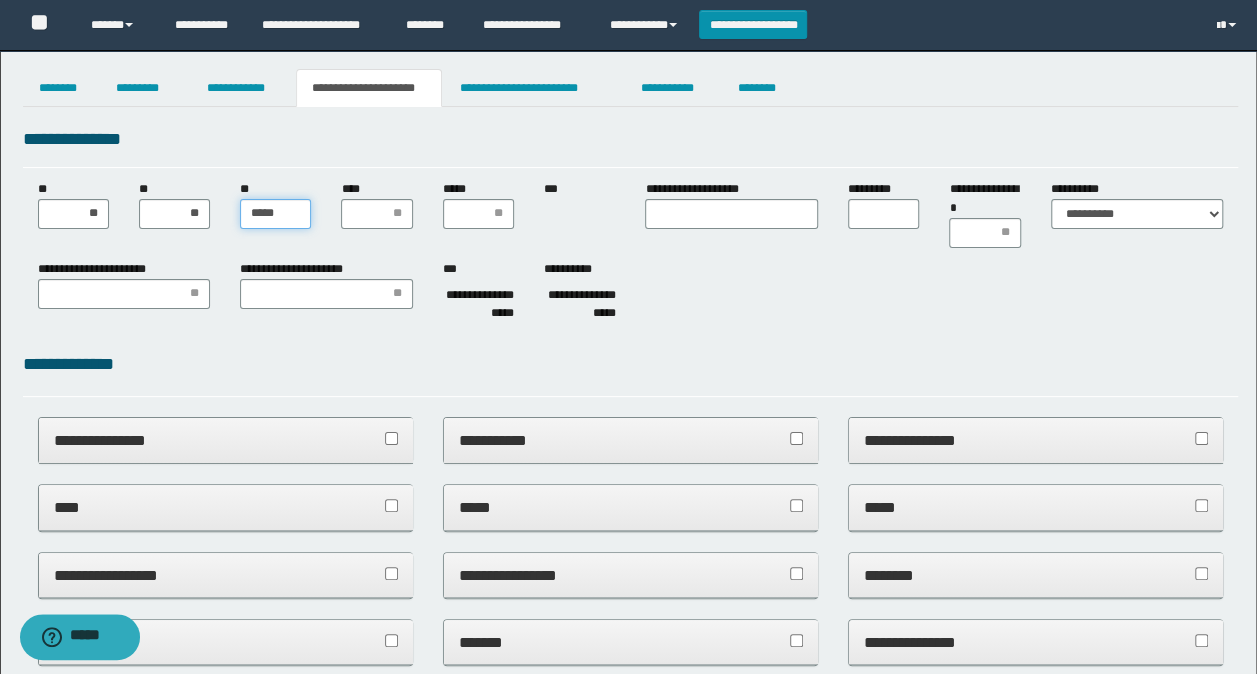 type on "******" 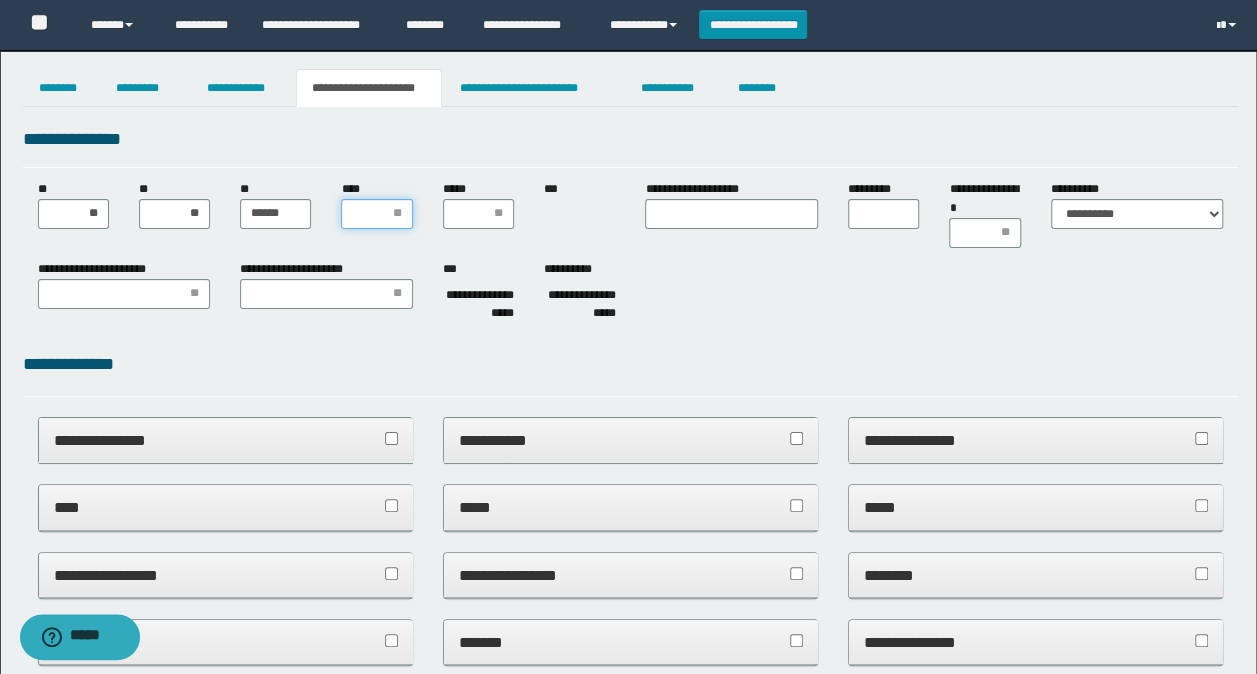 click on "****" at bounding box center [376, 214] 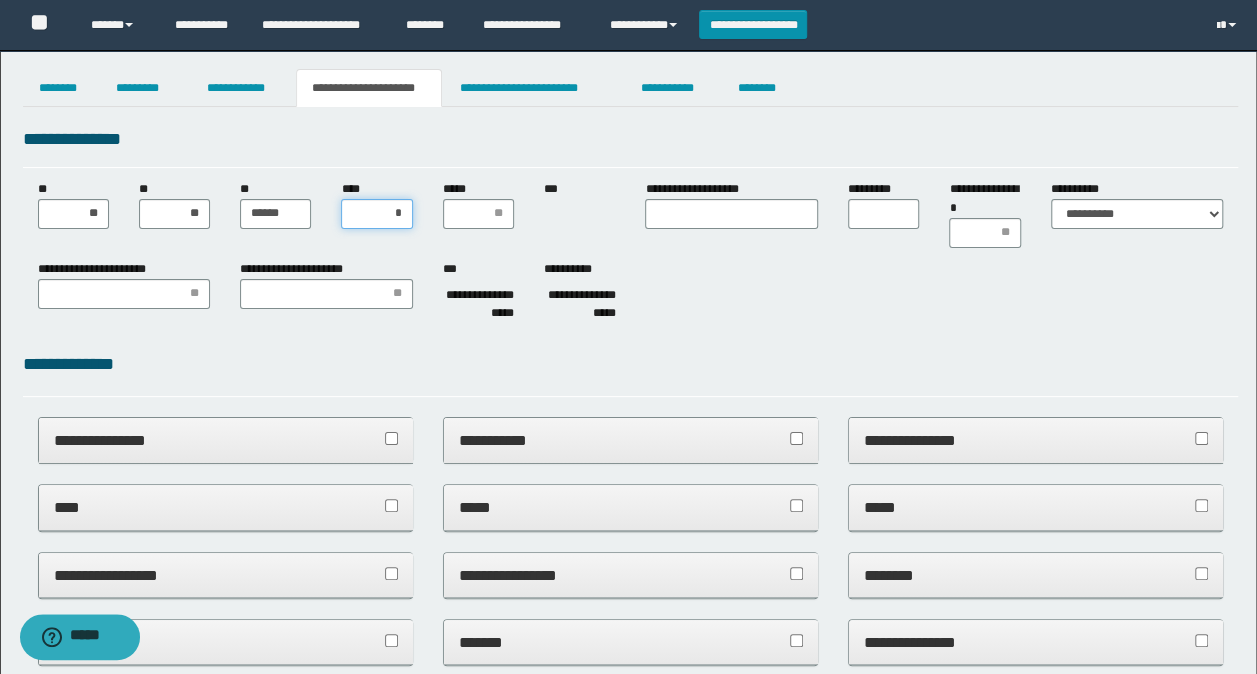 type on "**" 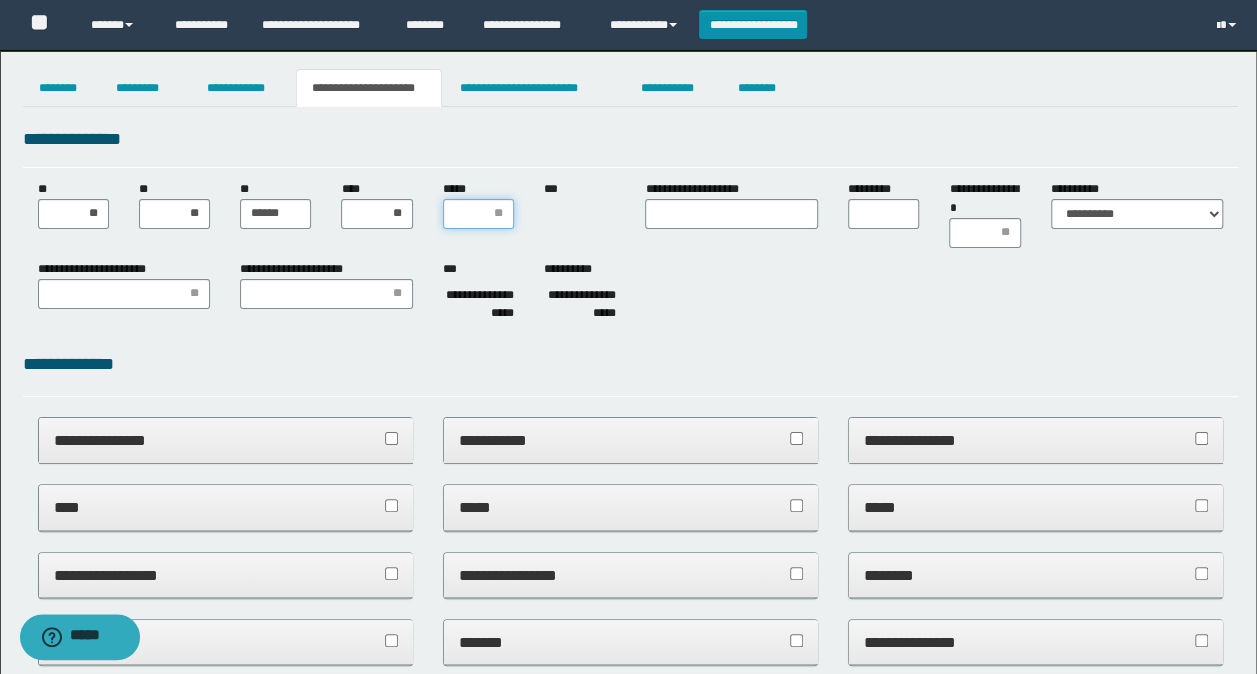 click on "*****" at bounding box center (478, 214) 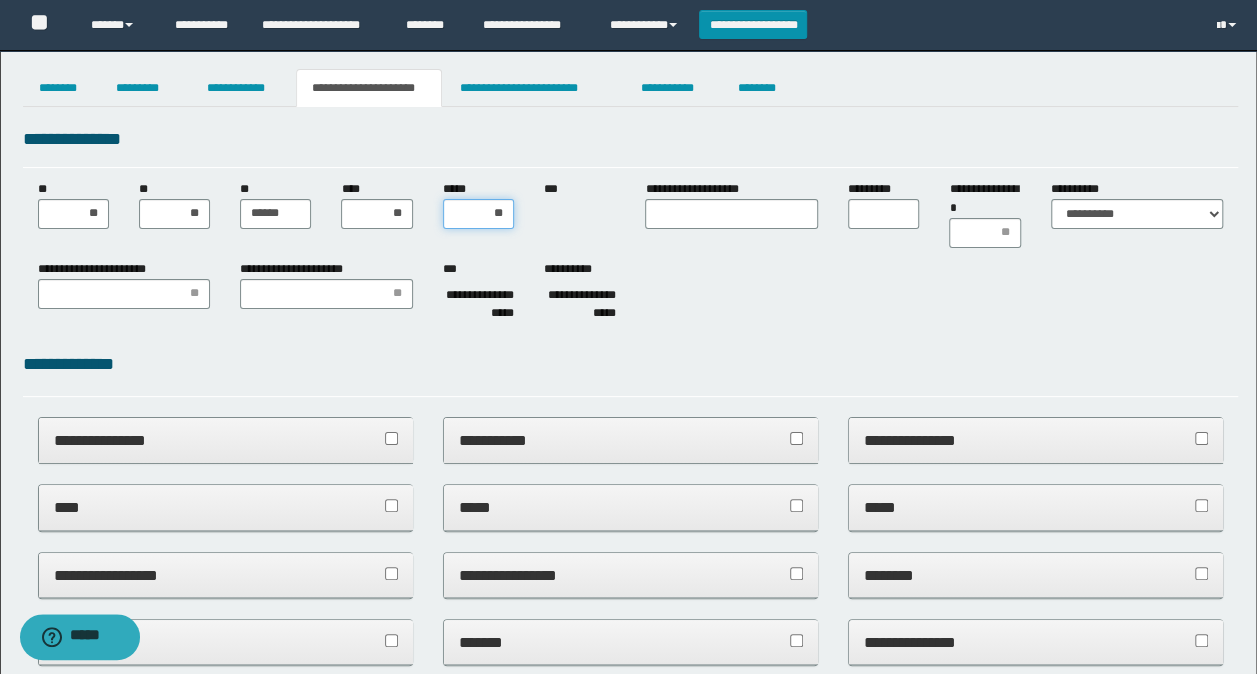 type on "***" 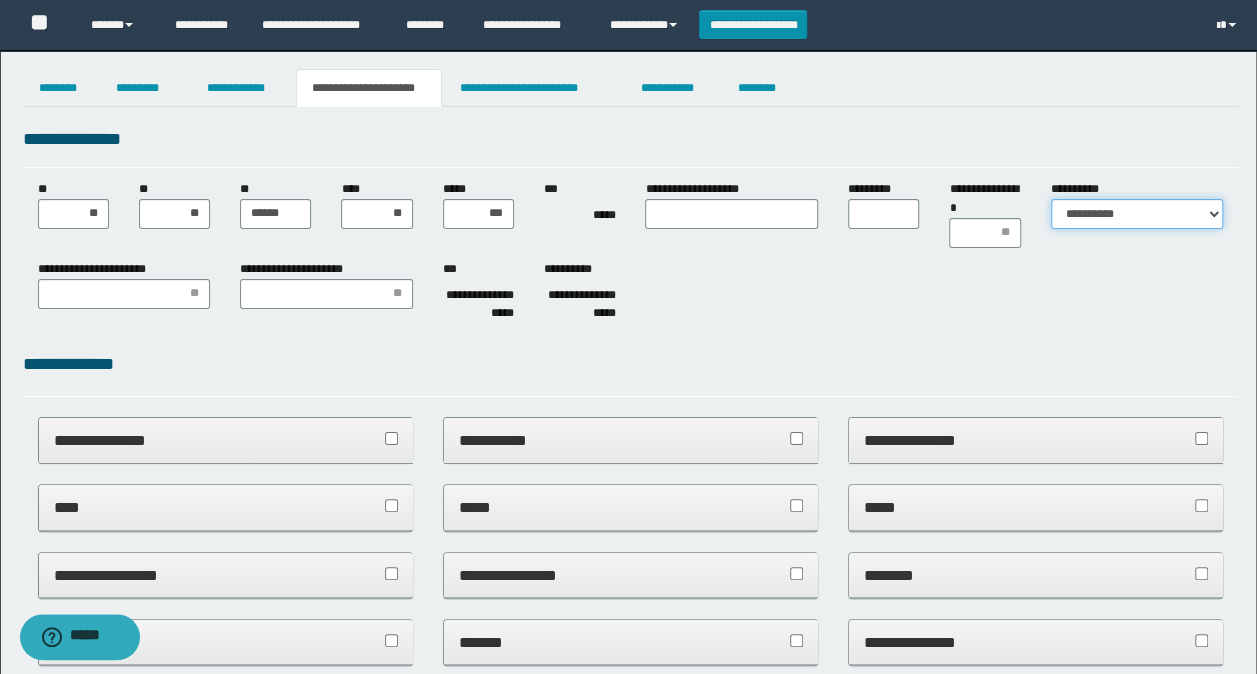 click on "**********" at bounding box center (1137, 214) 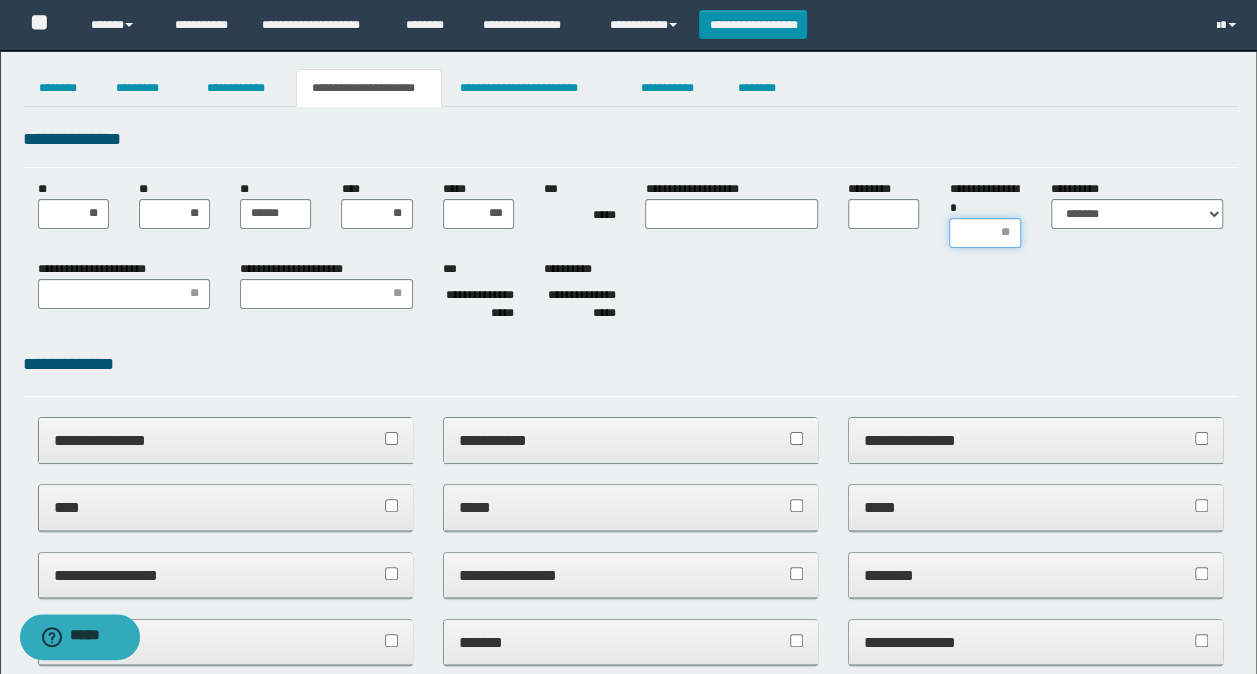 click on "**********" at bounding box center [984, 233] 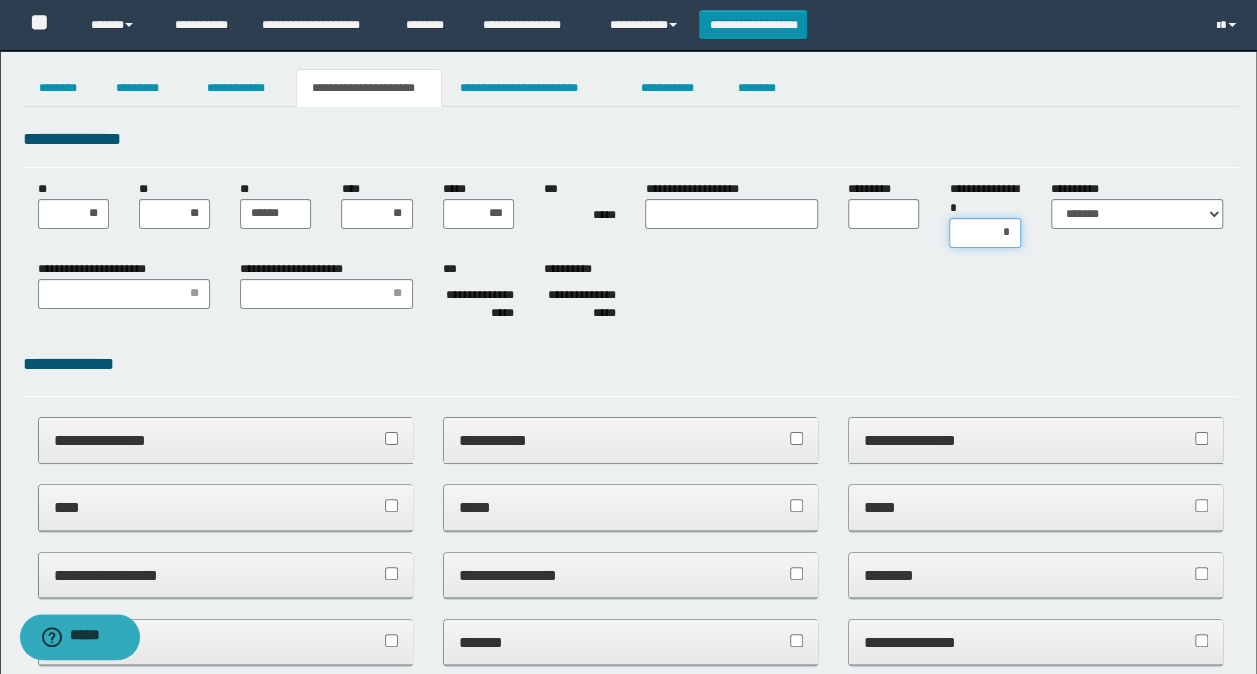 type on "**" 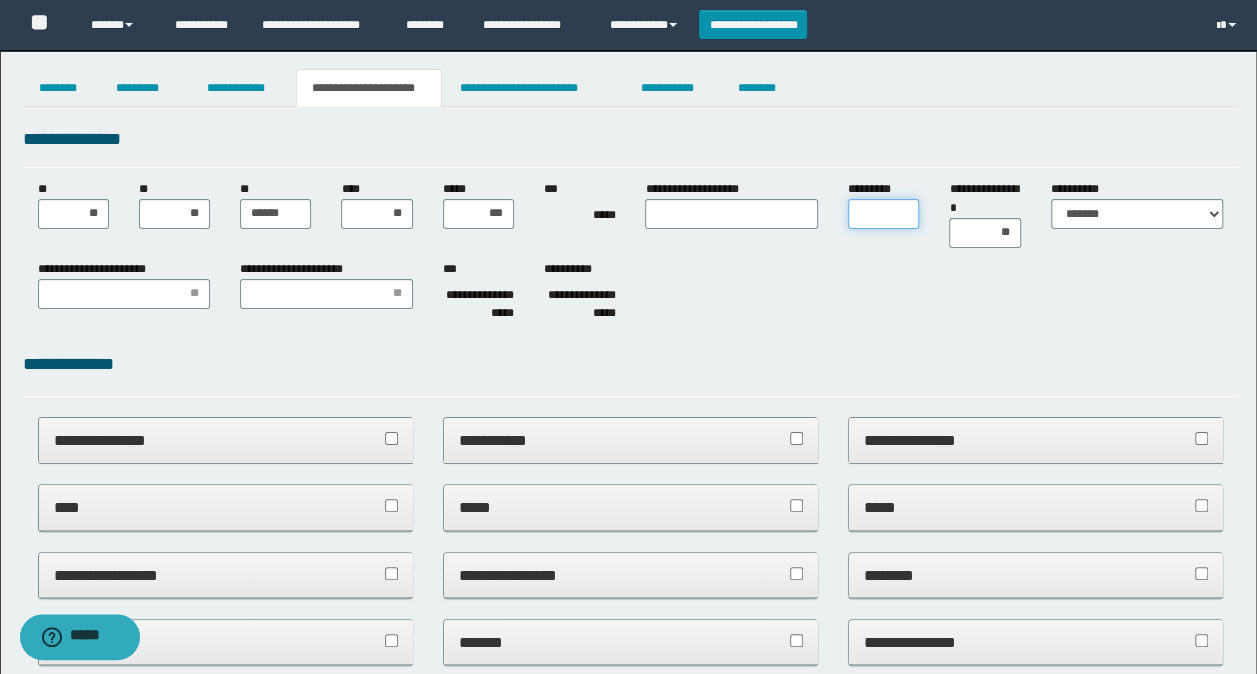 click on "*********" at bounding box center (883, 214) 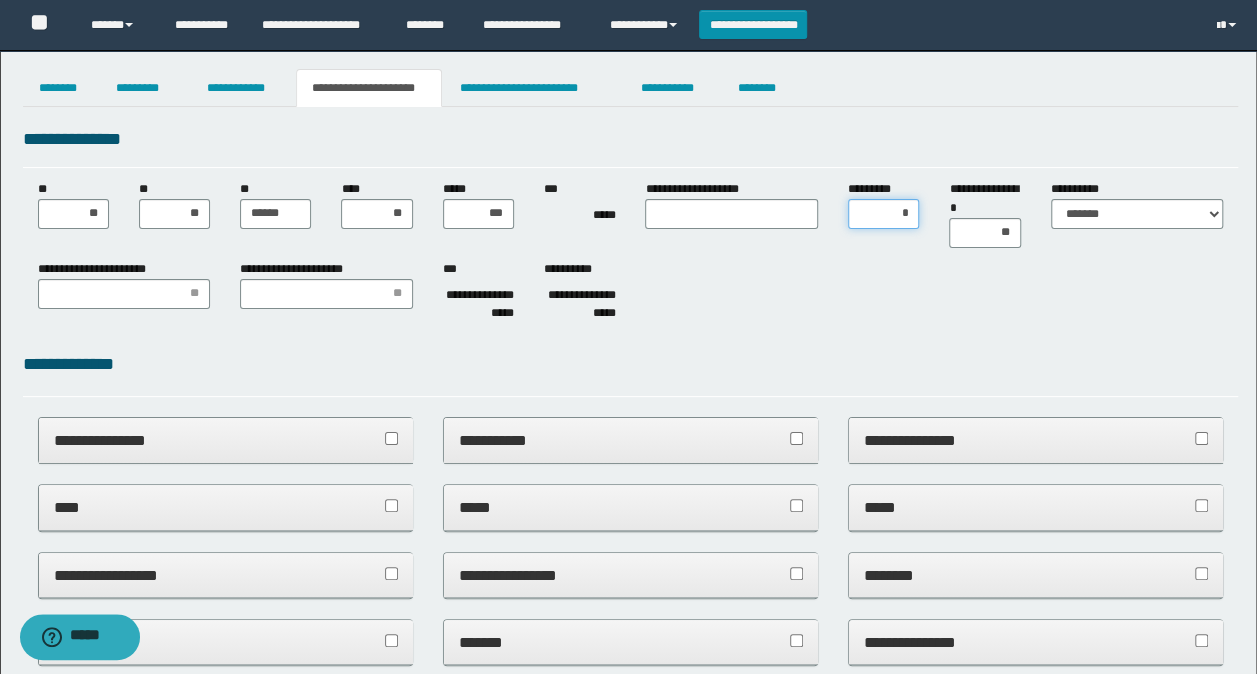 type on "**" 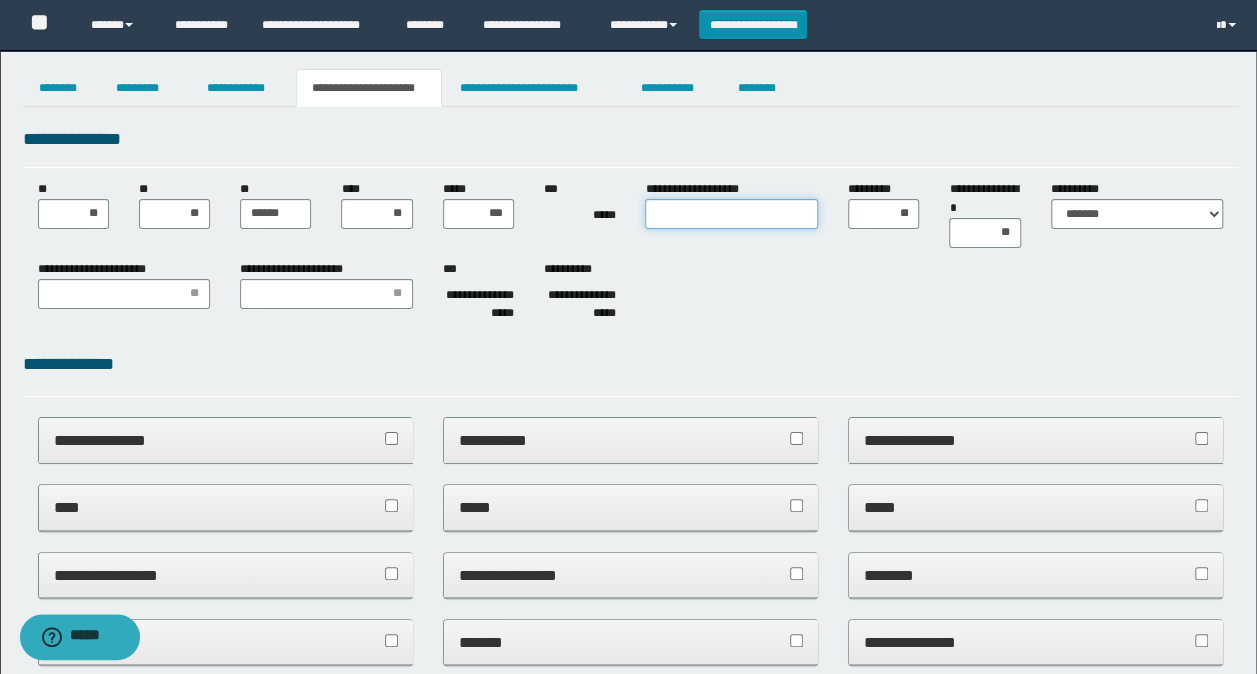 click on "**********" at bounding box center [731, 214] 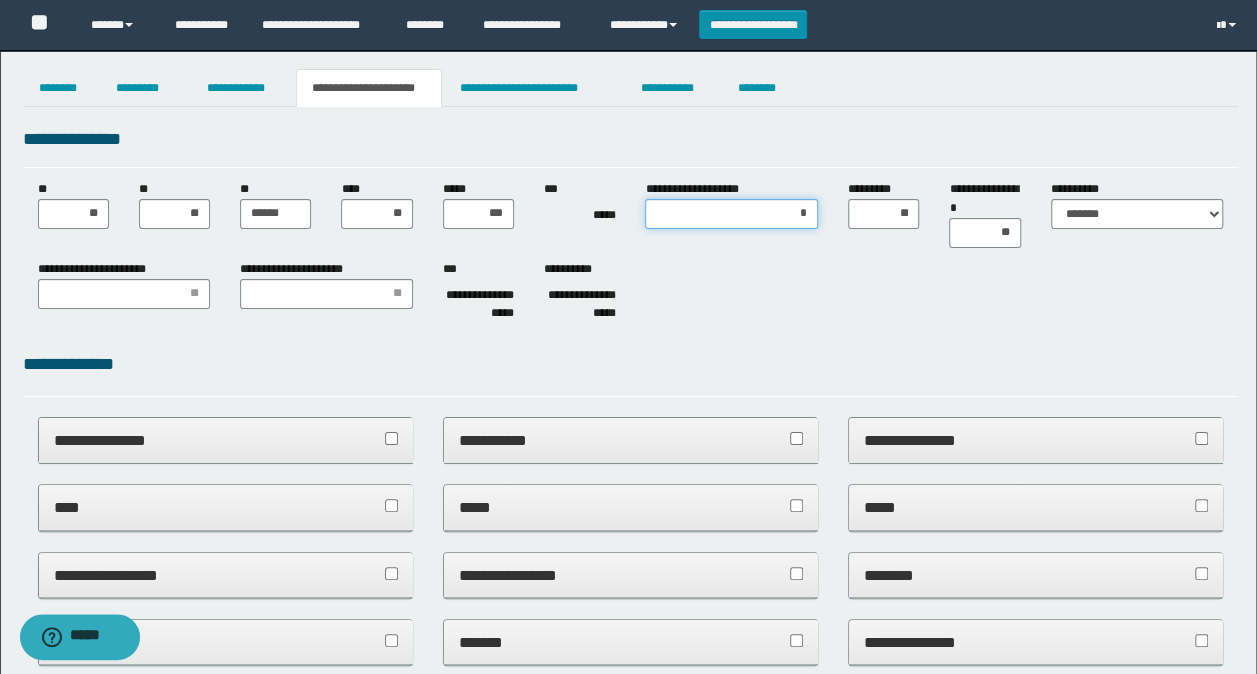 type on "**" 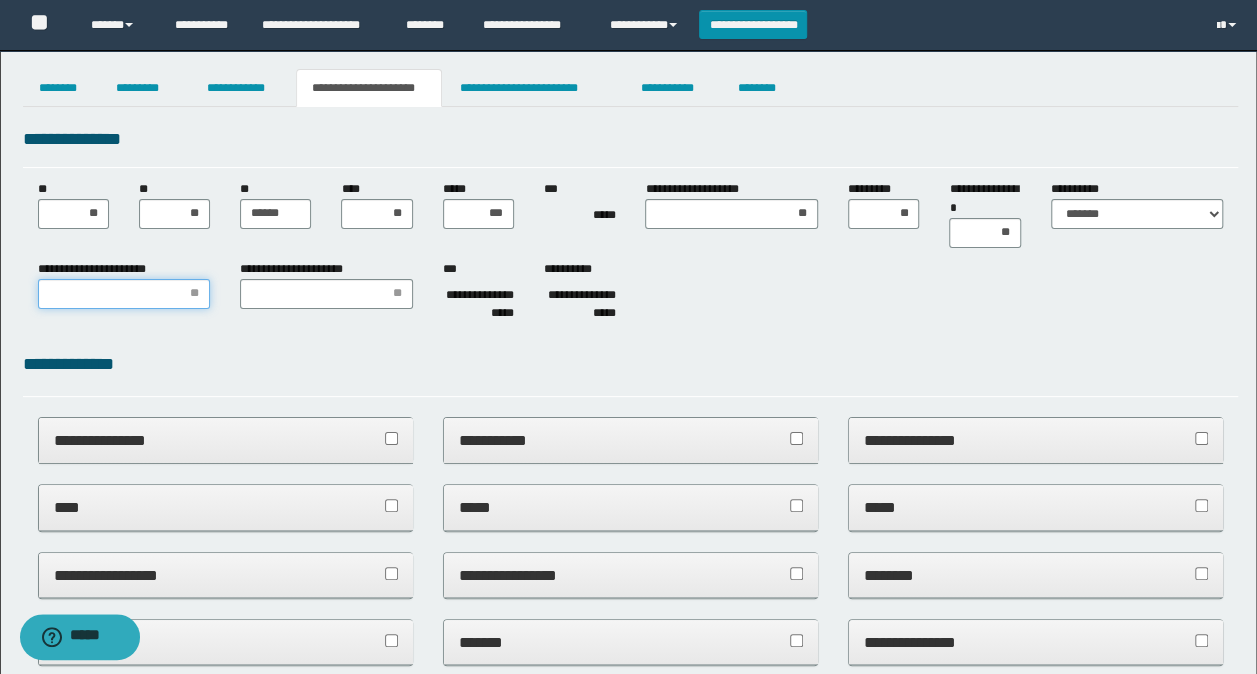 click on "**********" at bounding box center (124, 294) 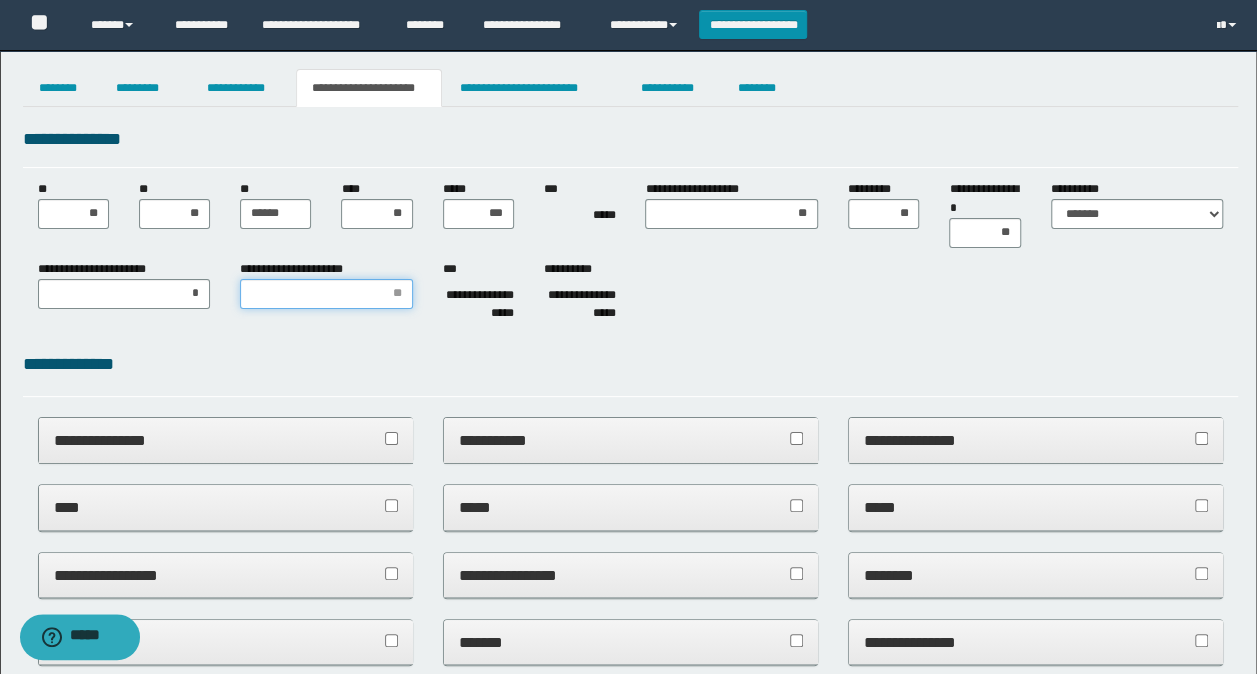 click on "**********" at bounding box center (326, 294) 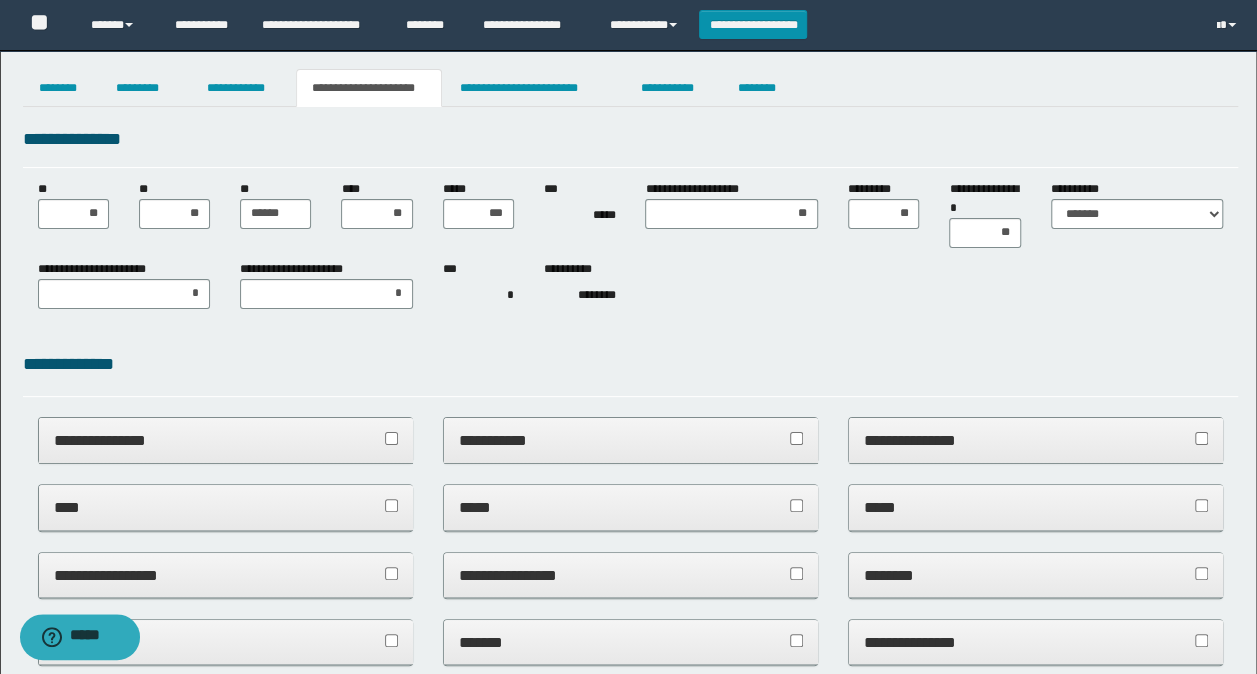drag, startPoint x: 216, startPoint y: 432, endPoint x: 208, endPoint y: 439, distance: 10.630146 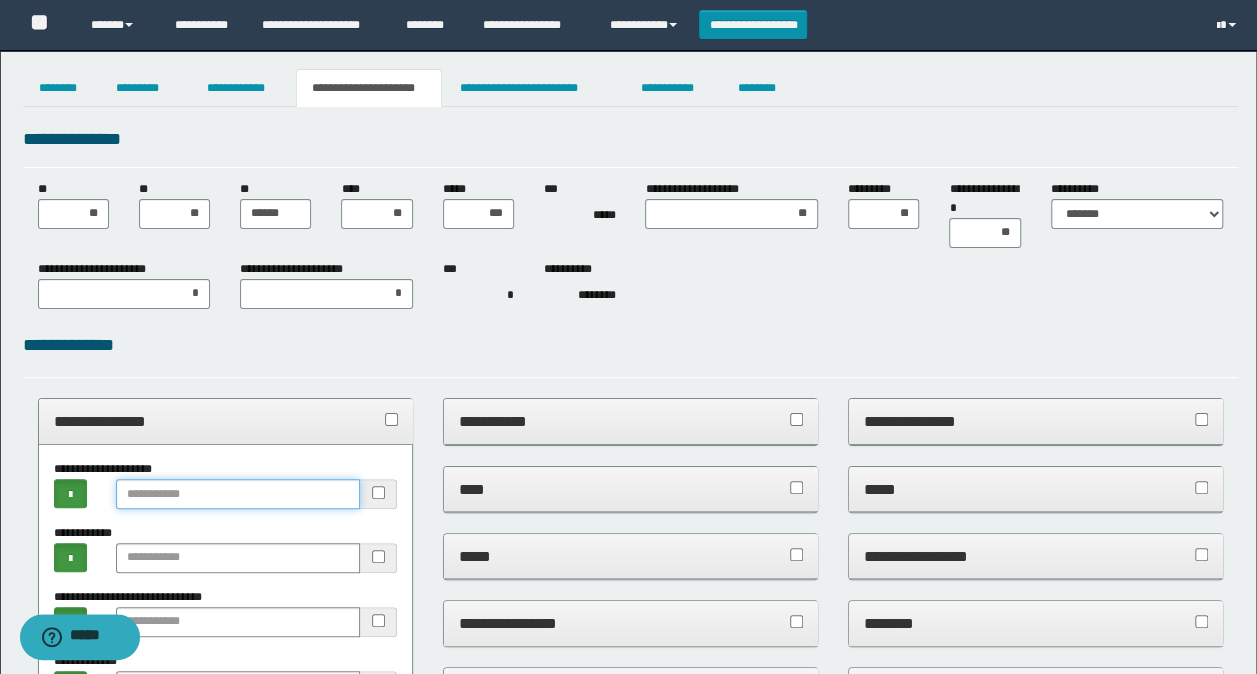 click at bounding box center (238, 494) 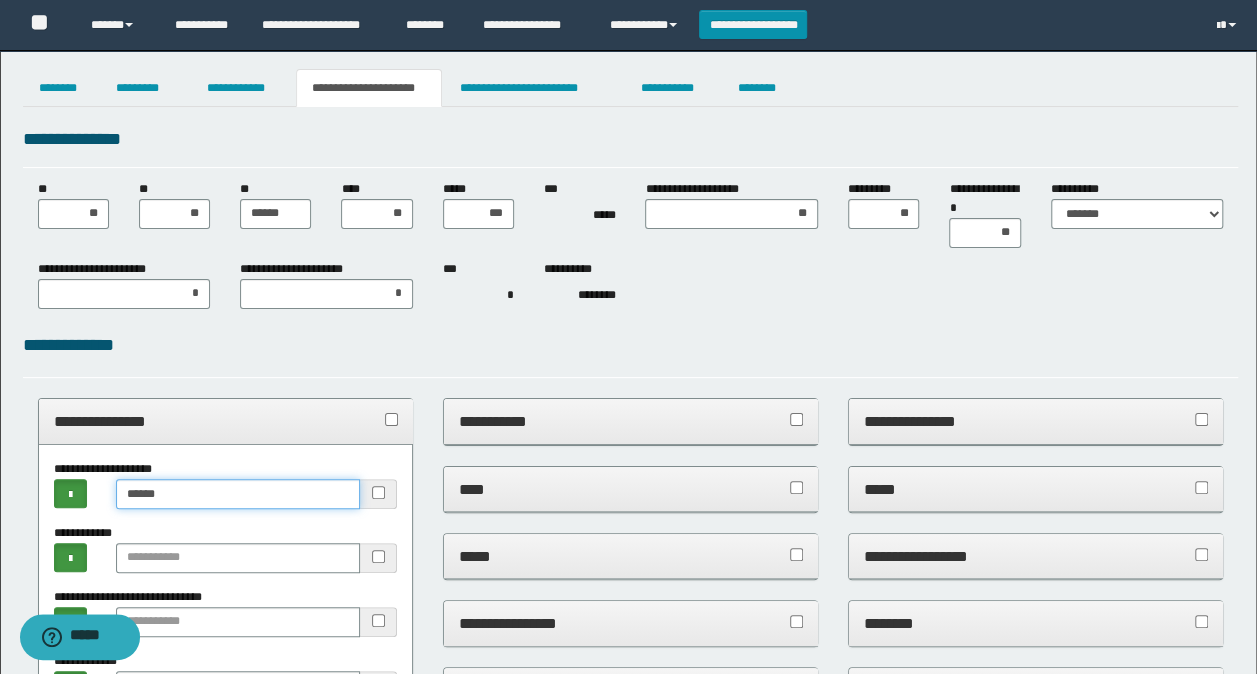 type on "******" 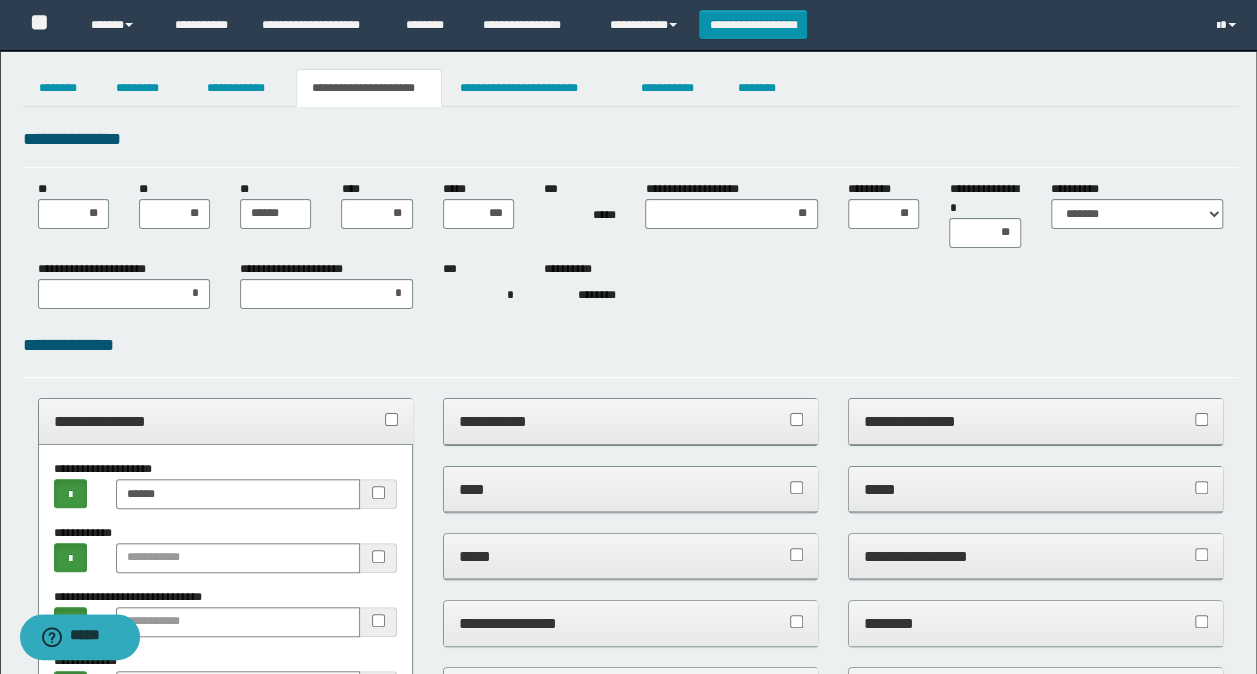 click on "**********" at bounding box center [226, 421] 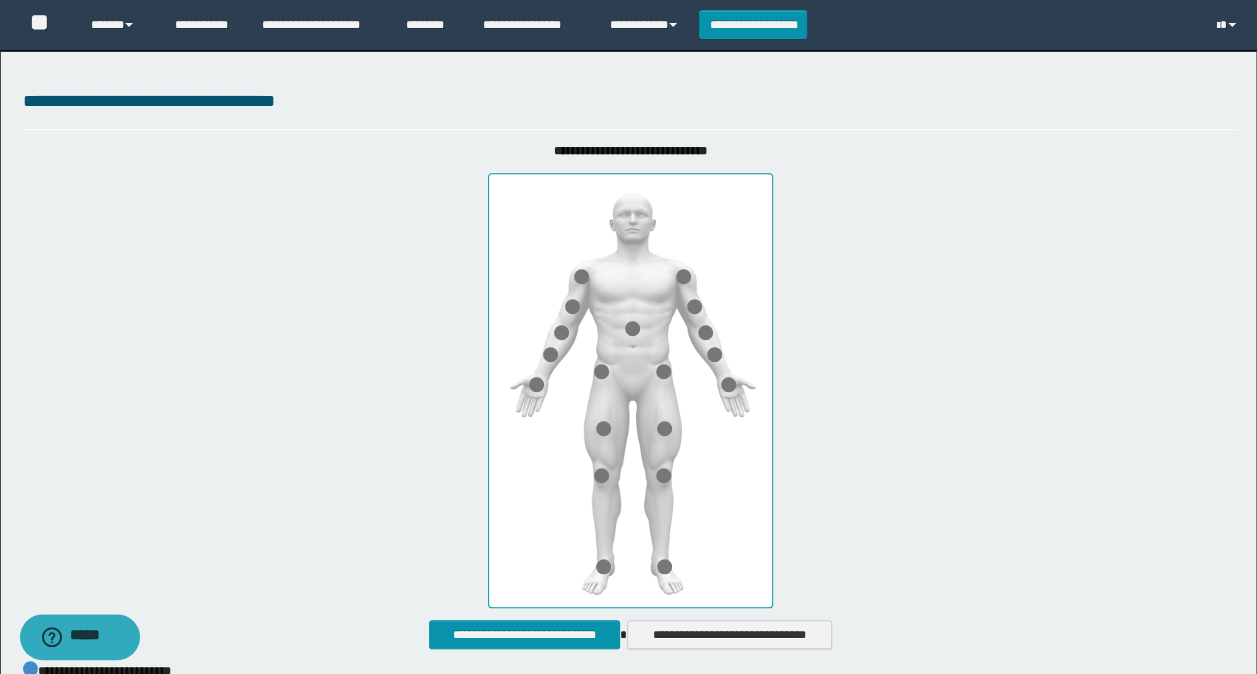 scroll, scrollTop: 900, scrollLeft: 0, axis: vertical 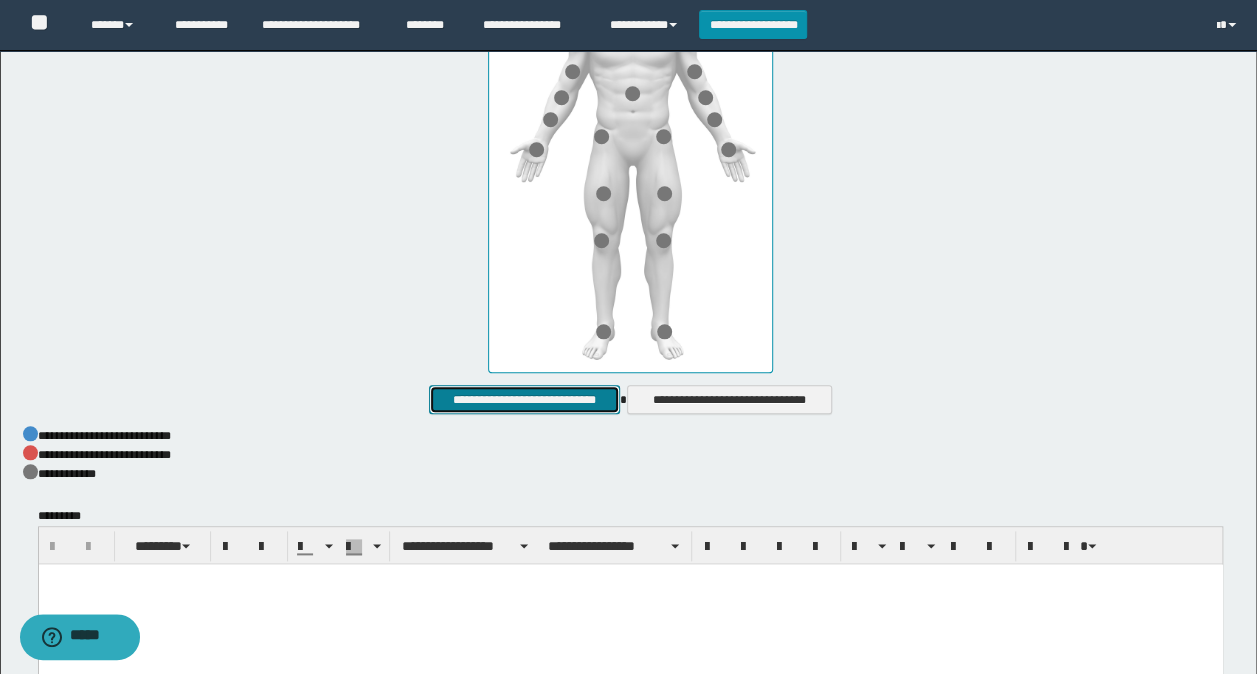 click on "**********" at bounding box center (524, 399) 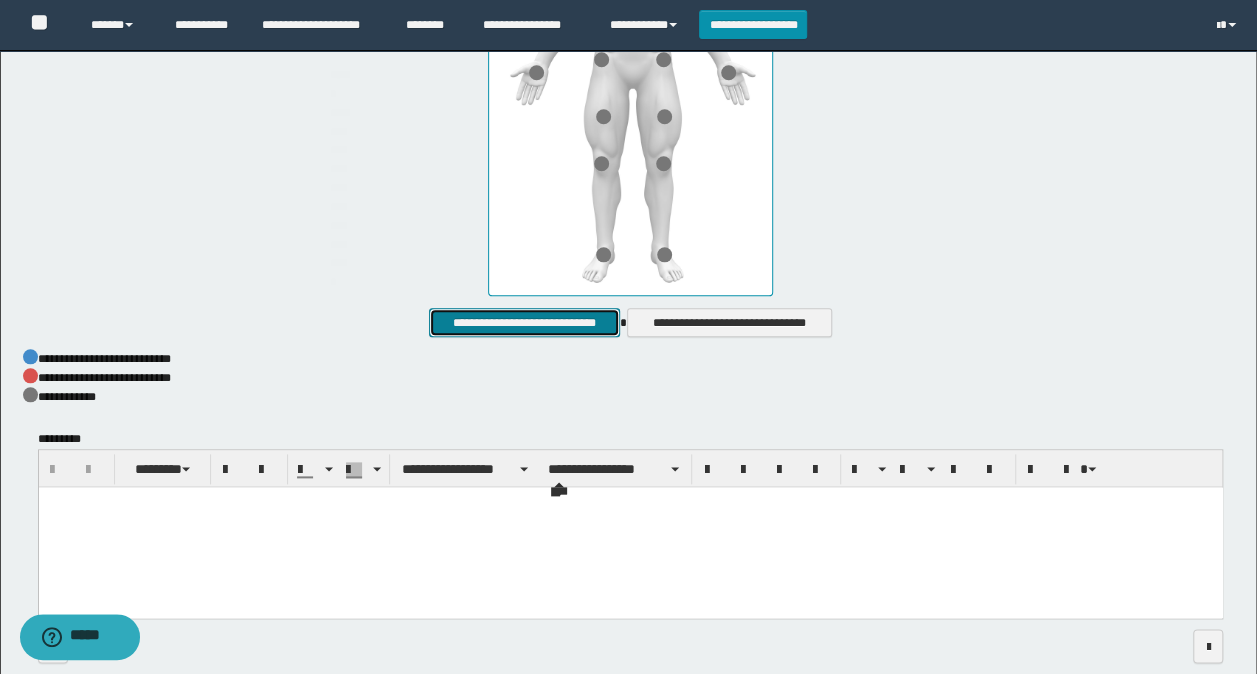 scroll, scrollTop: 1073, scrollLeft: 0, axis: vertical 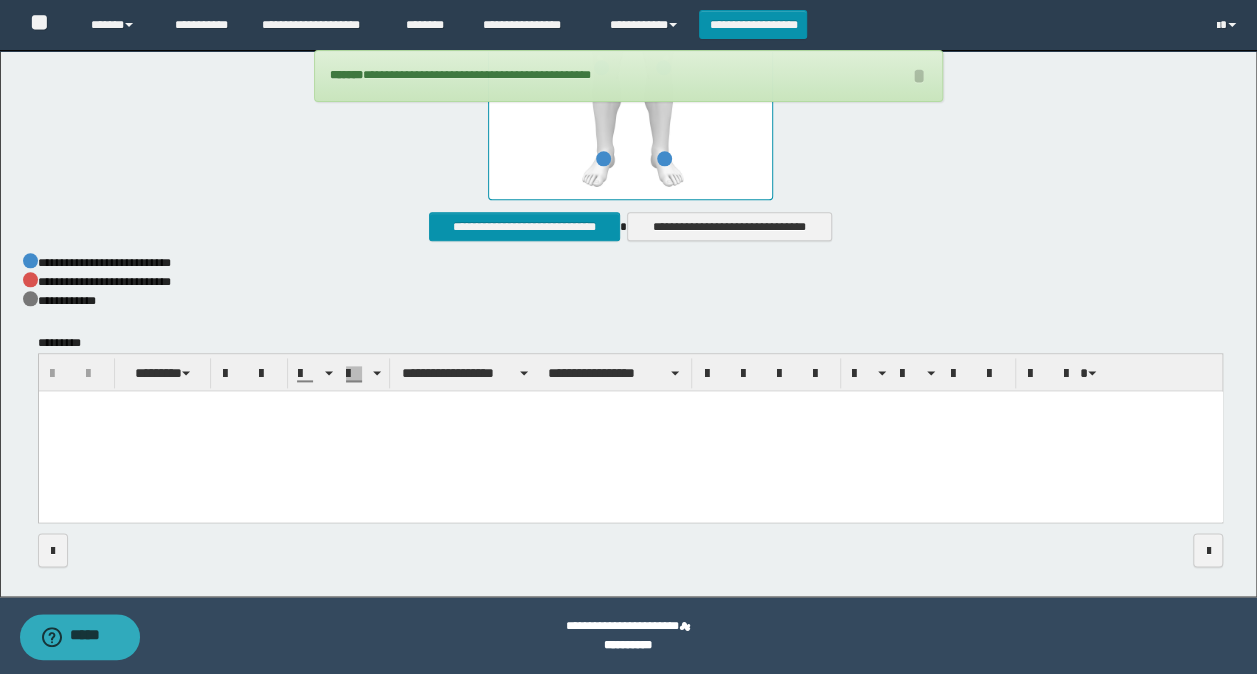 drag, startPoint x: 280, startPoint y: 448, endPoint x: 250, endPoint y: 450, distance: 30.066593 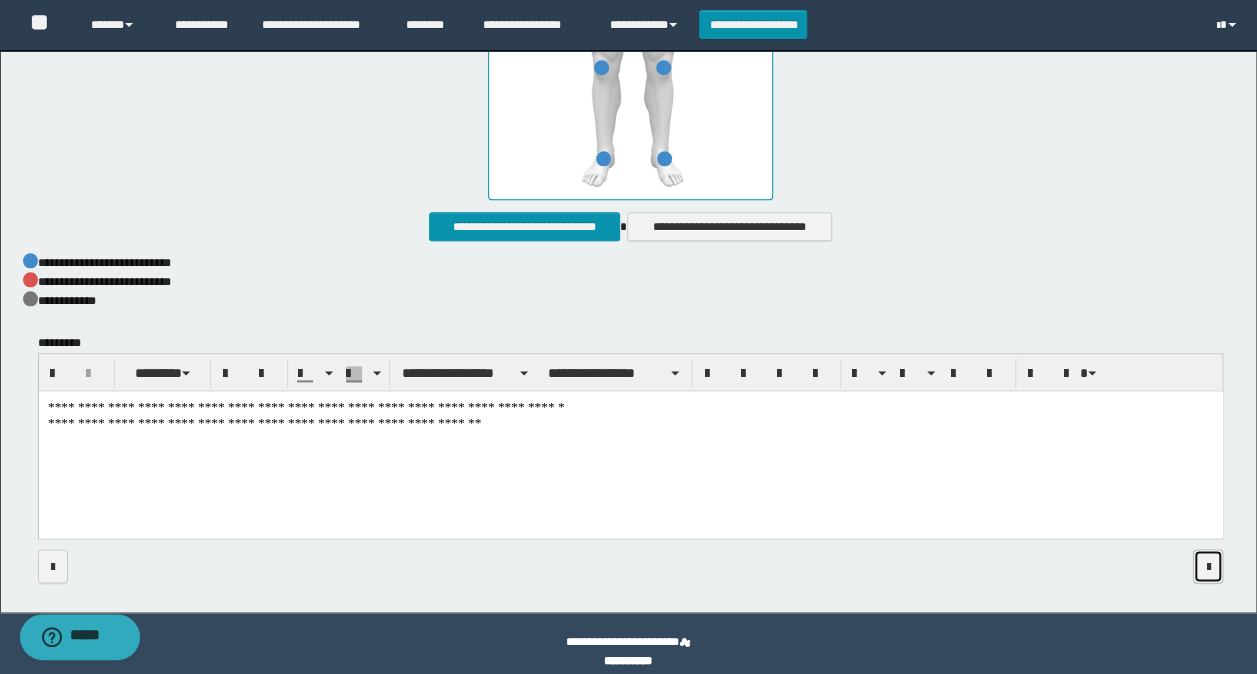 click at bounding box center [1208, 567] 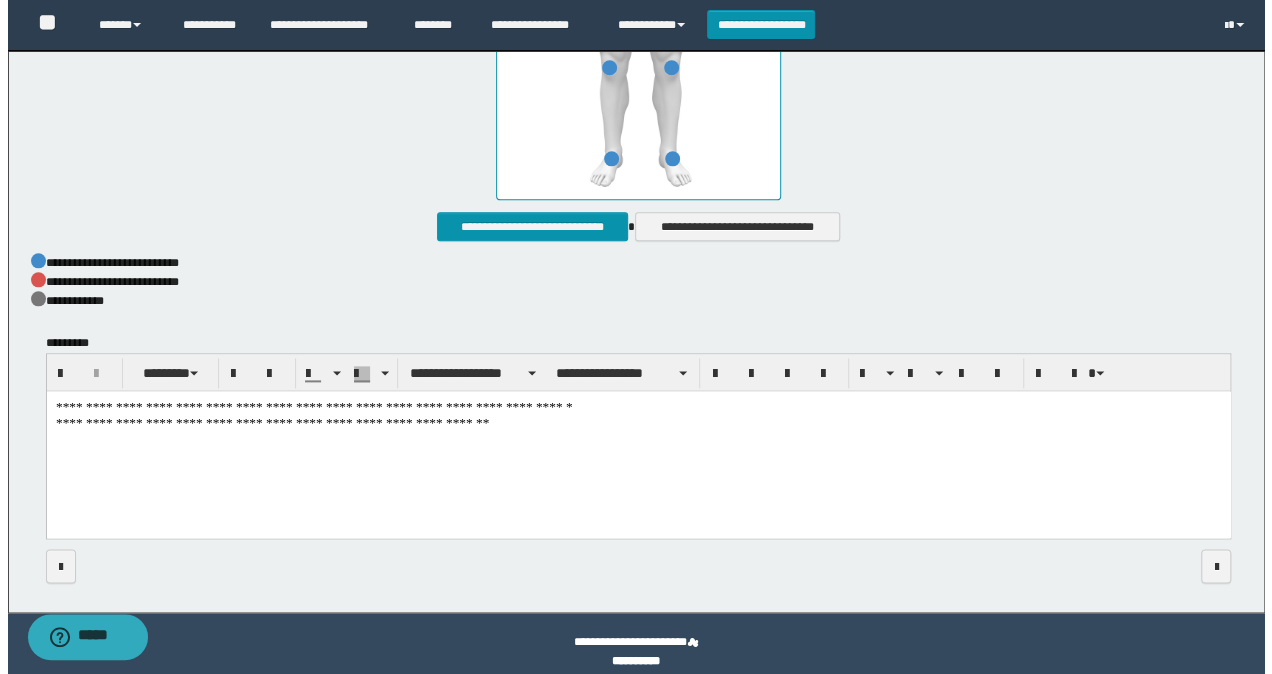scroll, scrollTop: 0, scrollLeft: 0, axis: both 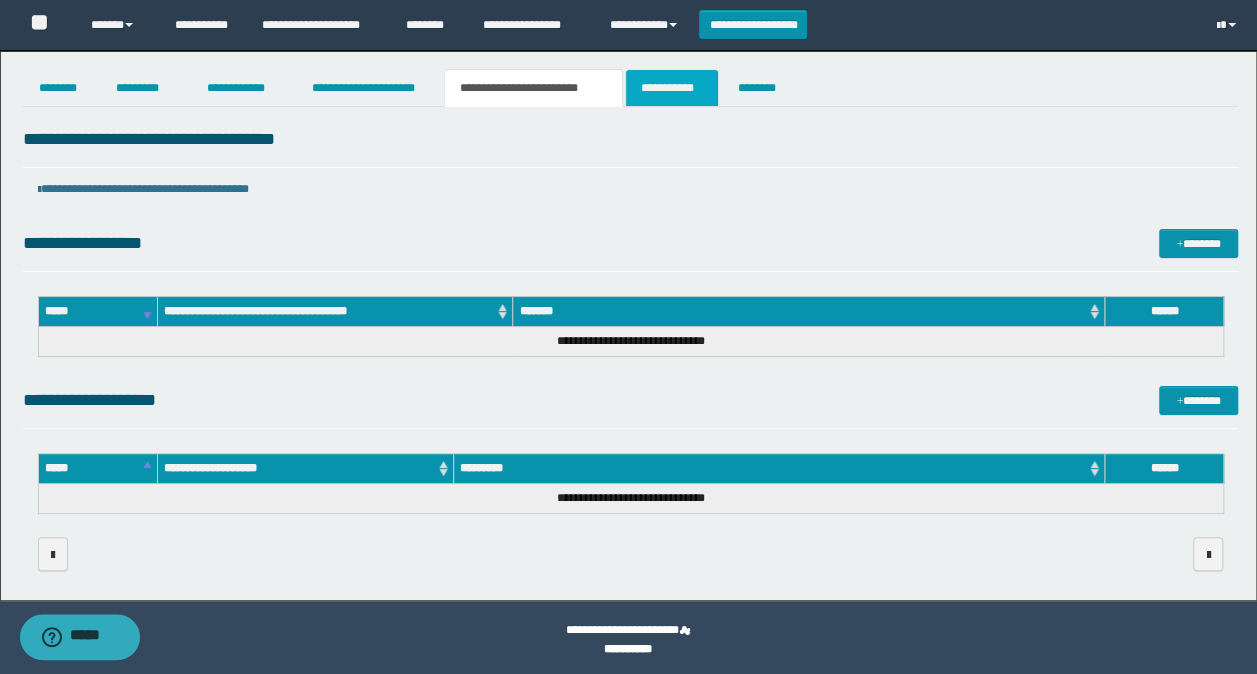 click on "**********" at bounding box center (672, 88) 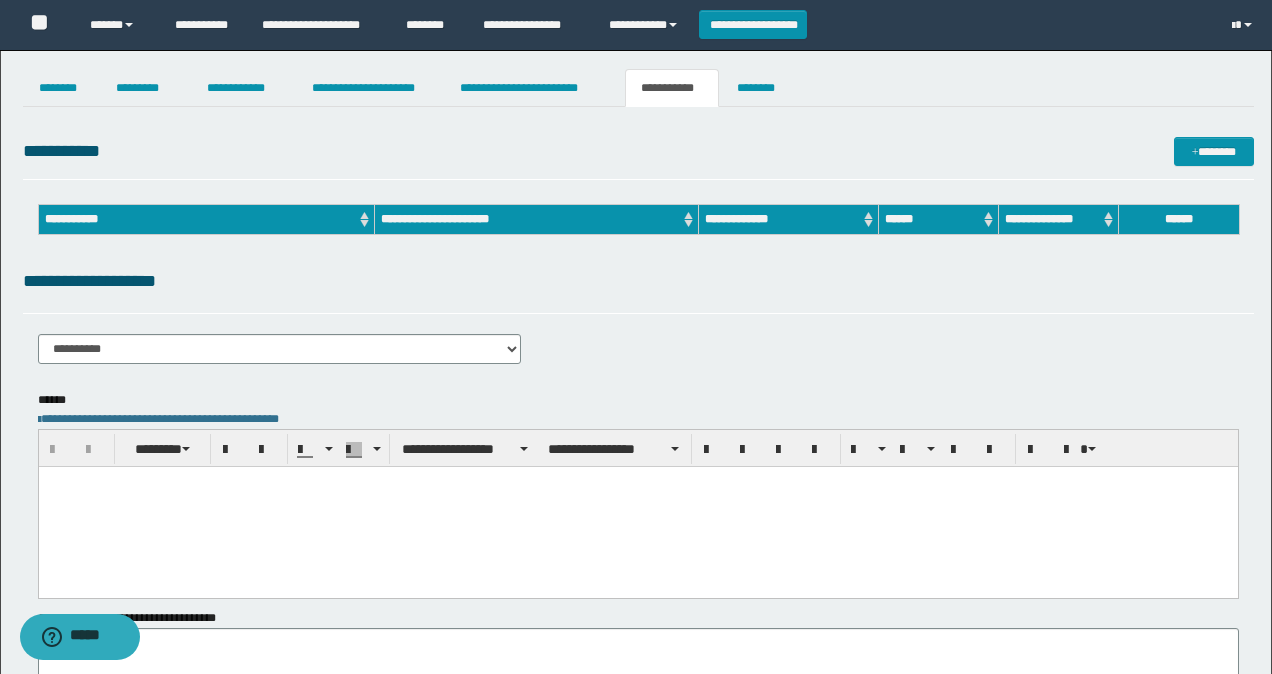 scroll, scrollTop: 0, scrollLeft: 0, axis: both 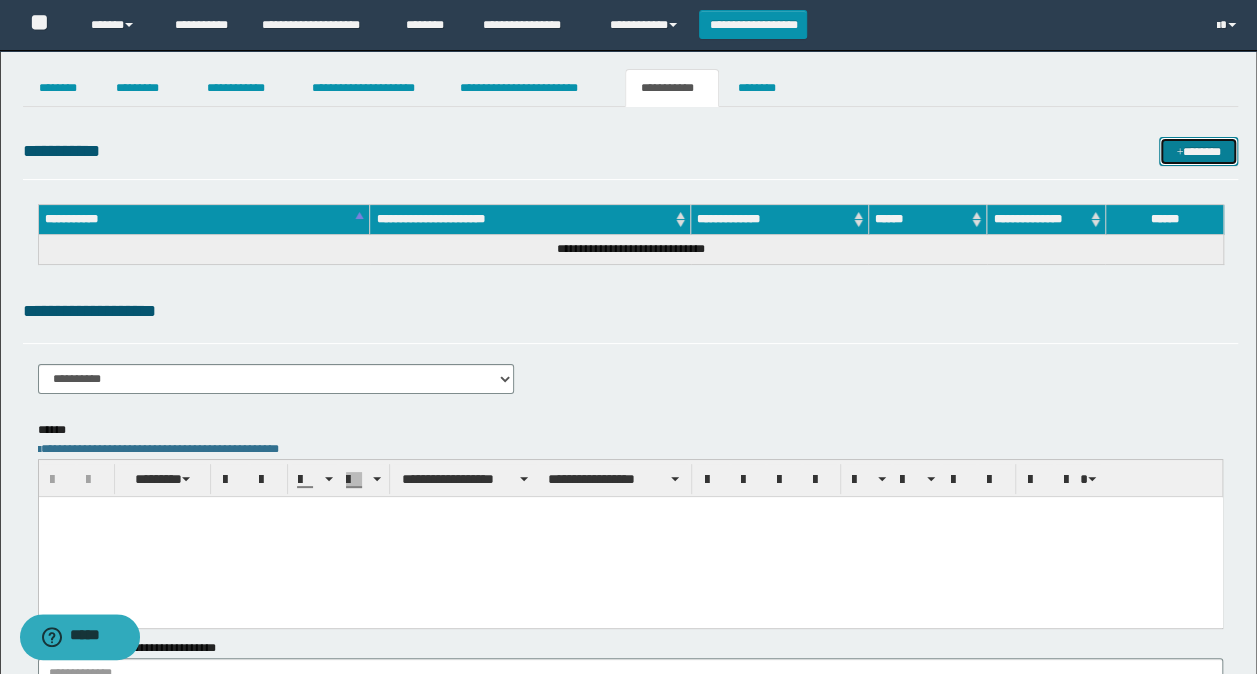 click on "*******" at bounding box center (1198, 151) 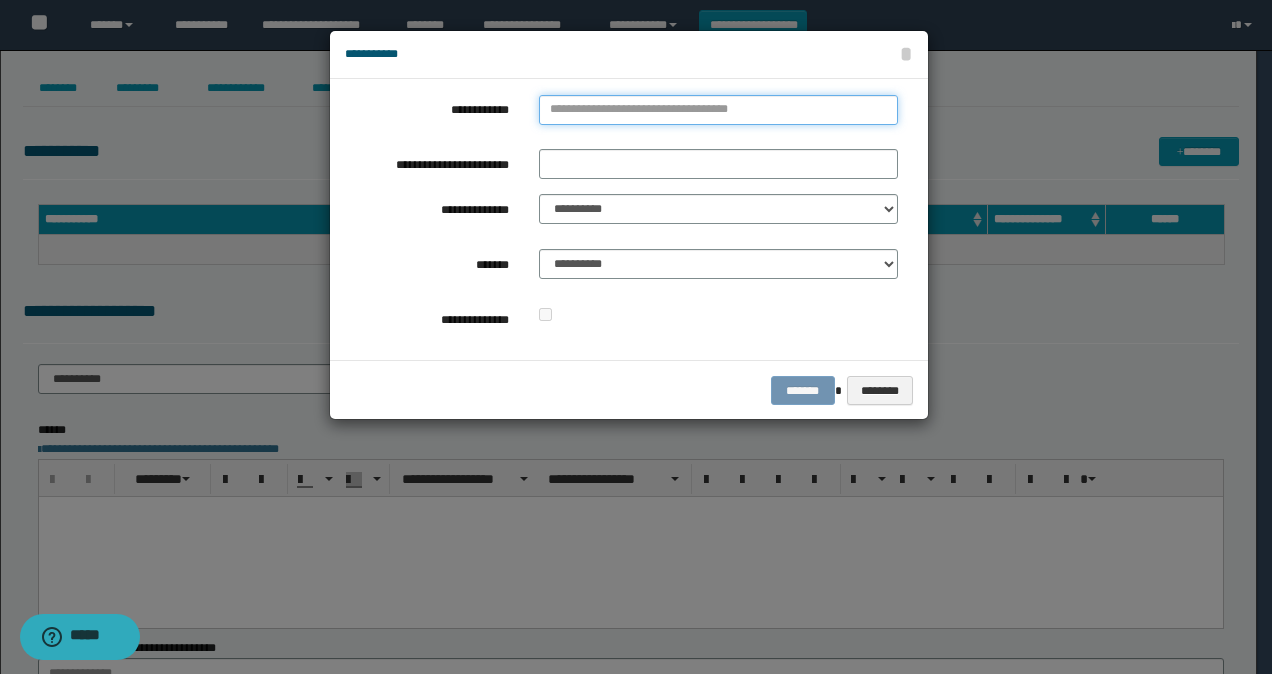 click on "**********" at bounding box center [718, 110] 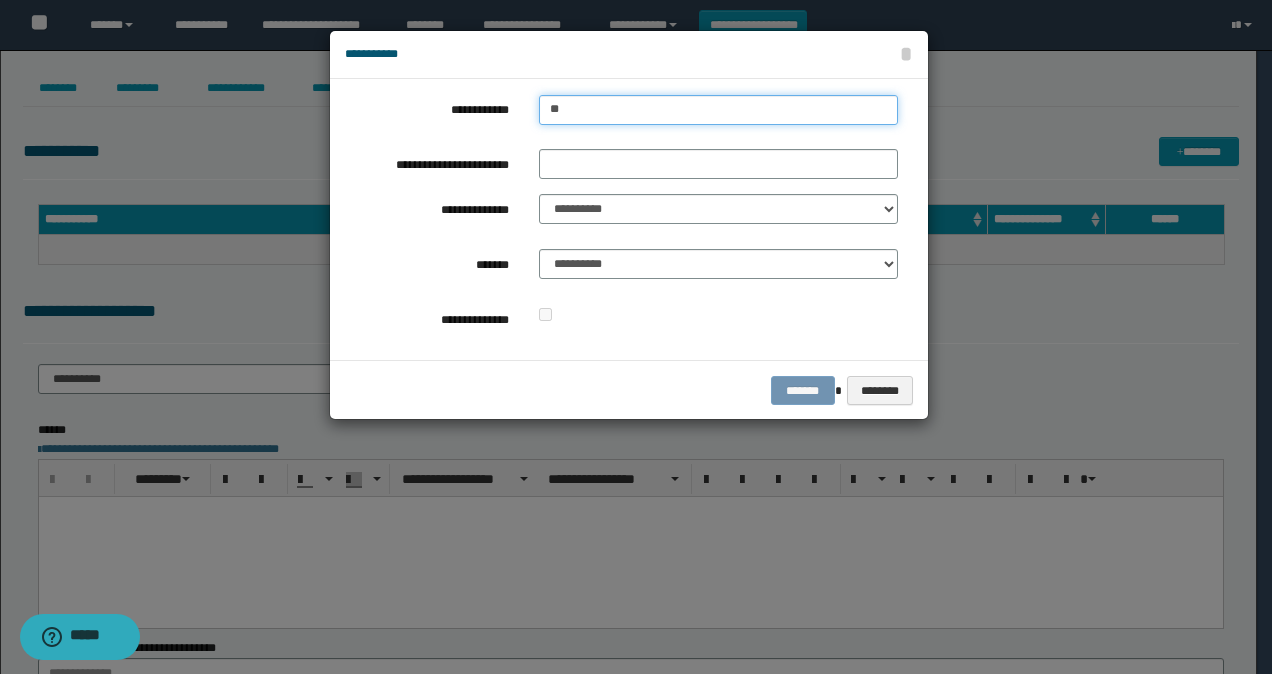 type on "***" 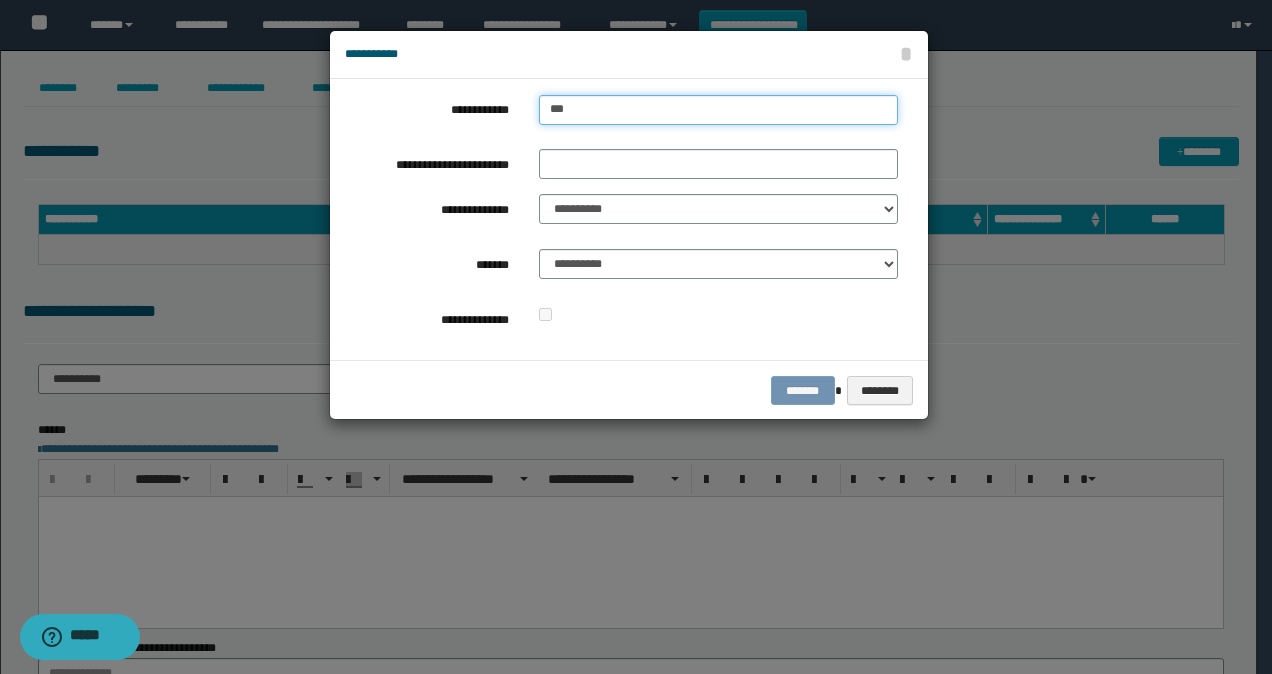 type on "***" 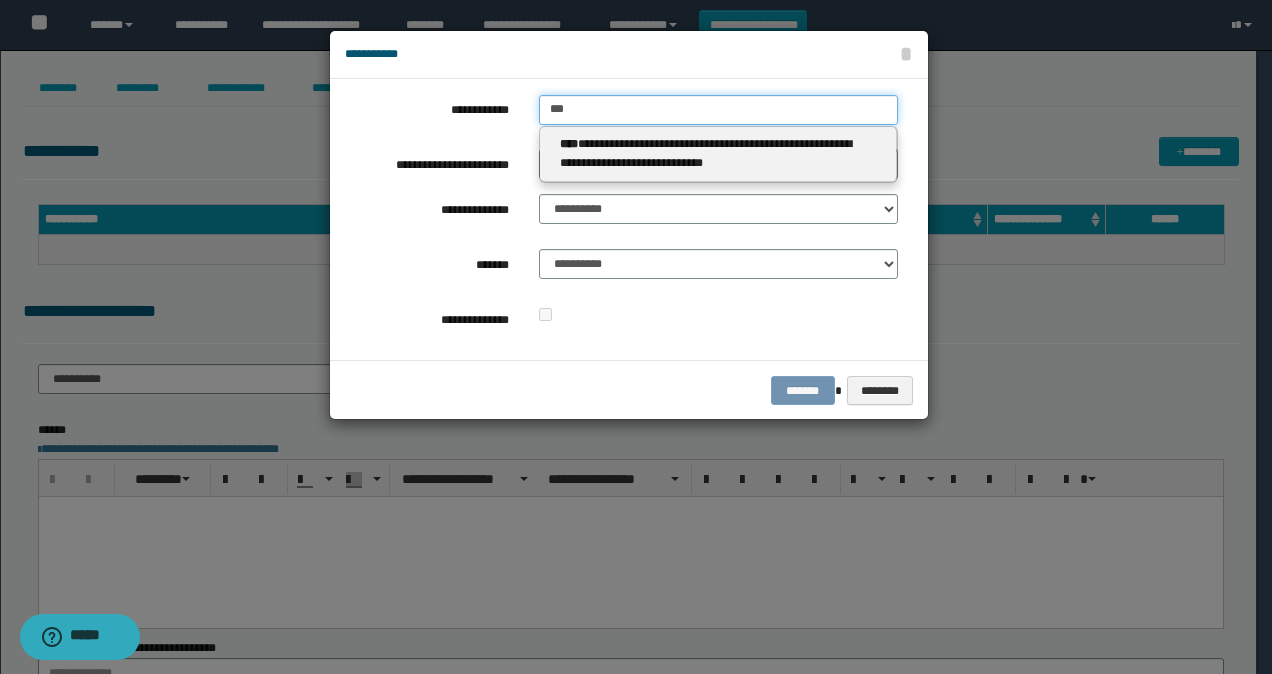 type 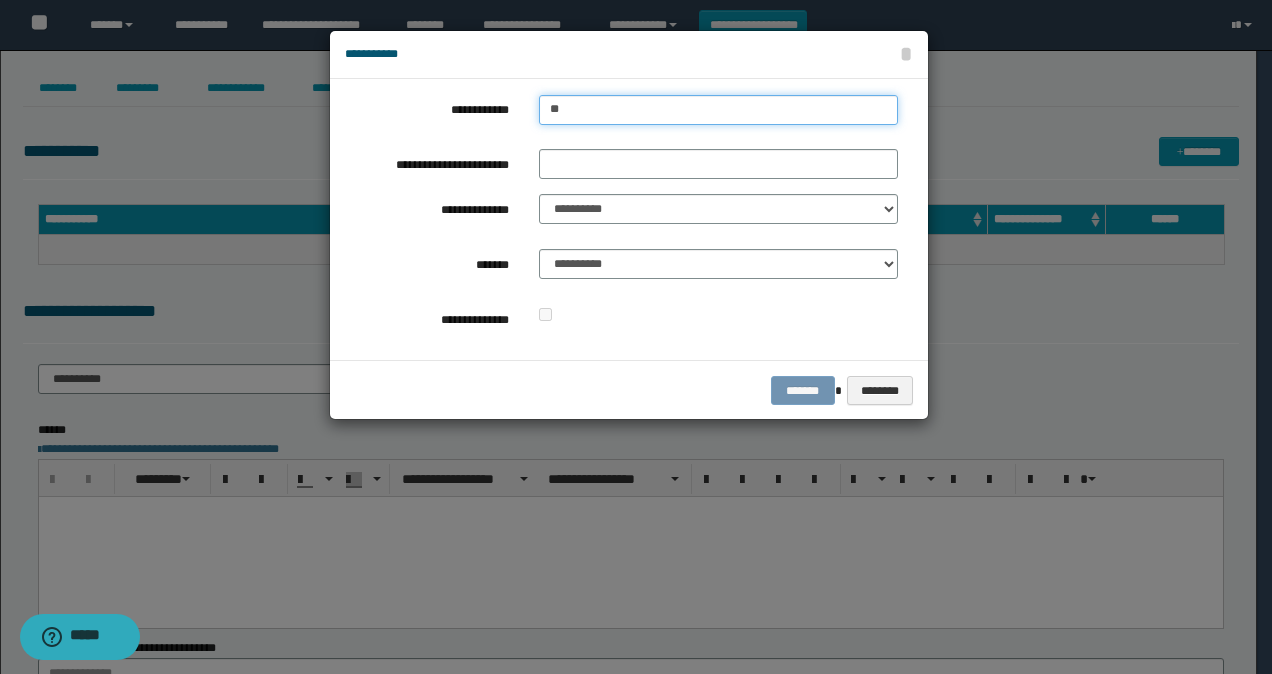 type on "*" 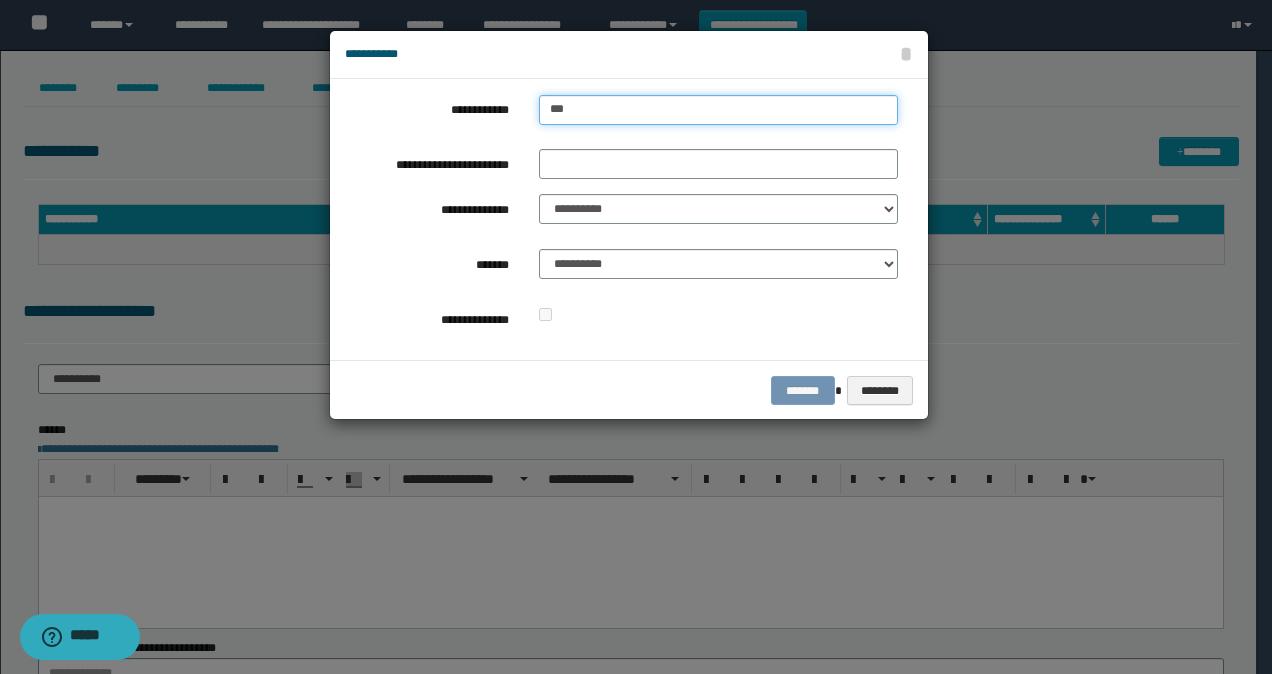 type on "***" 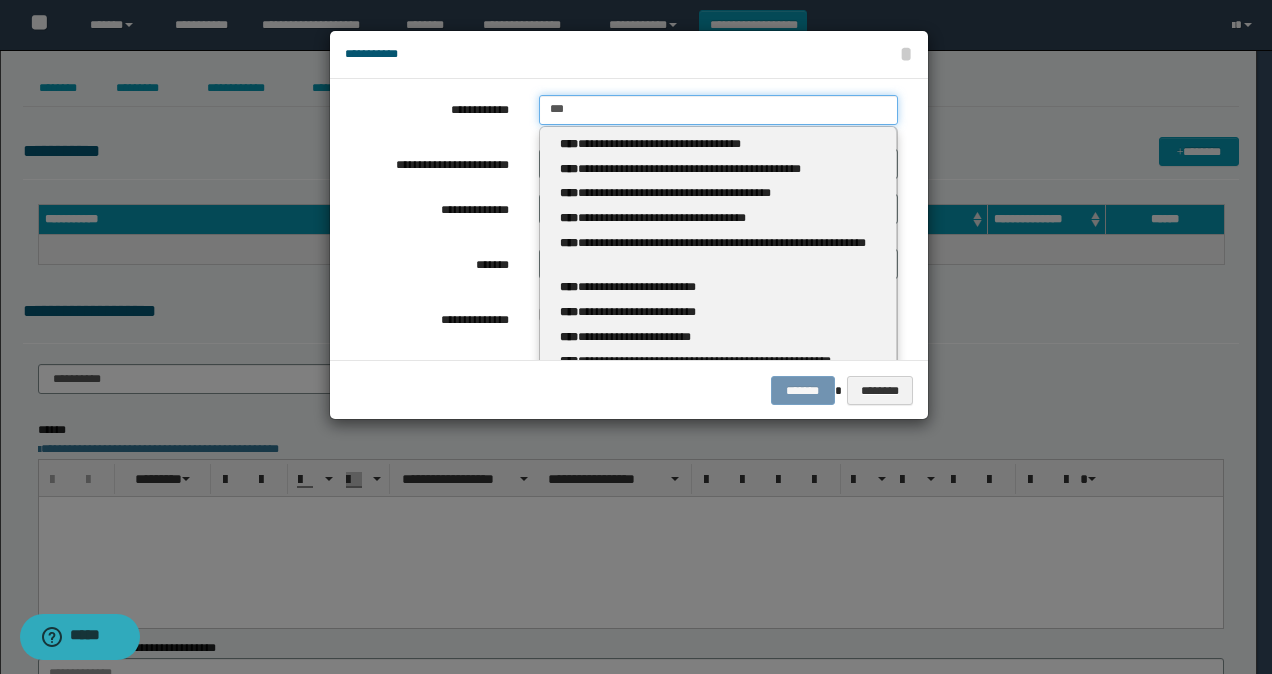 type 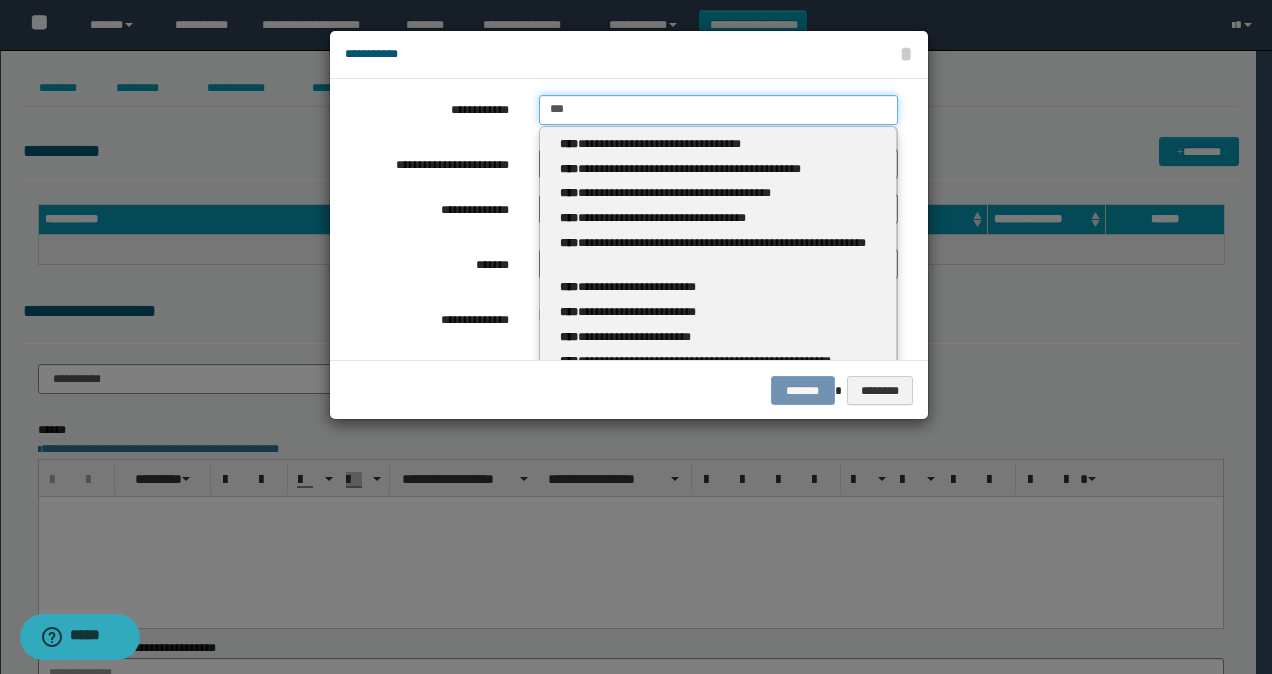 type on "****" 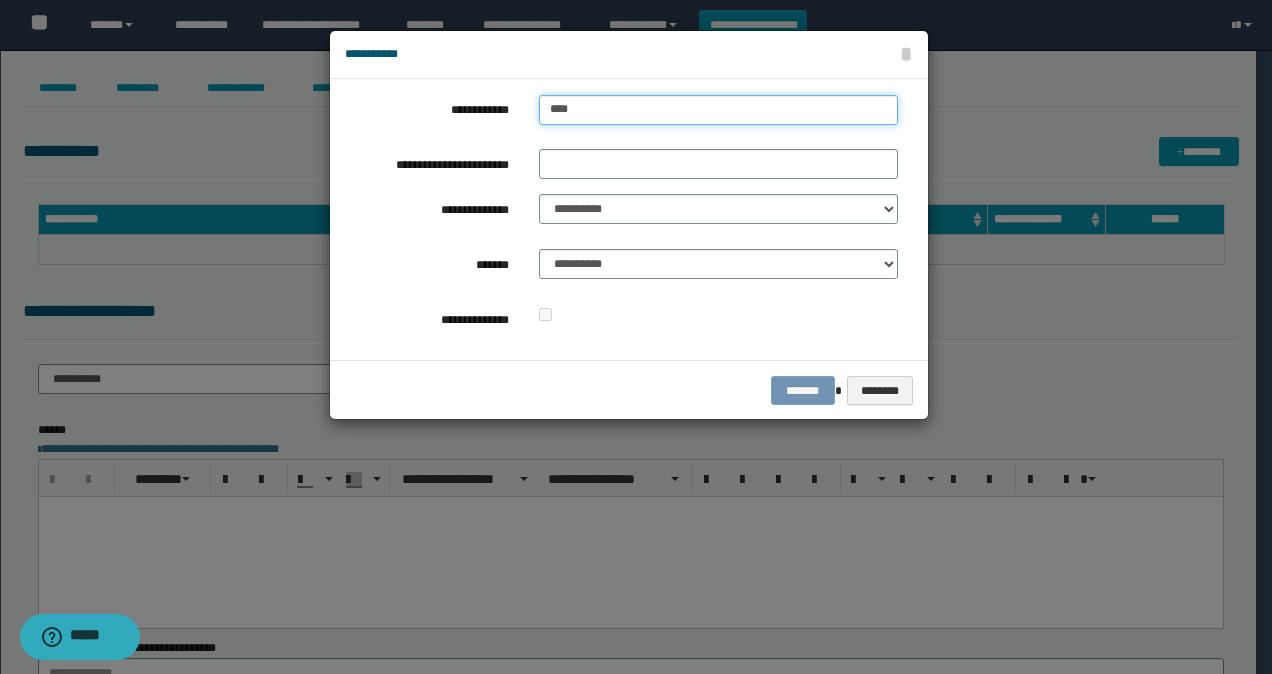 type on "****" 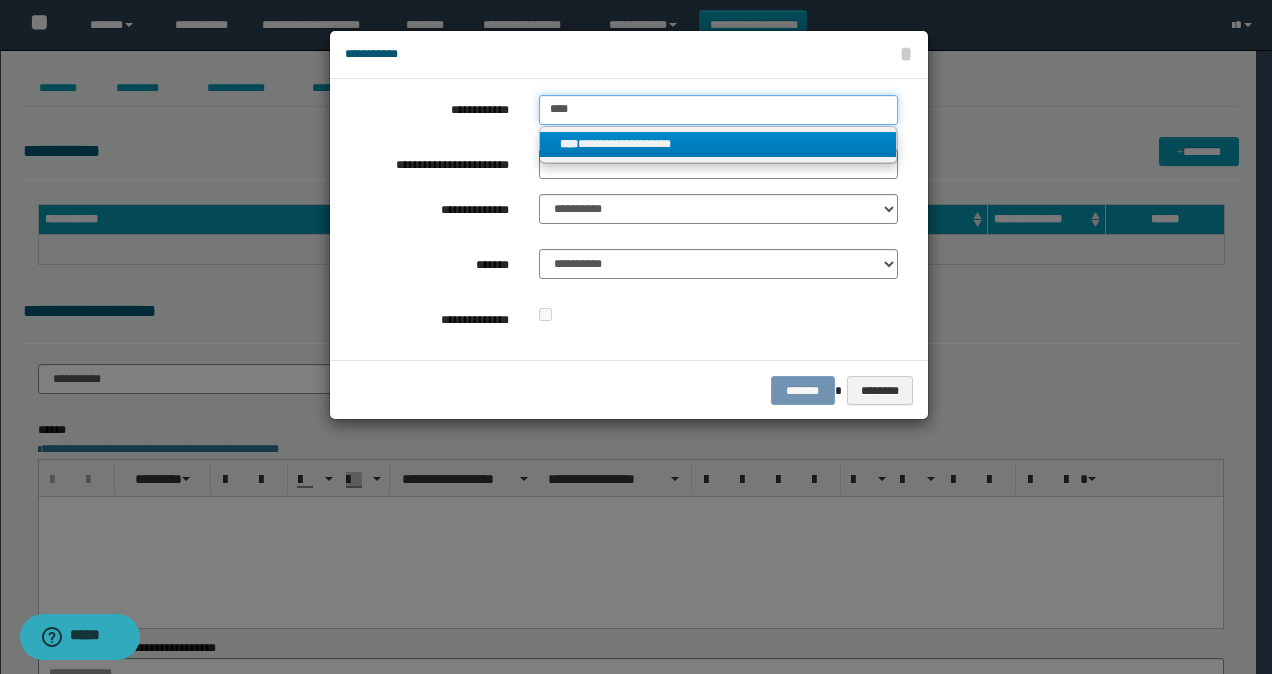 type on "****" 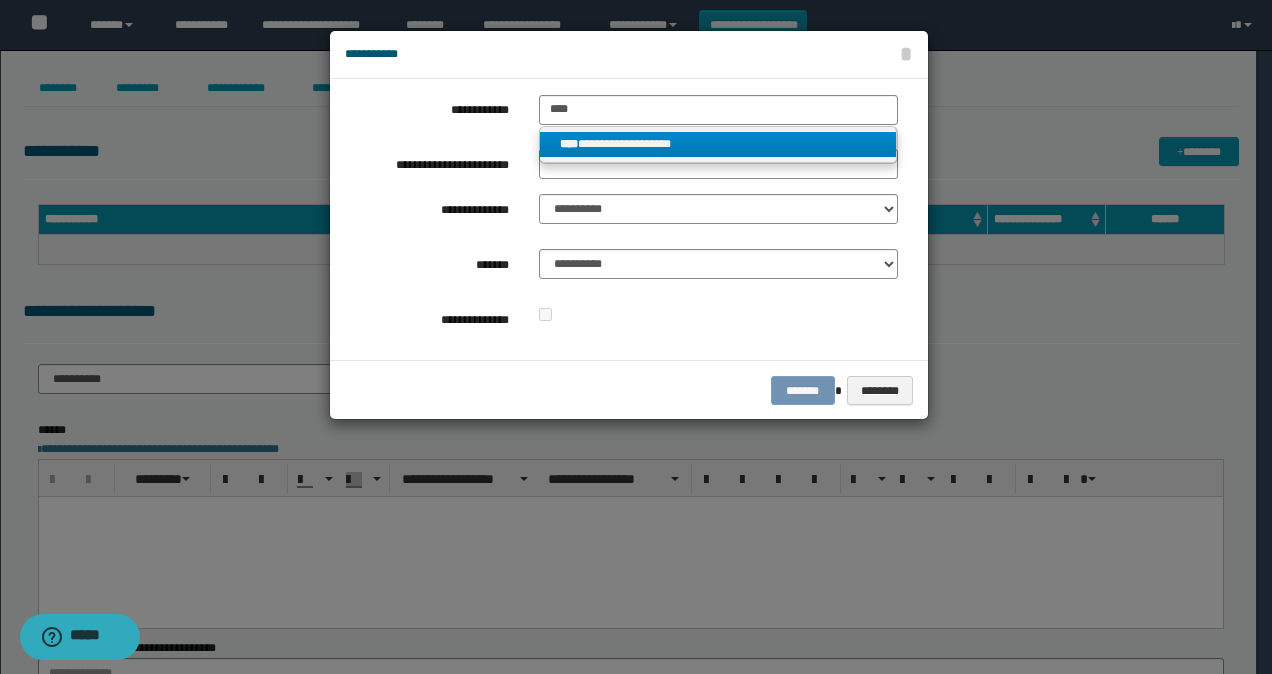 click on "**********" at bounding box center [718, 144] 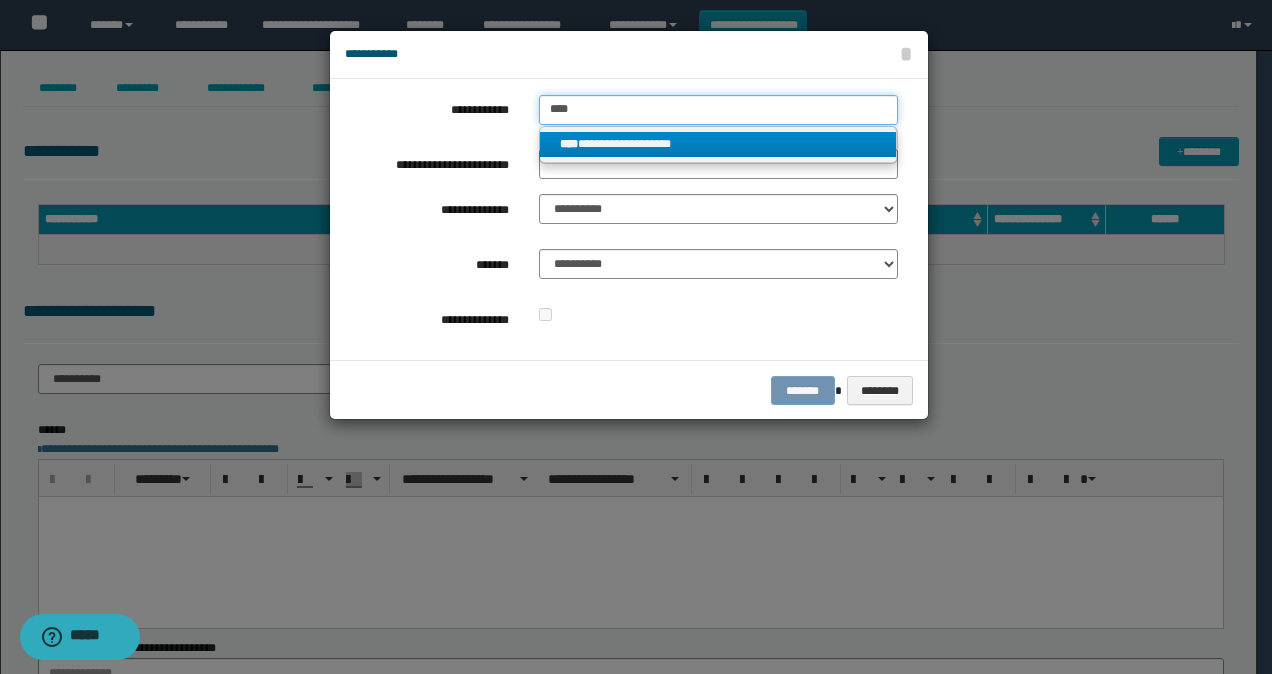 type 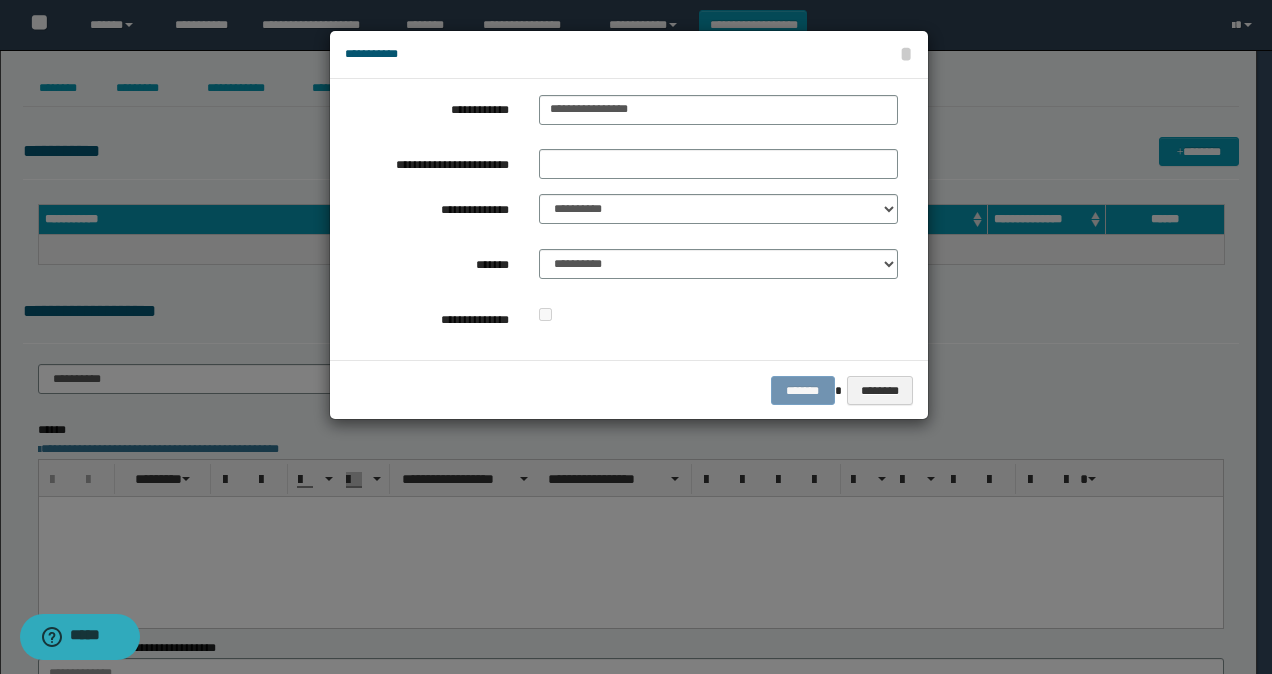 click on "**********" at bounding box center [621, 219] 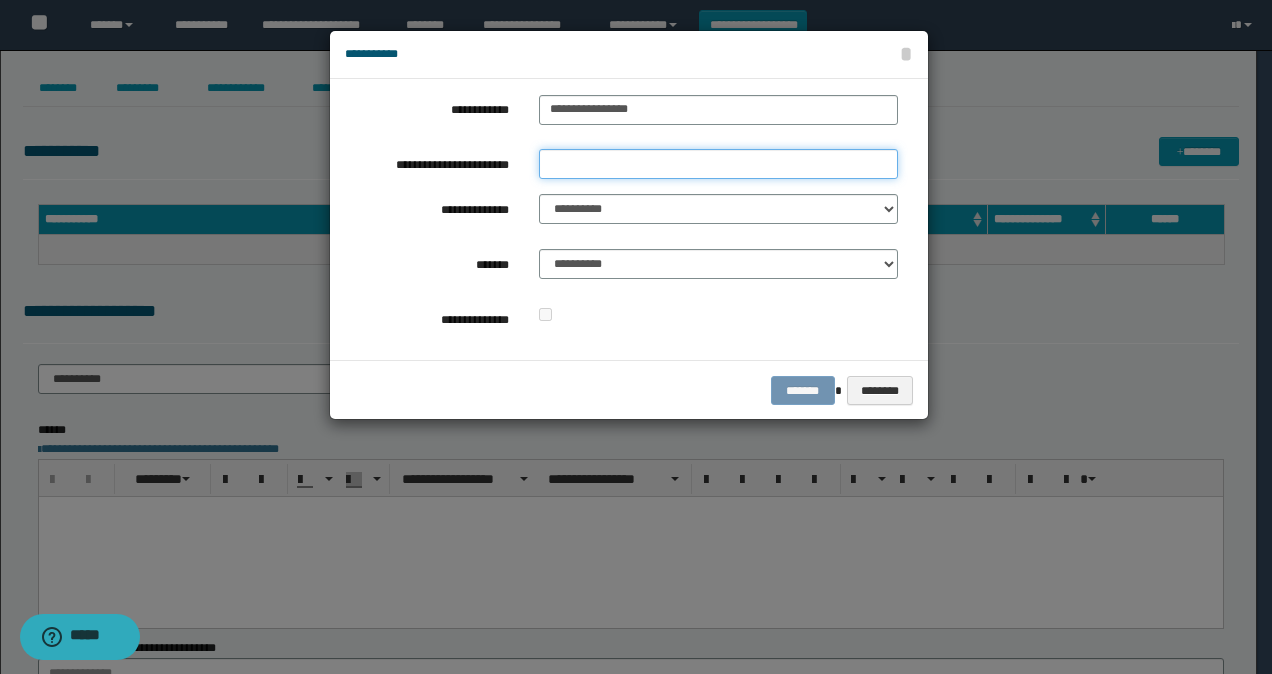 click on "**********" at bounding box center [718, 164] 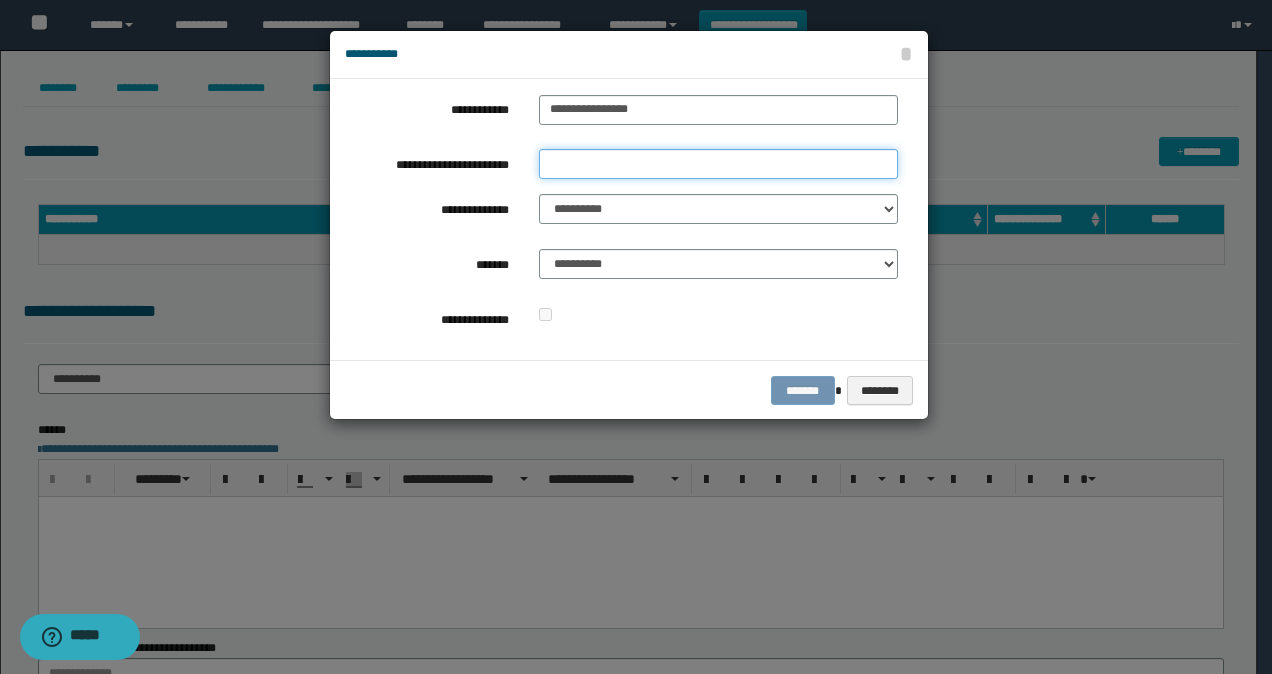 type on "*" 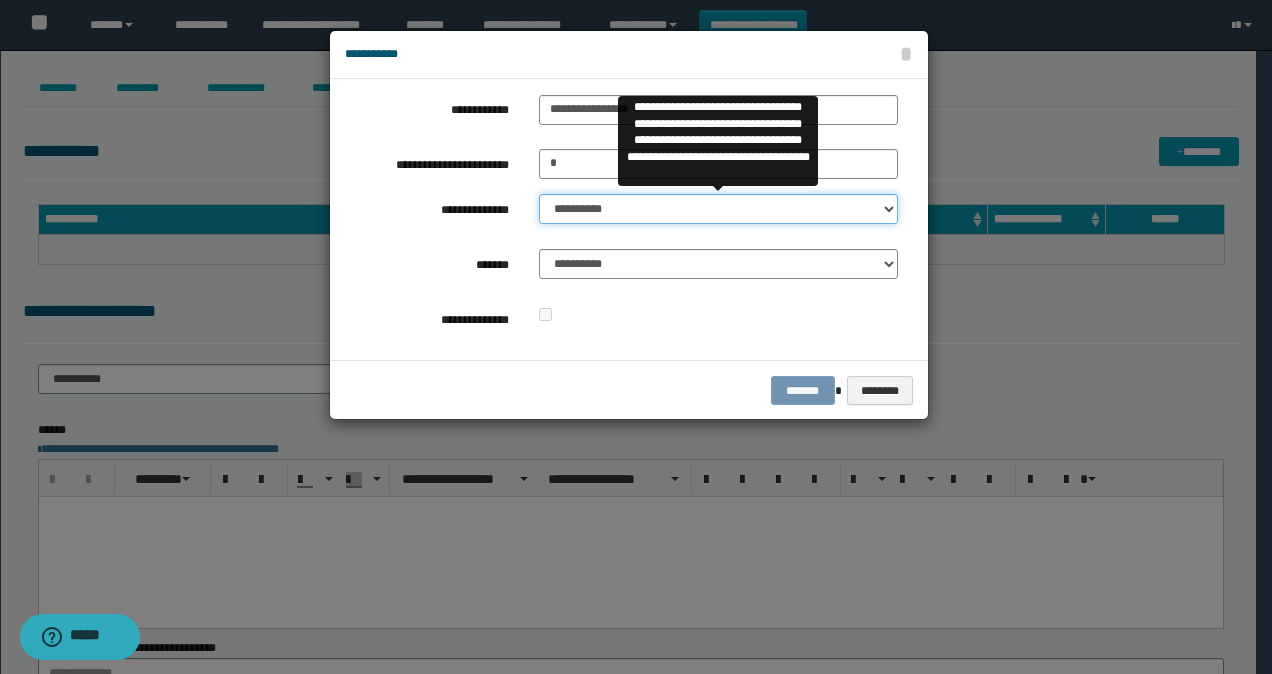 click on "**********" at bounding box center (718, 209) 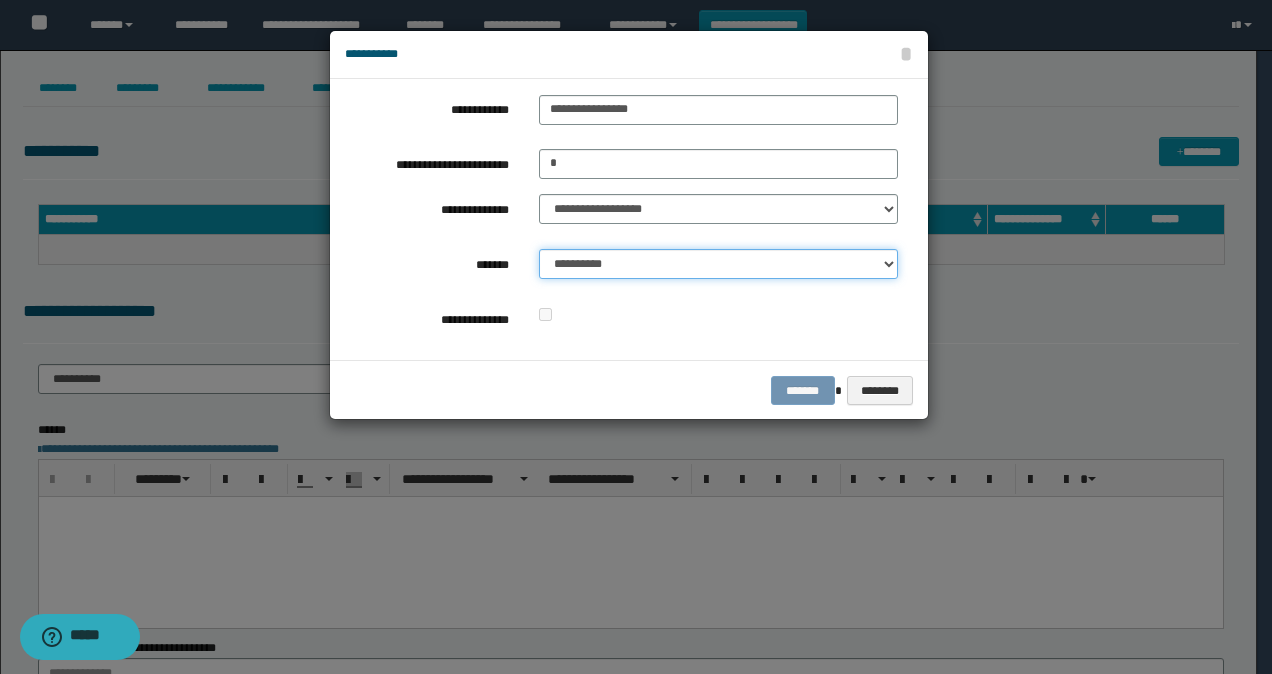 click on "**********" at bounding box center [718, 264] 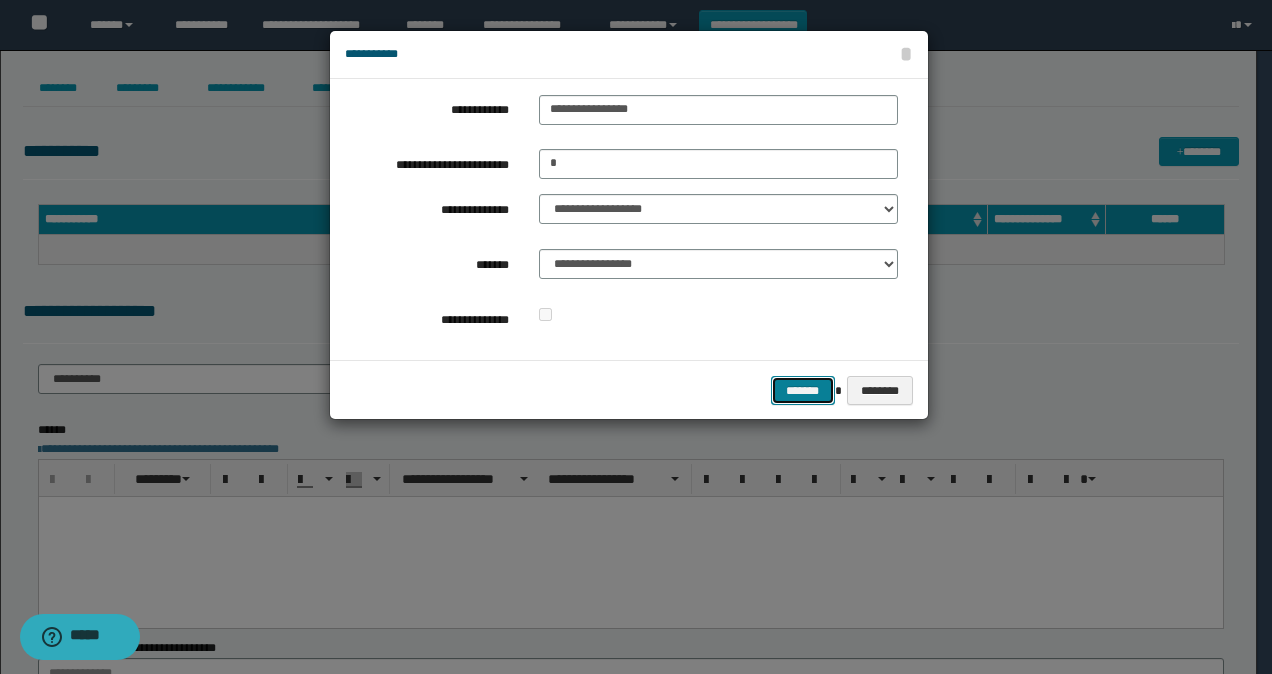 click on "*******" at bounding box center (803, 390) 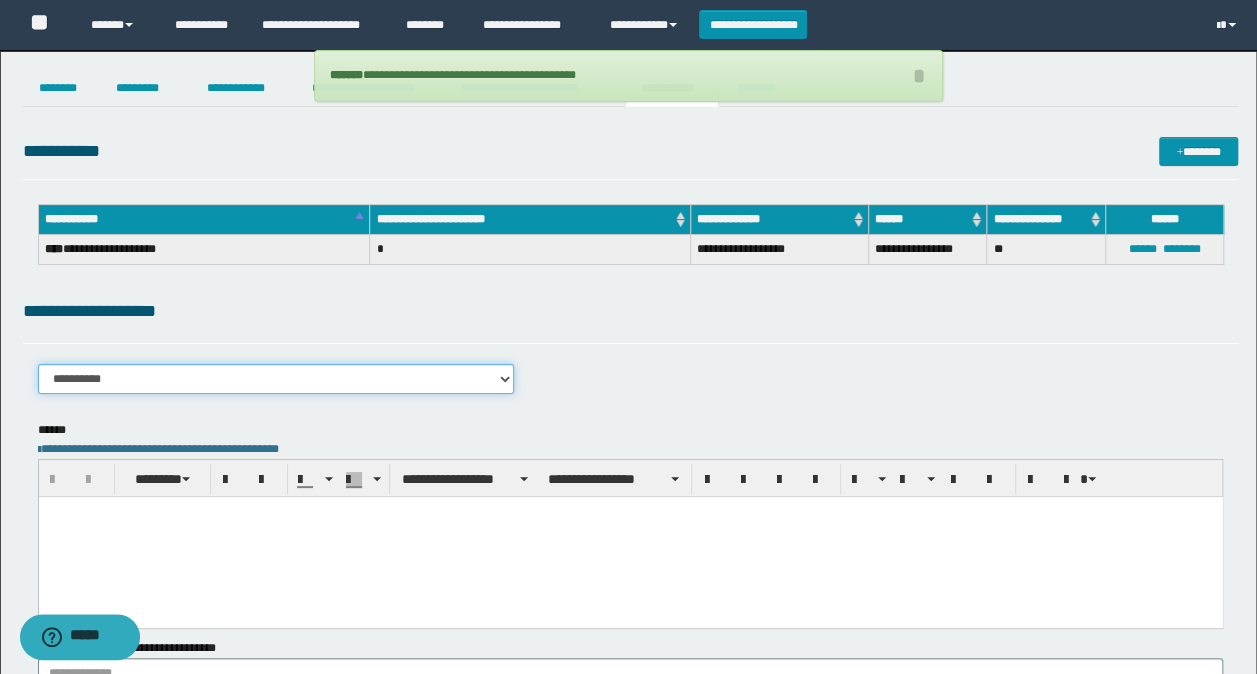click on "**********" at bounding box center [276, 379] 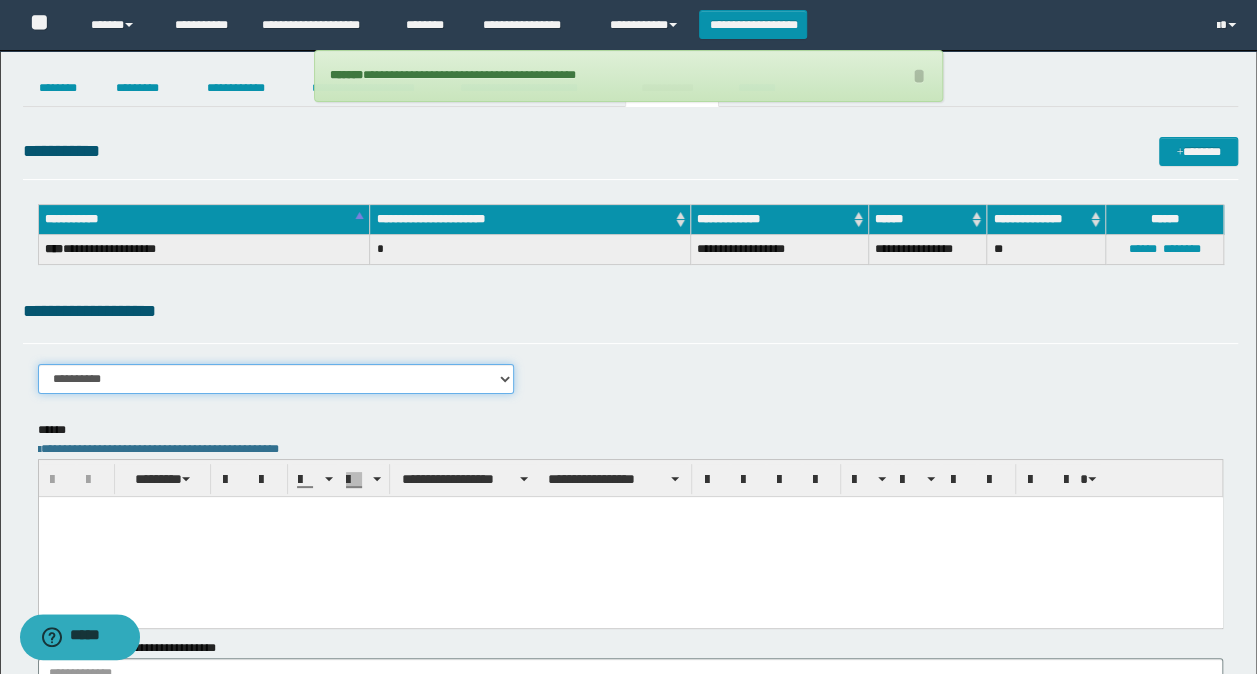 select on "****" 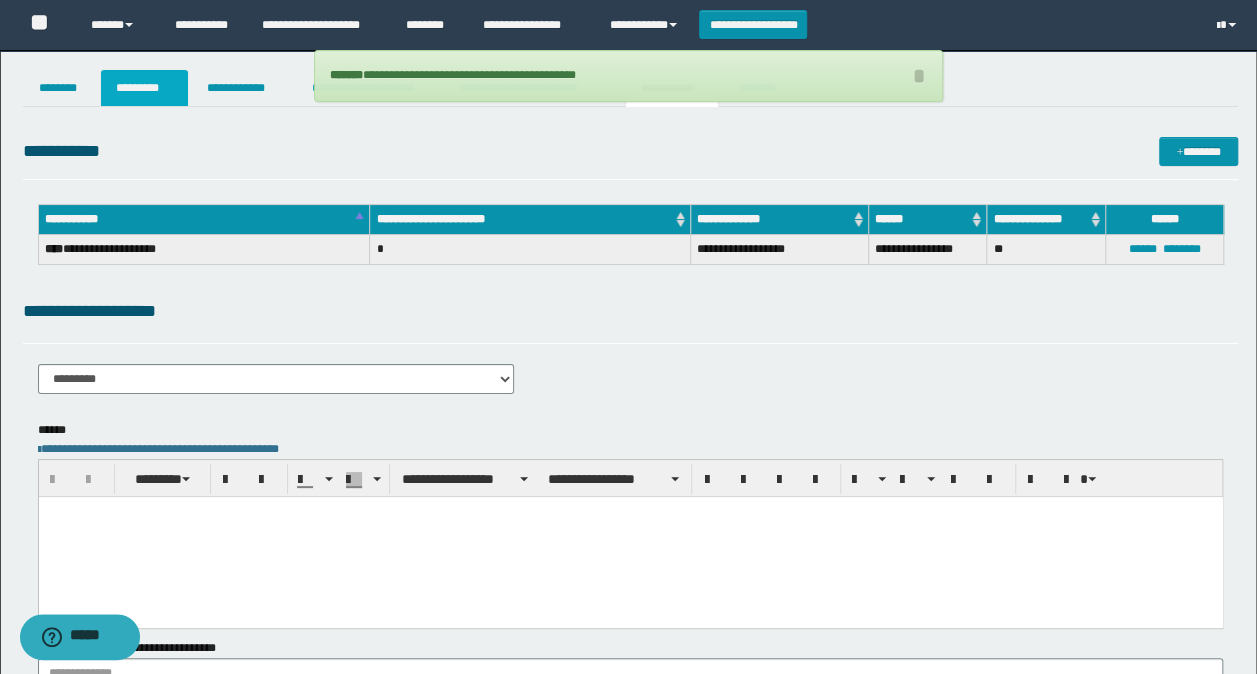 click on "*********" at bounding box center [144, 88] 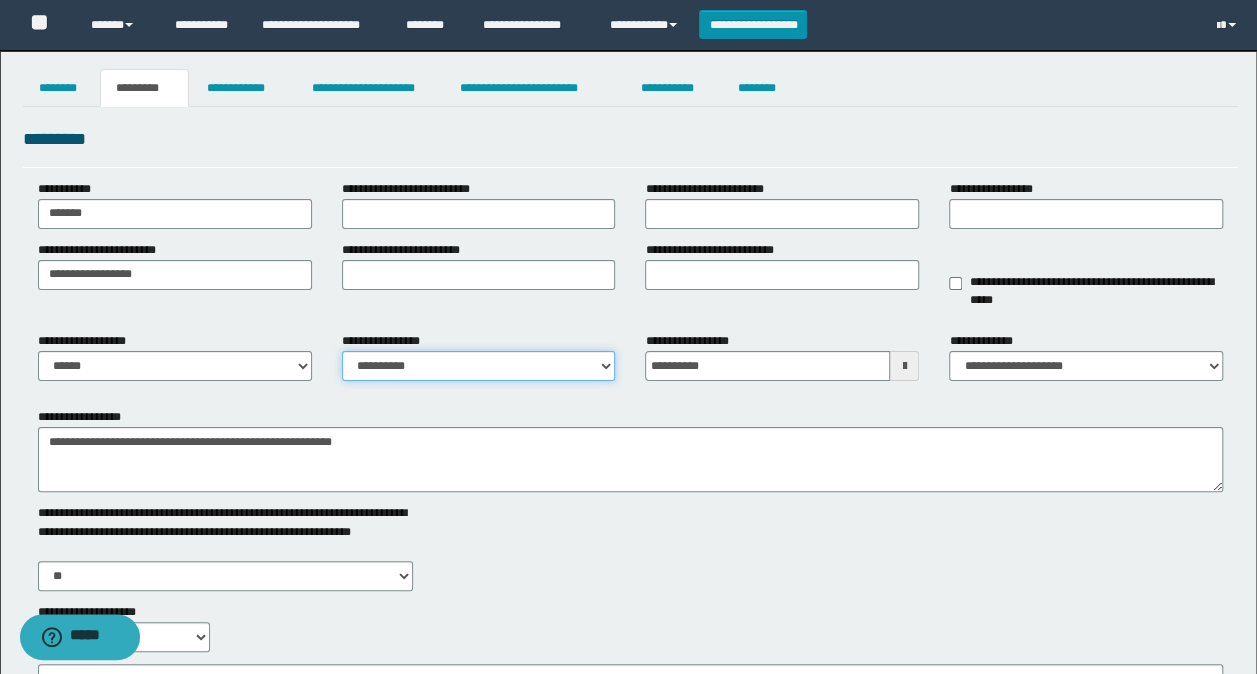 click on "**********" at bounding box center (479, 366) 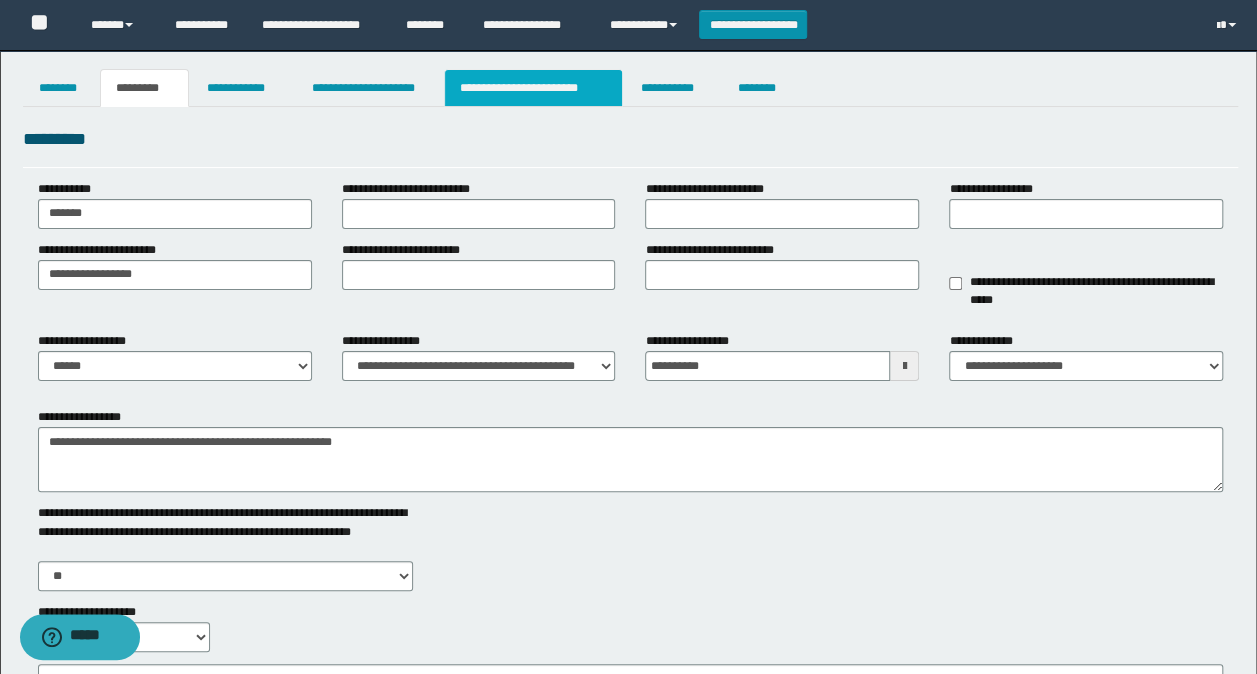 drag, startPoint x: 585, startPoint y: 79, endPoint x: 699, endPoint y: 85, distance: 114.15778 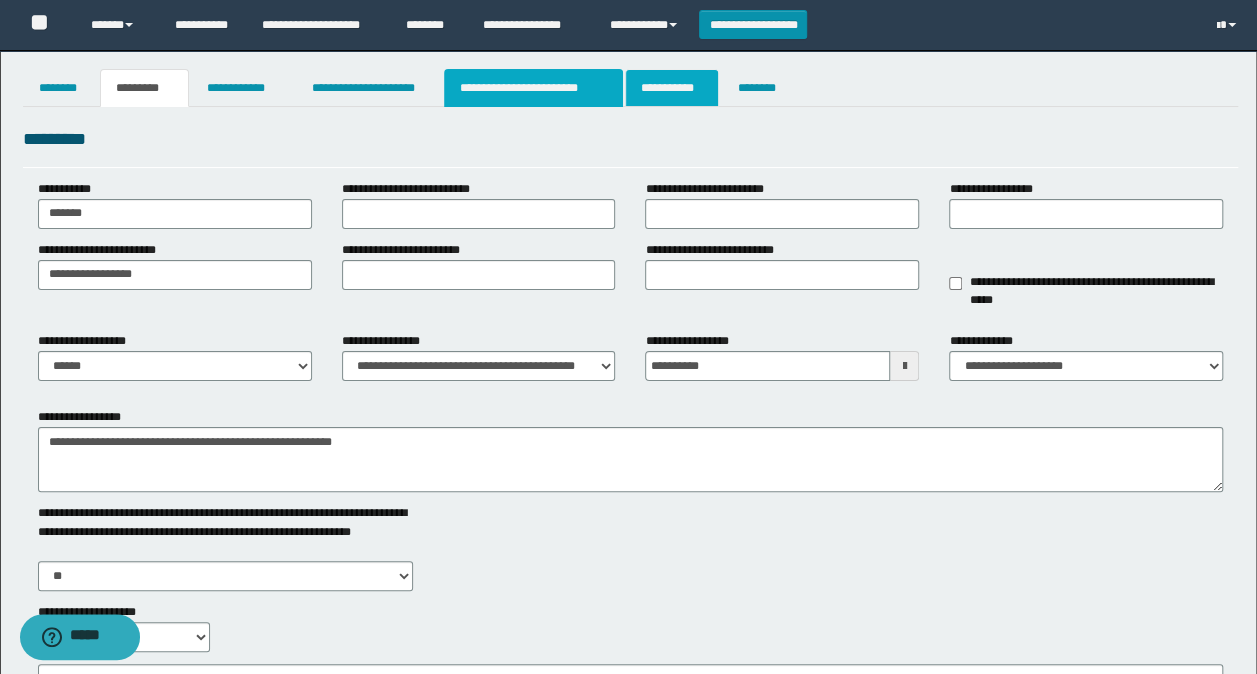 click on "**********" at bounding box center [533, 88] 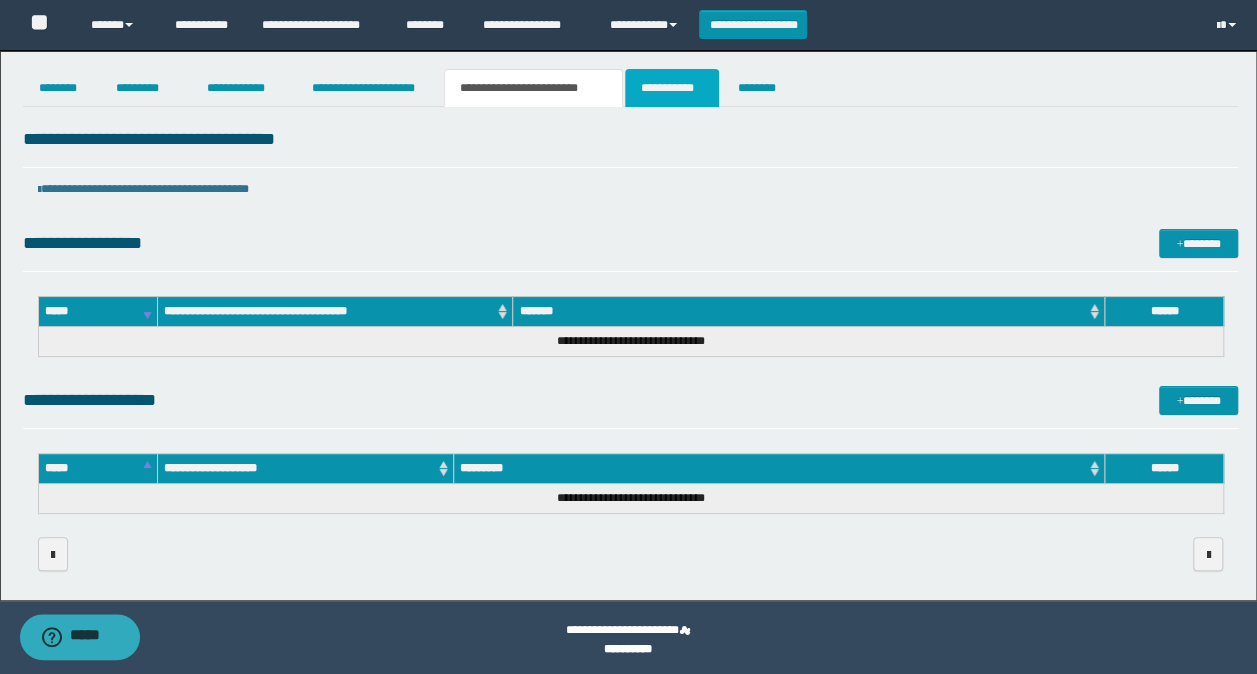 drag, startPoint x: 692, startPoint y: 89, endPoint x: 611, endPoint y: 130, distance: 90.78546 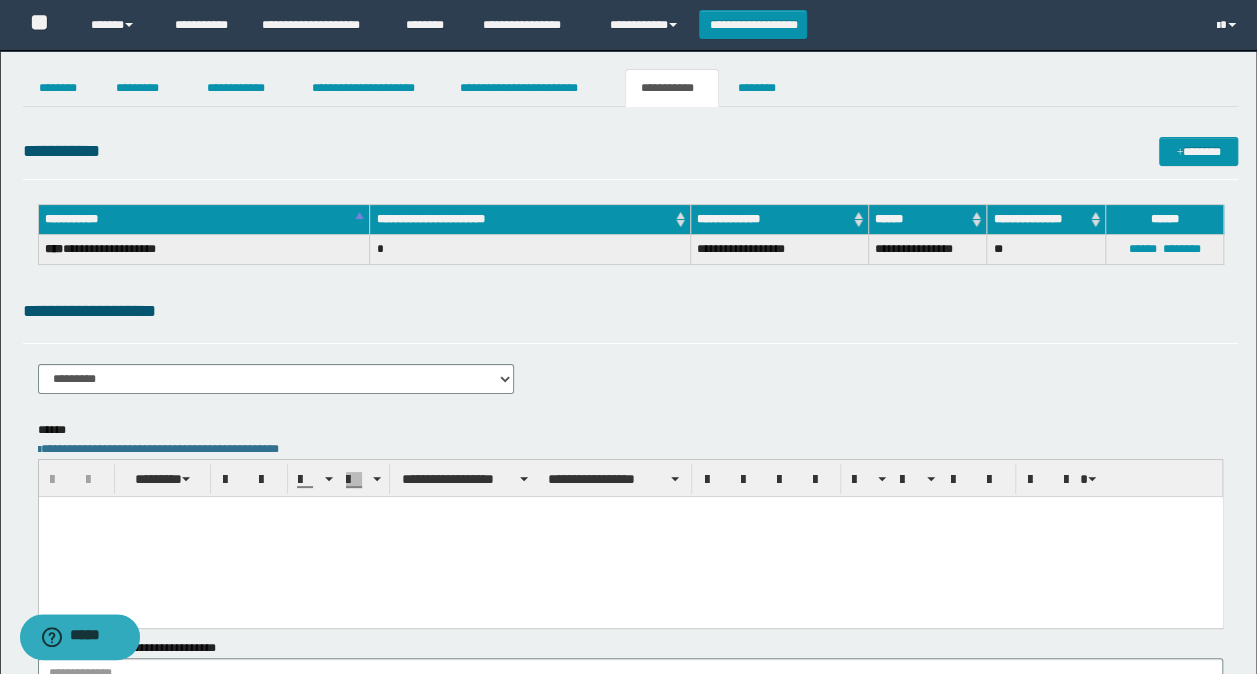 click at bounding box center (630, 537) 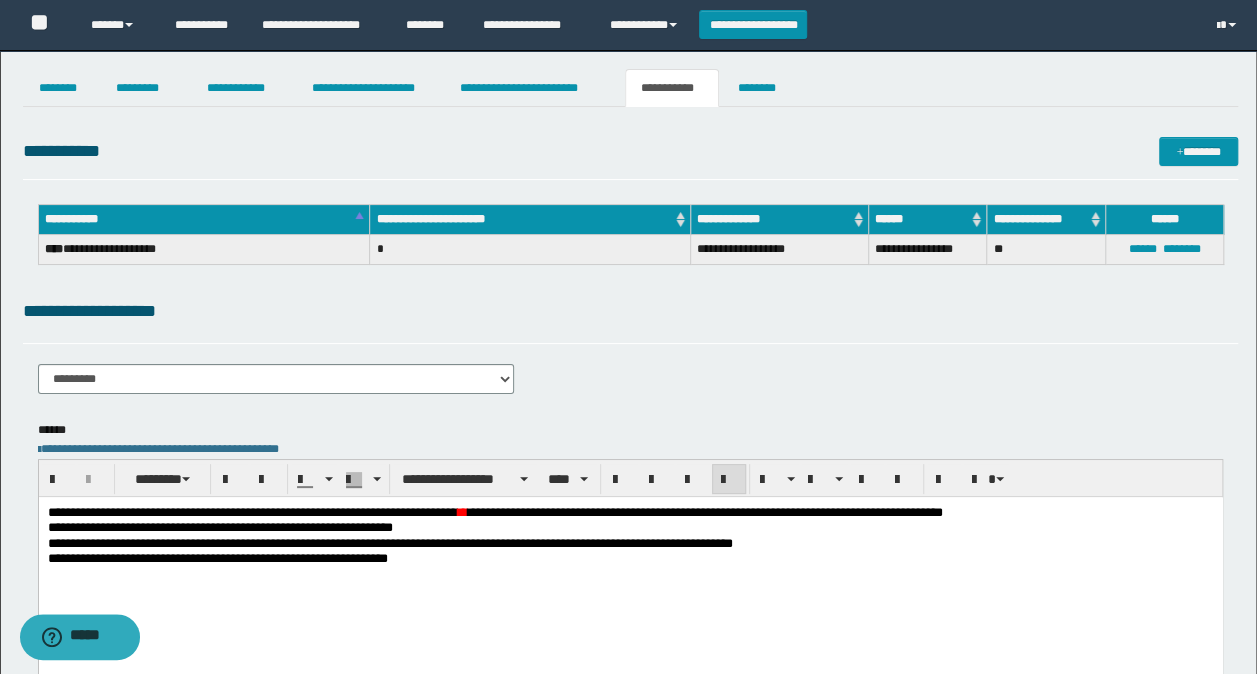 click on "**********" at bounding box center (252, 512) 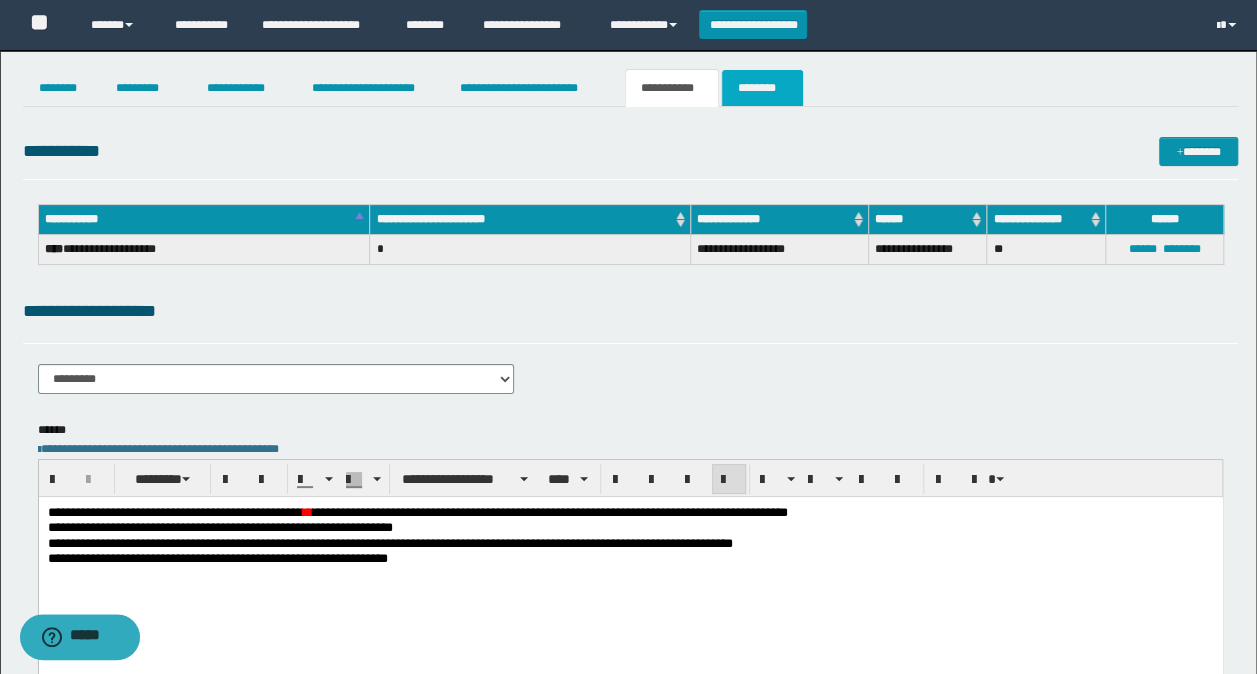 click on "********" at bounding box center [762, 88] 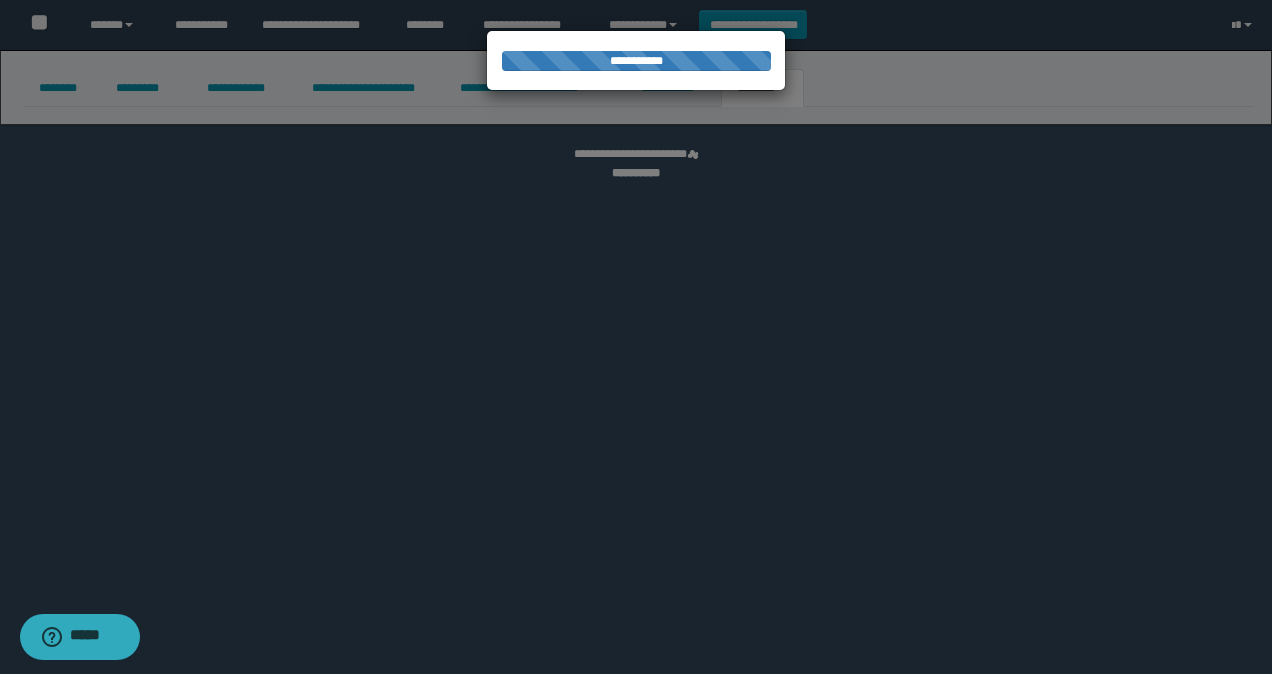 select 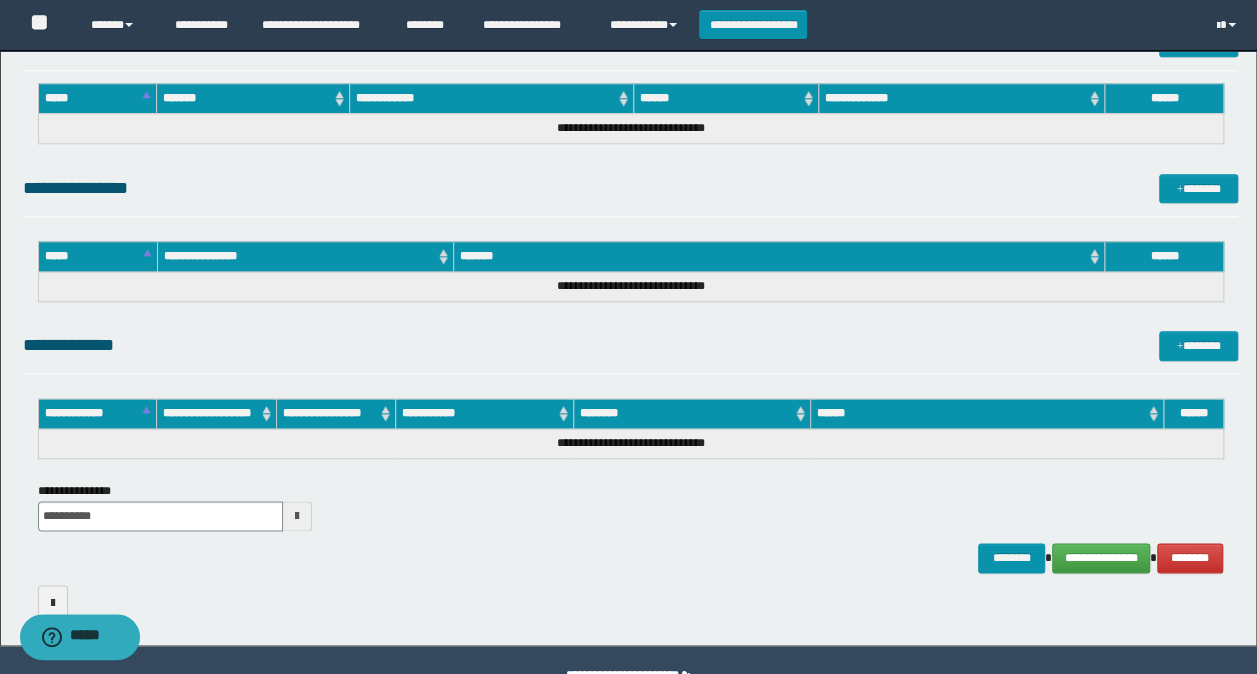 scroll, scrollTop: 1022, scrollLeft: 0, axis: vertical 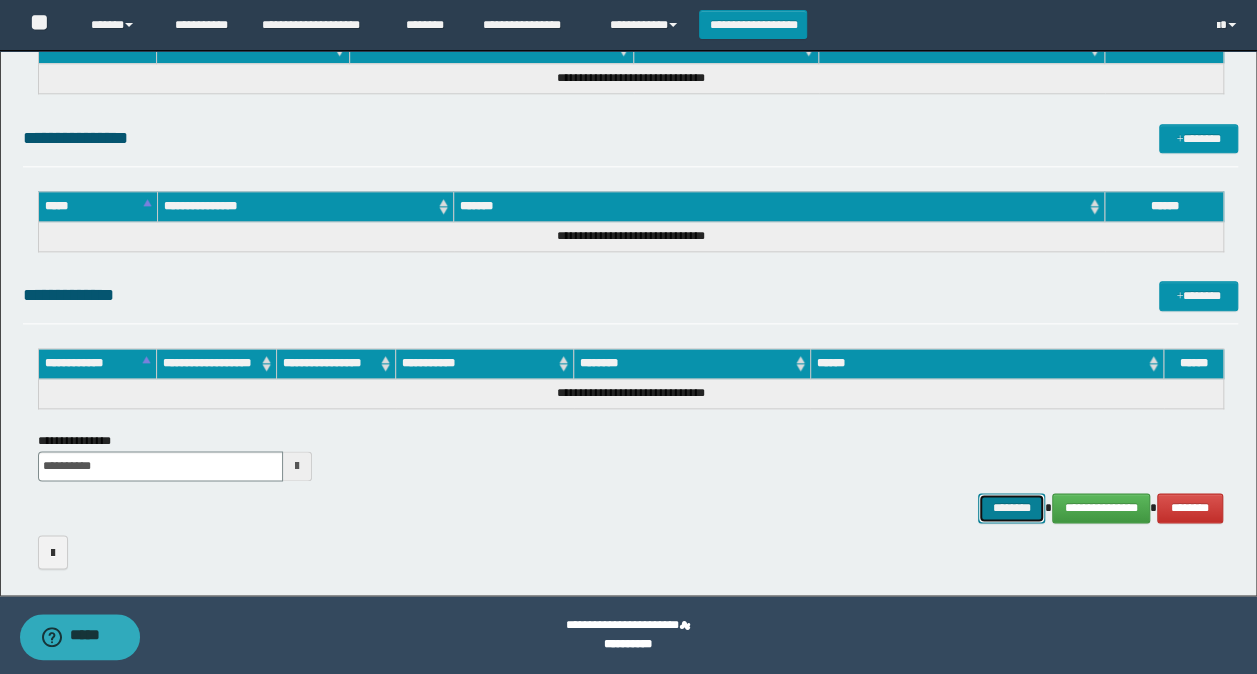 click on "********" at bounding box center [1011, 507] 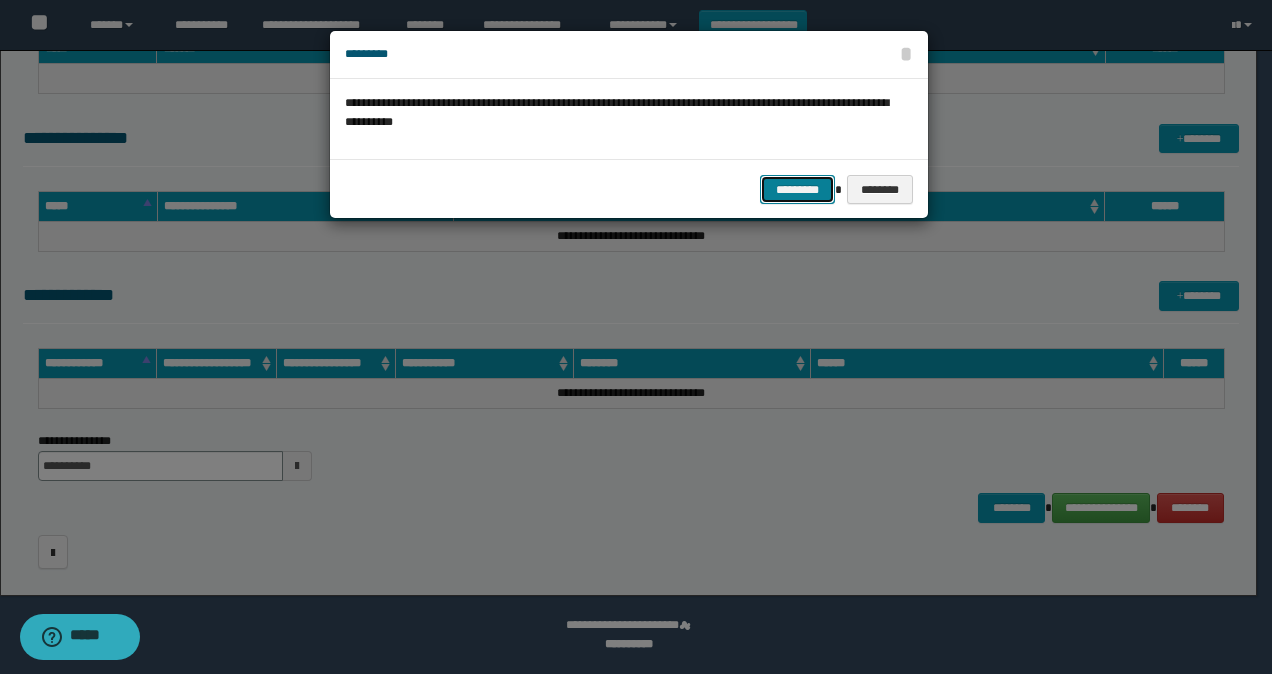 click on "*********" at bounding box center [797, 189] 